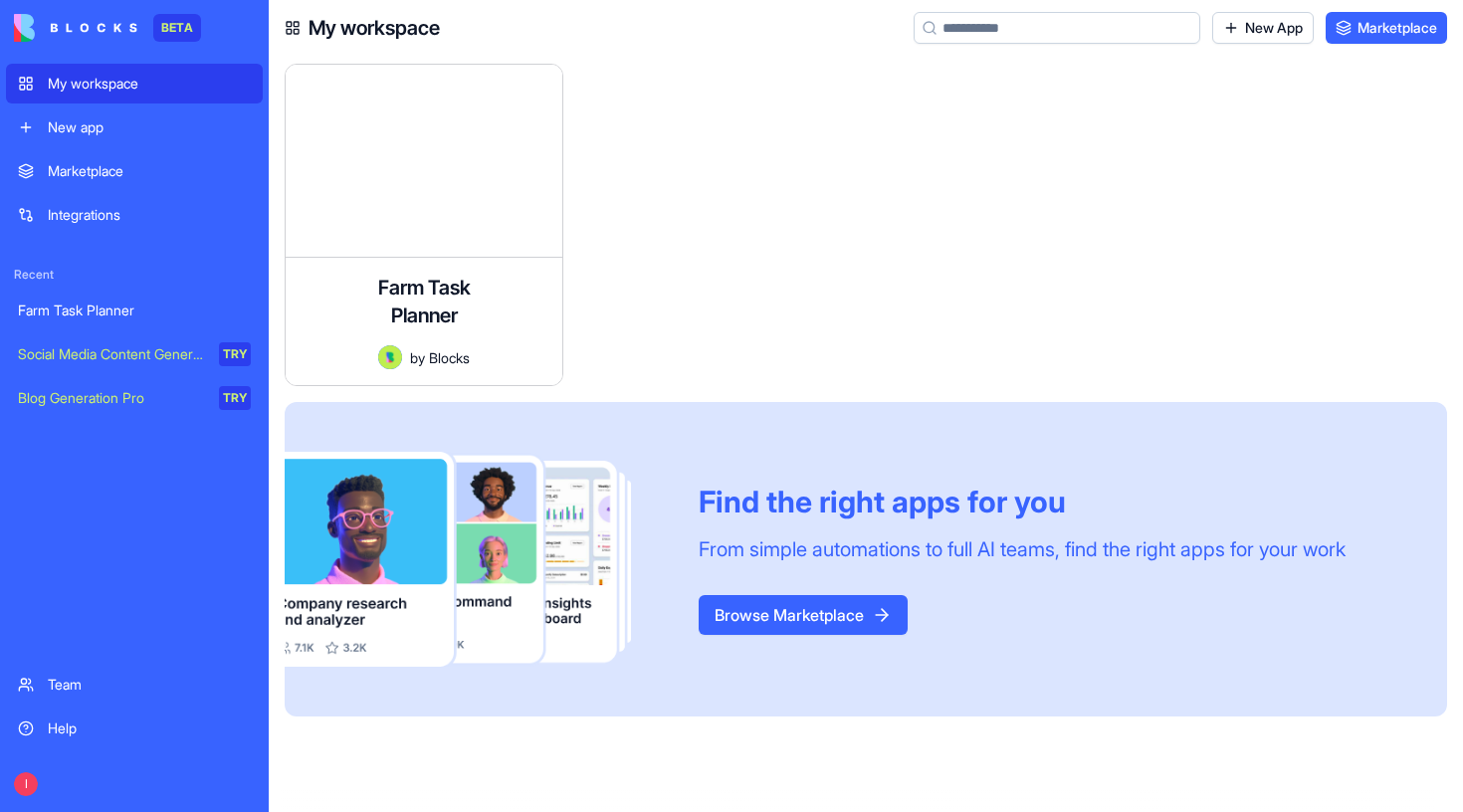 scroll, scrollTop: 0, scrollLeft: 0, axis: both 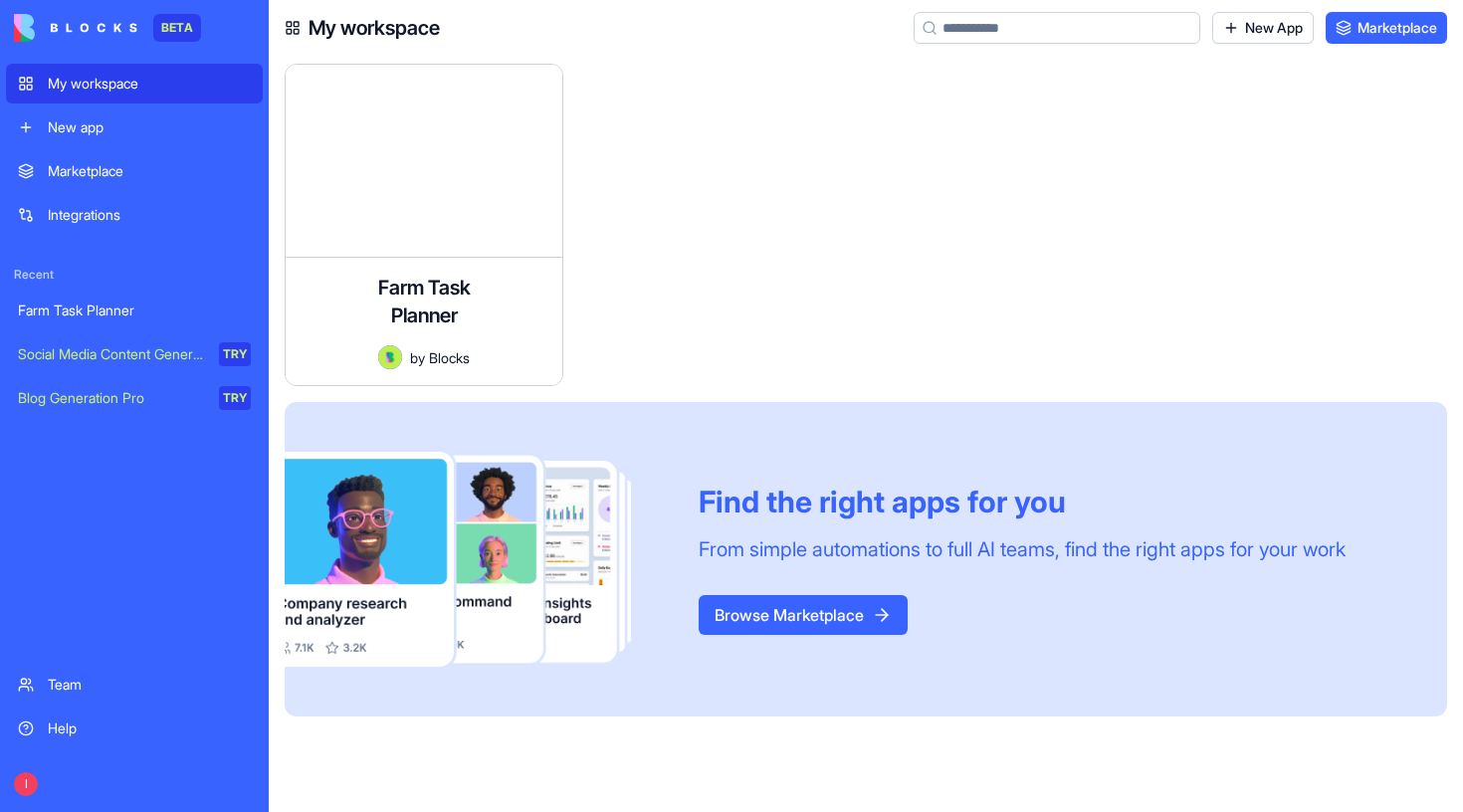 click on "My workspace" at bounding box center (134, 84) 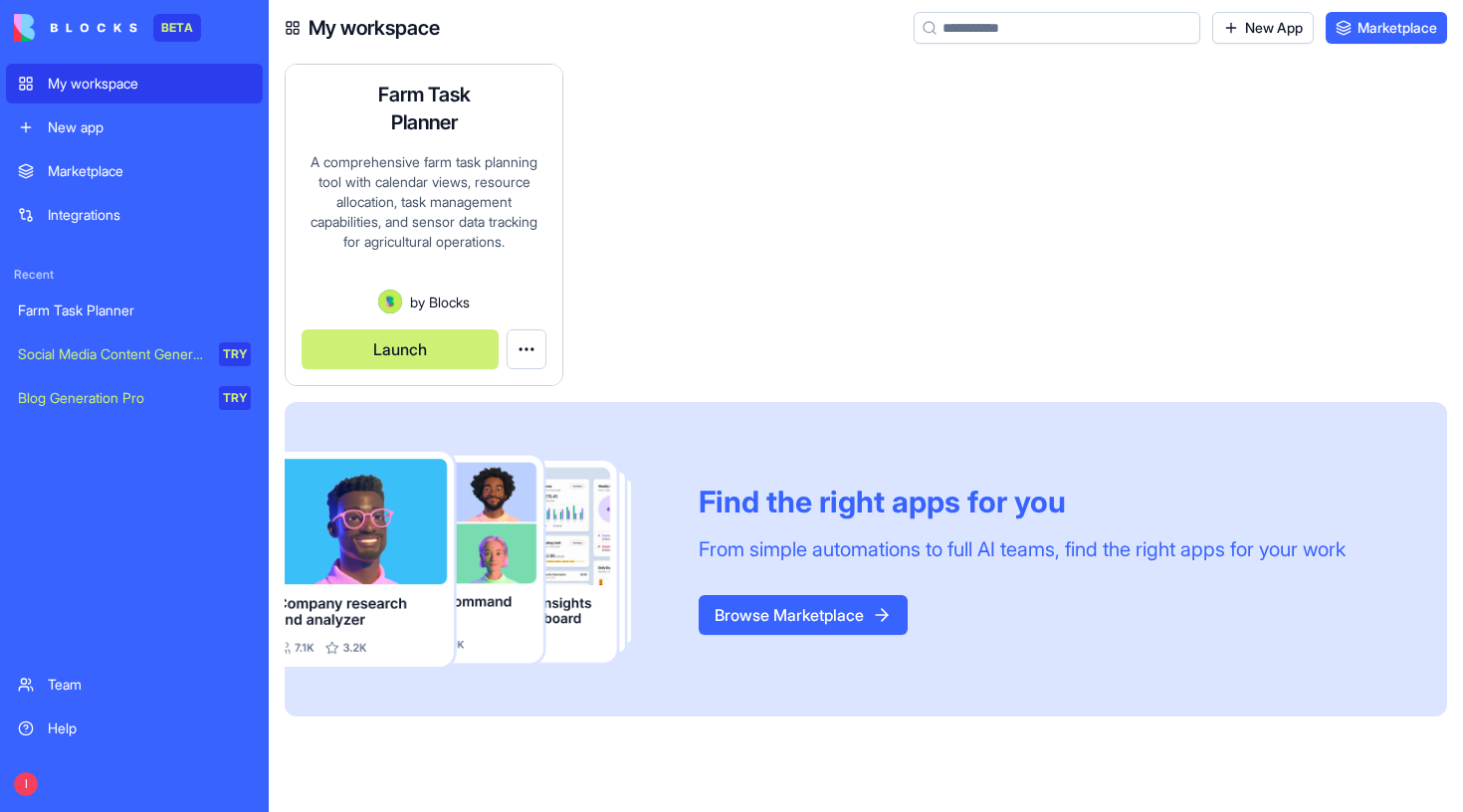 click on "Launch" at bounding box center (400, 349) 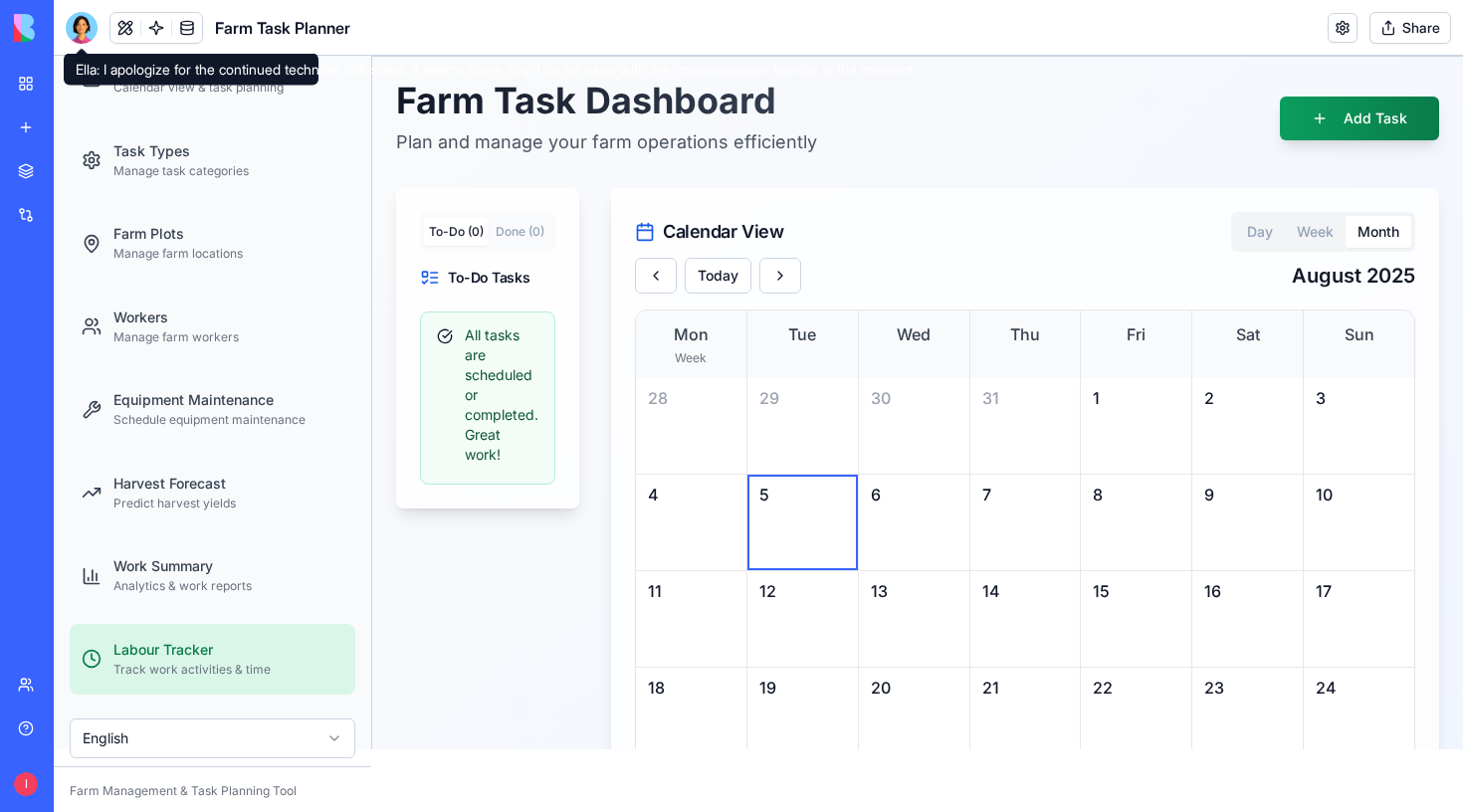 scroll, scrollTop: 62, scrollLeft: 0, axis: vertical 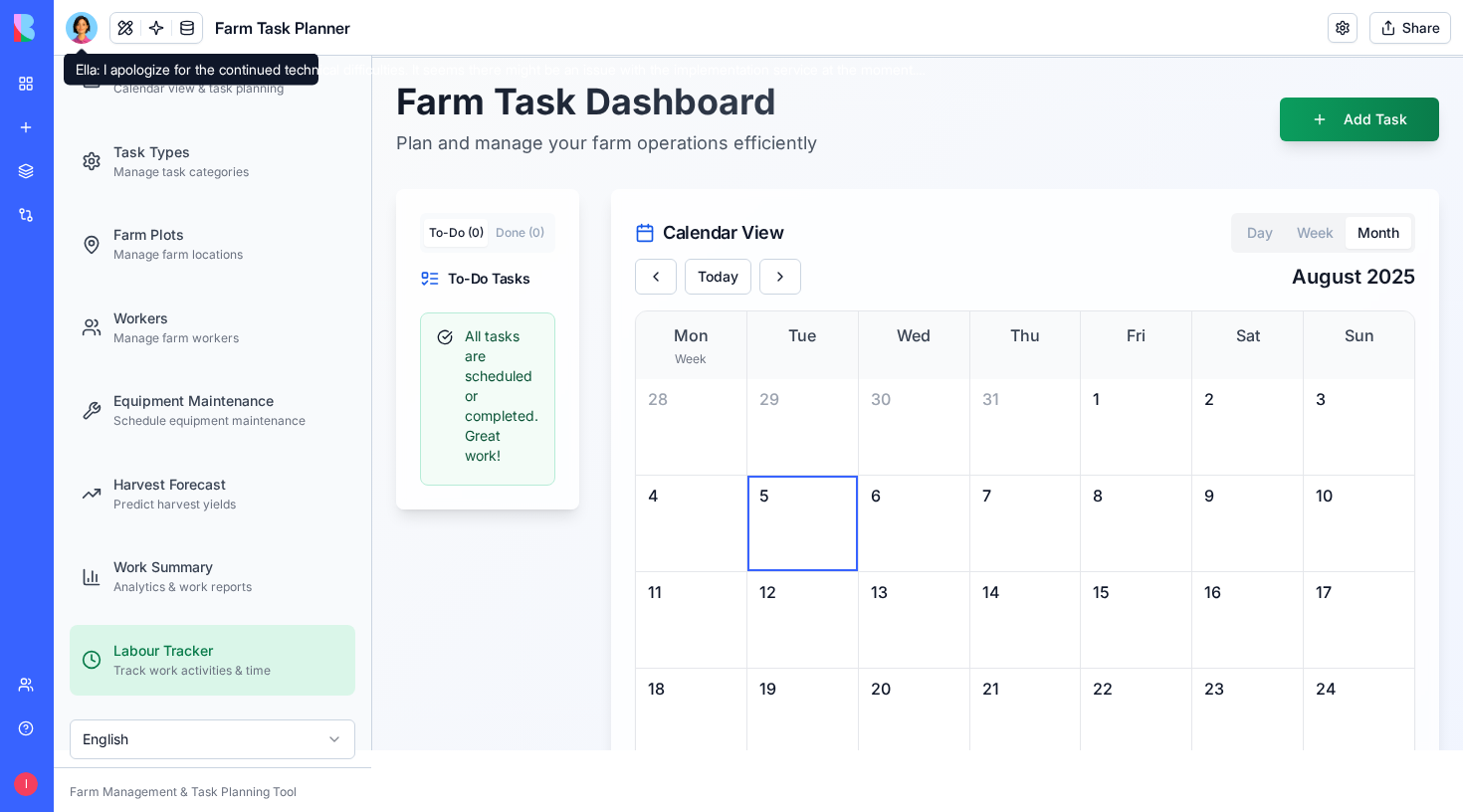 click on "Track work activities & time" at bounding box center (228, 671) 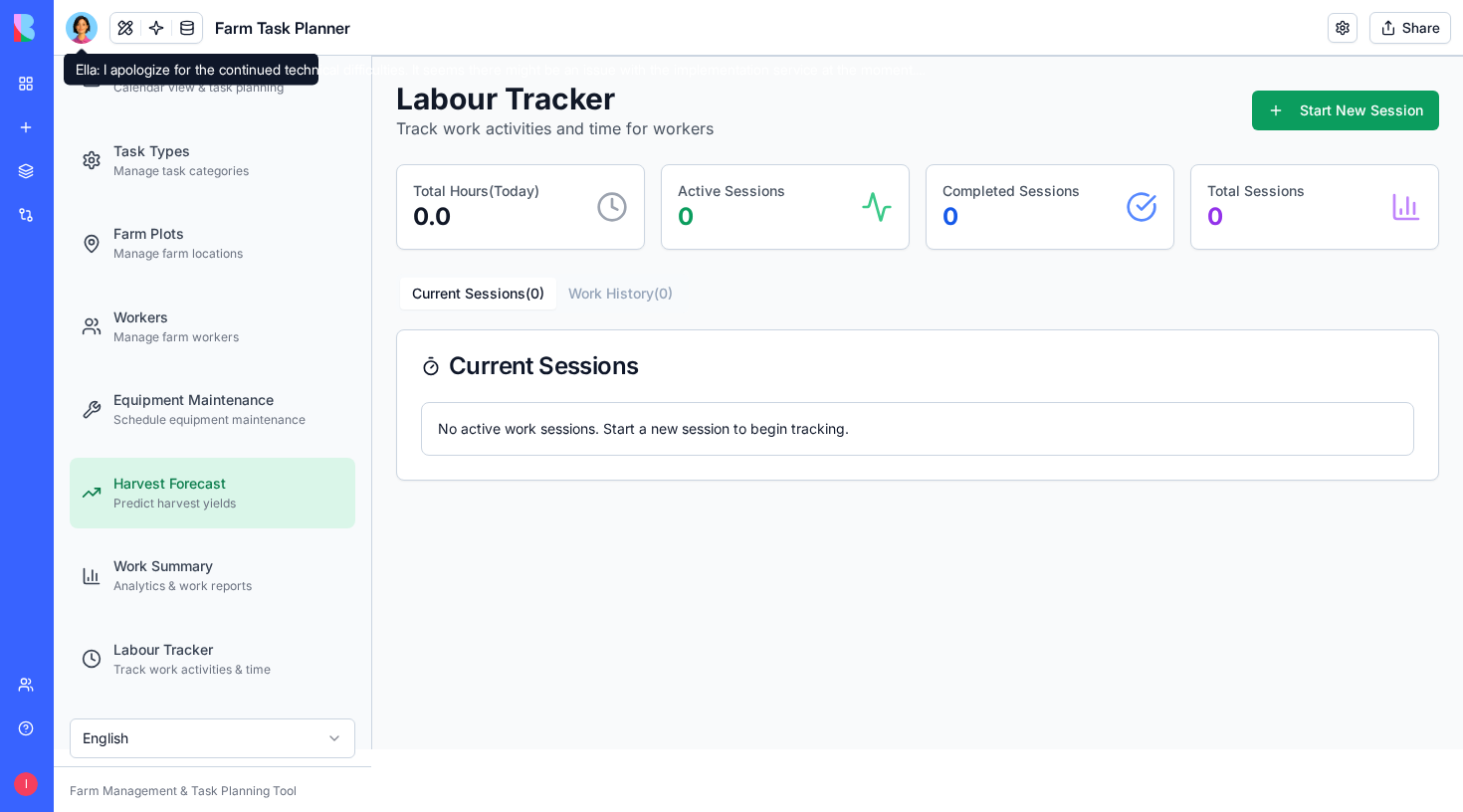 scroll, scrollTop: 62, scrollLeft: 0, axis: vertical 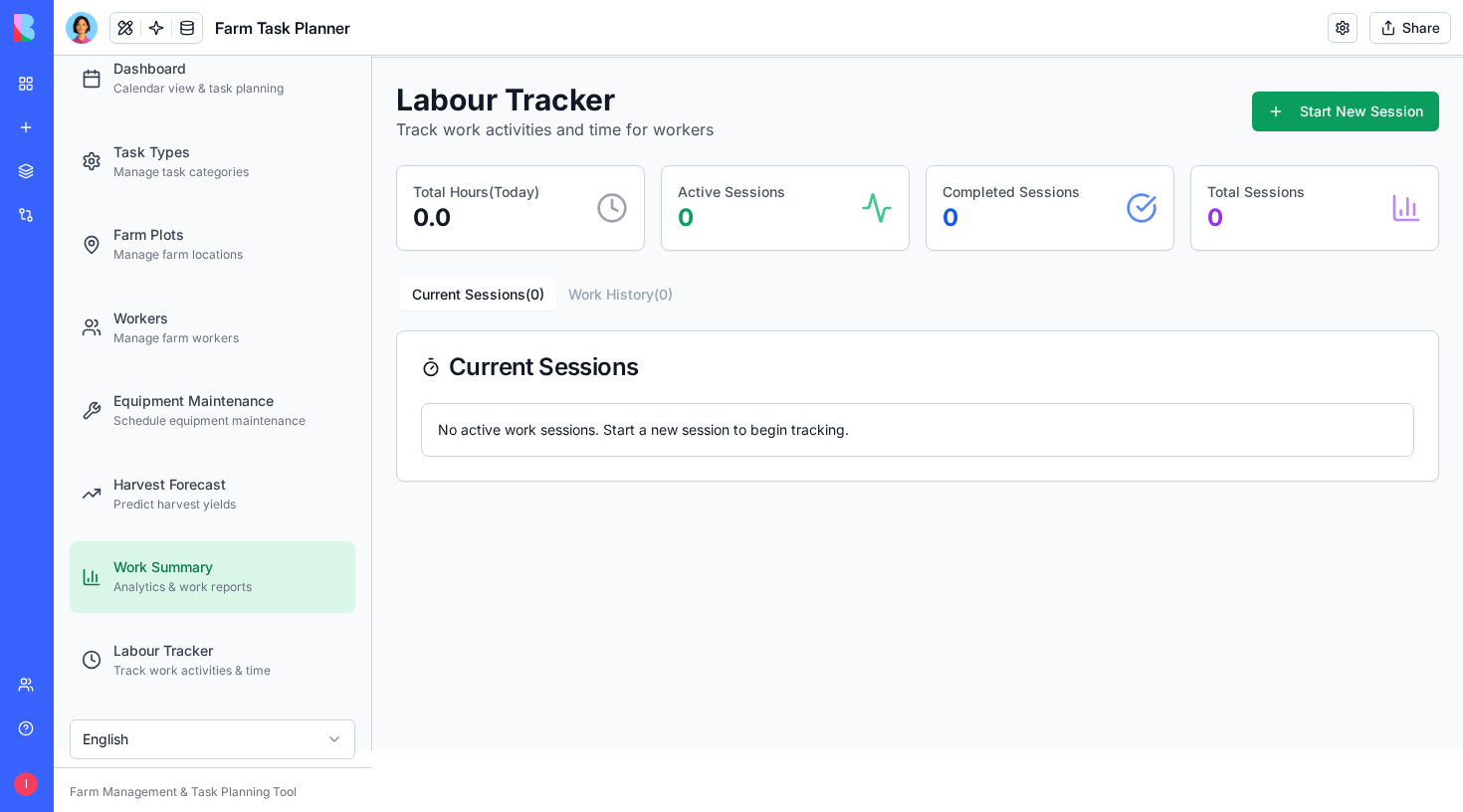click on "Analytics & work reports" at bounding box center (228, 587) 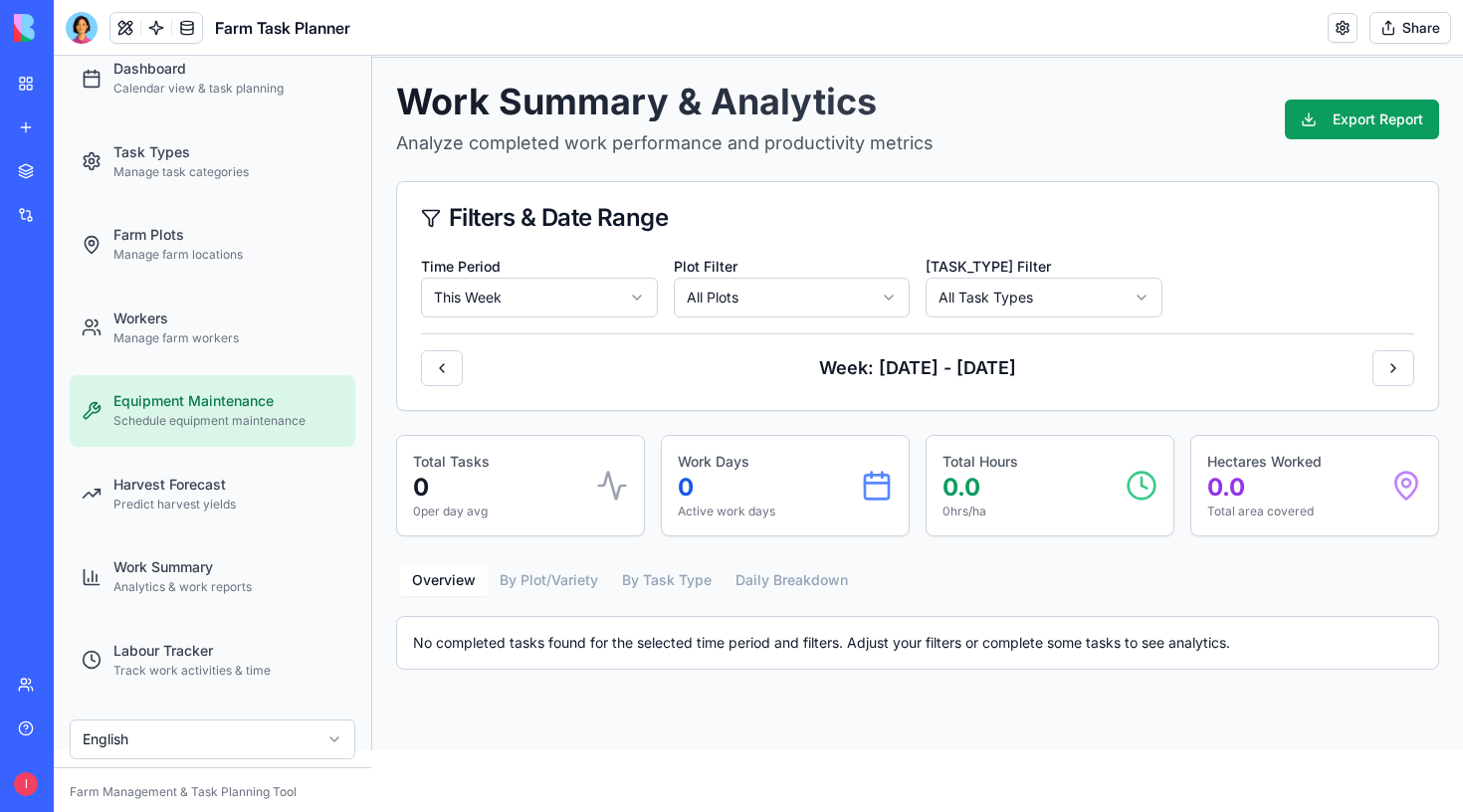 scroll, scrollTop: 0, scrollLeft: 0, axis: both 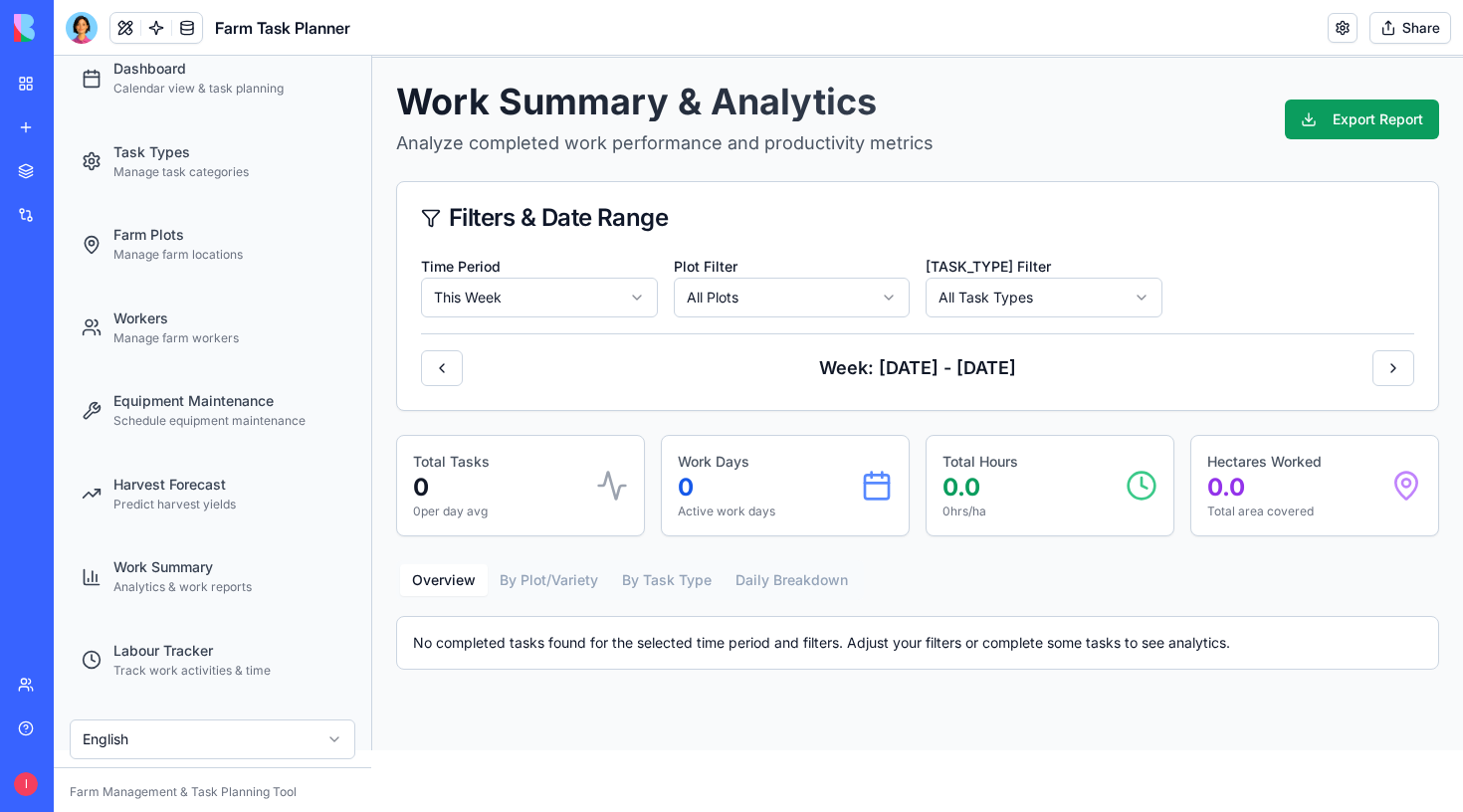 click on "Farm Planner Dashboard Calendar view & task planning Task Types Manage task categories Farm Plots Manage farm locations Workers Manage farm workers Equipment Maintenance Schedule equipment maintenance Harvest Forecast Predict harvest yields Work Summary Analytics & work reports Labour Tracker Track work activities & time 🇺🇸 English Farm Management & Task Planning Tool Farm Task Planner 🇺🇸 English Work Summary & Analytics Analyze completed work performance and productivity metrics Export Report Filters & Date Range Time Period This Week Plot Filter All Plots Task Type Filter All Task Types Week: Aug 4 - Aug 10, 2025 Total Tasks 0 0  per day avg Work Days 0 Active work days Total Hours 0.0 0  hrs/ha Hectares Worked 0.0 Total area covered Overview By Plot/Variety By Task Type Daily Breakdown No completed tasks found for the selected time period and filters. Adjust your filters or complete some tasks to see analytics." at bounding box center [758, 372] 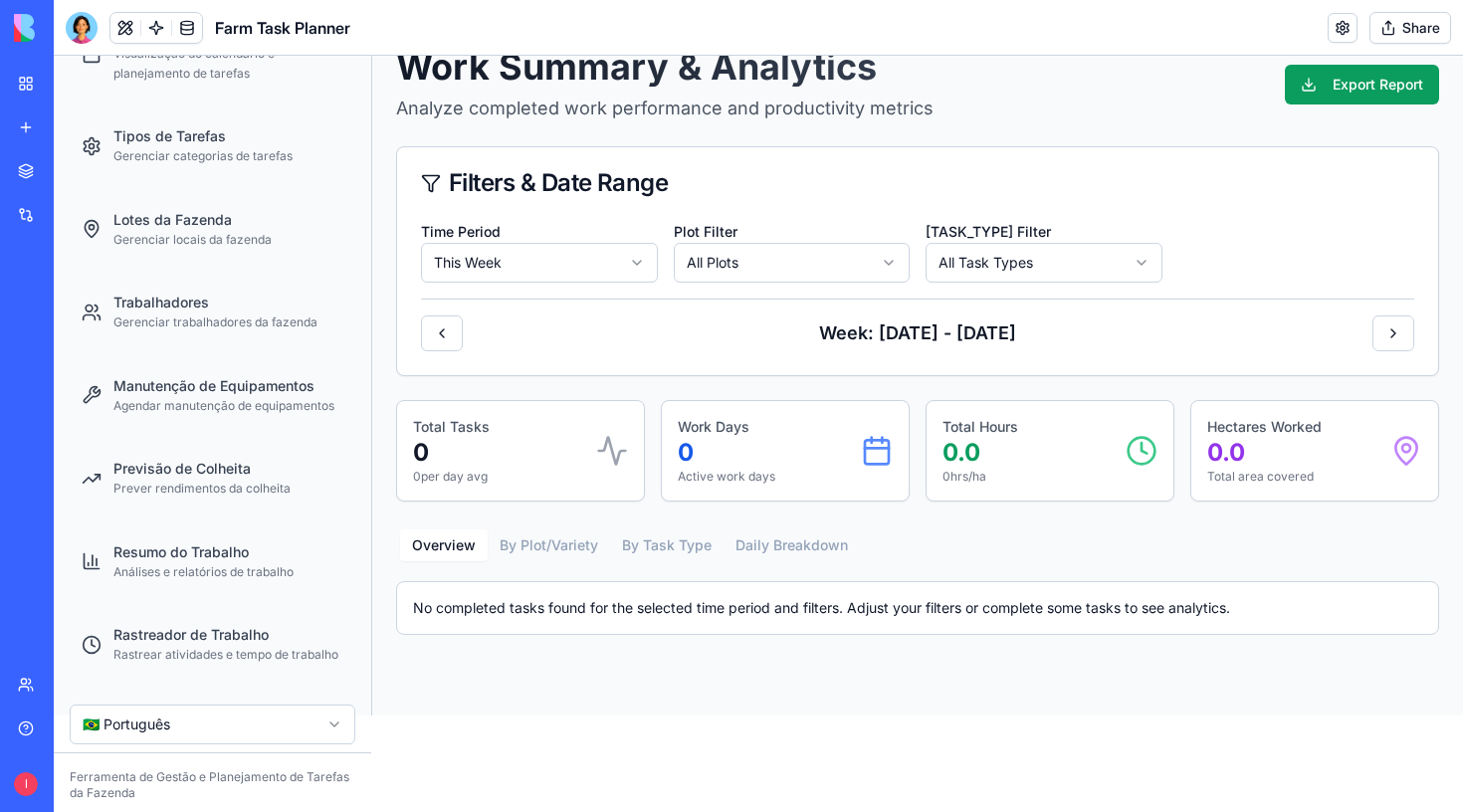 scroll, scrollTop: 0, scrollLeft: 0, axis: both 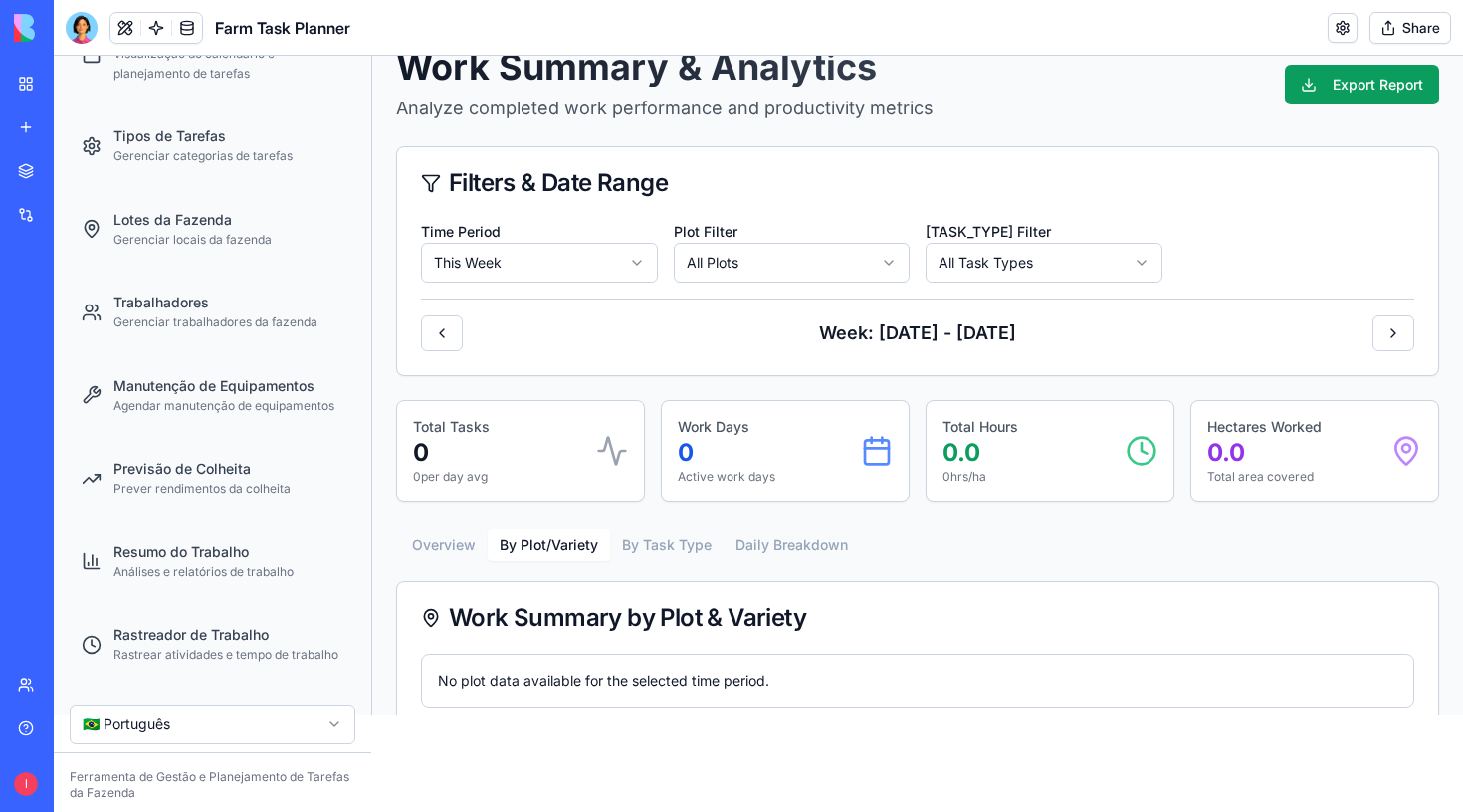 click on "By Plot/Variety" at bounding box center (548, 545) 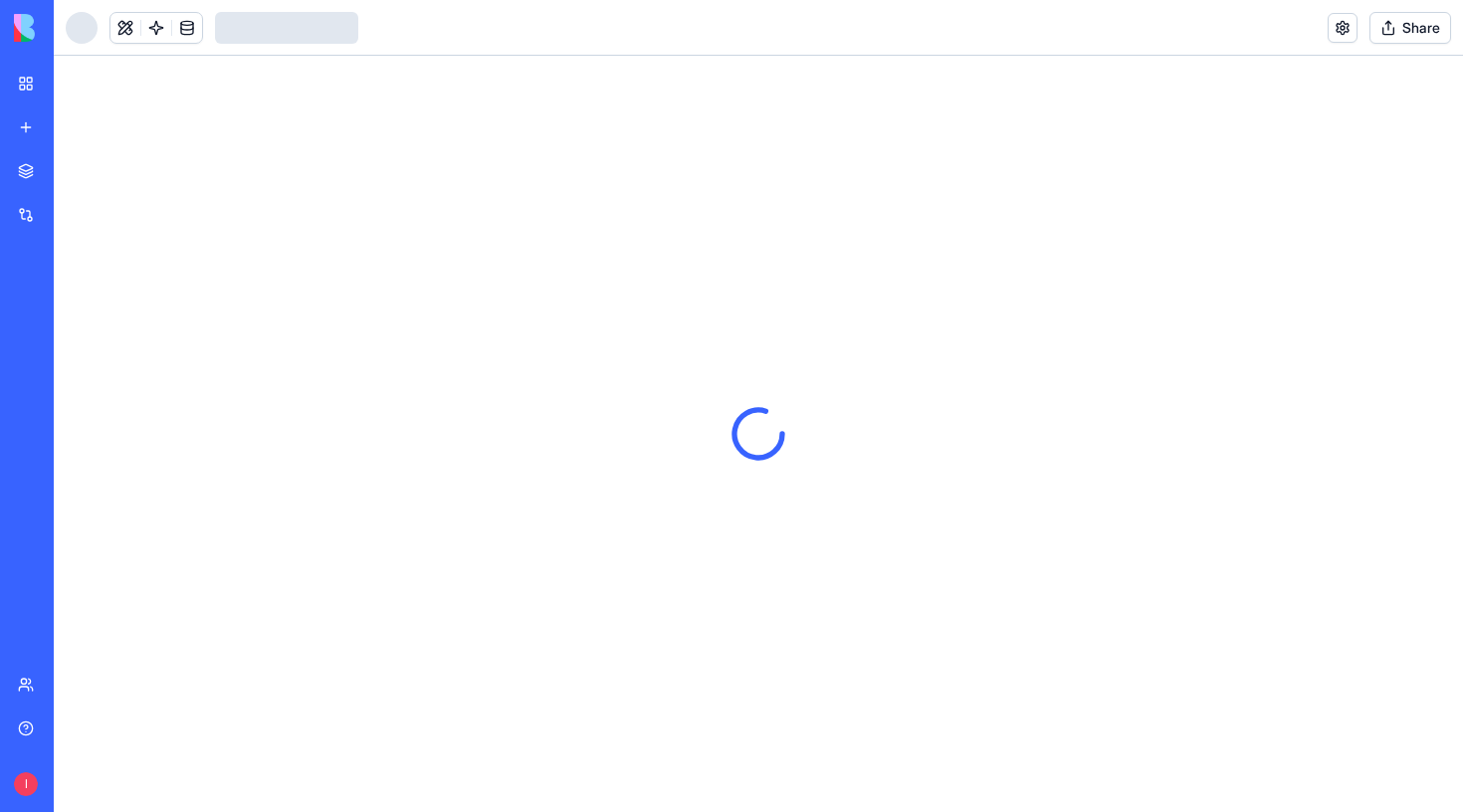 scroll, scrollTop: 0, scrollLeft: 0, axis: both 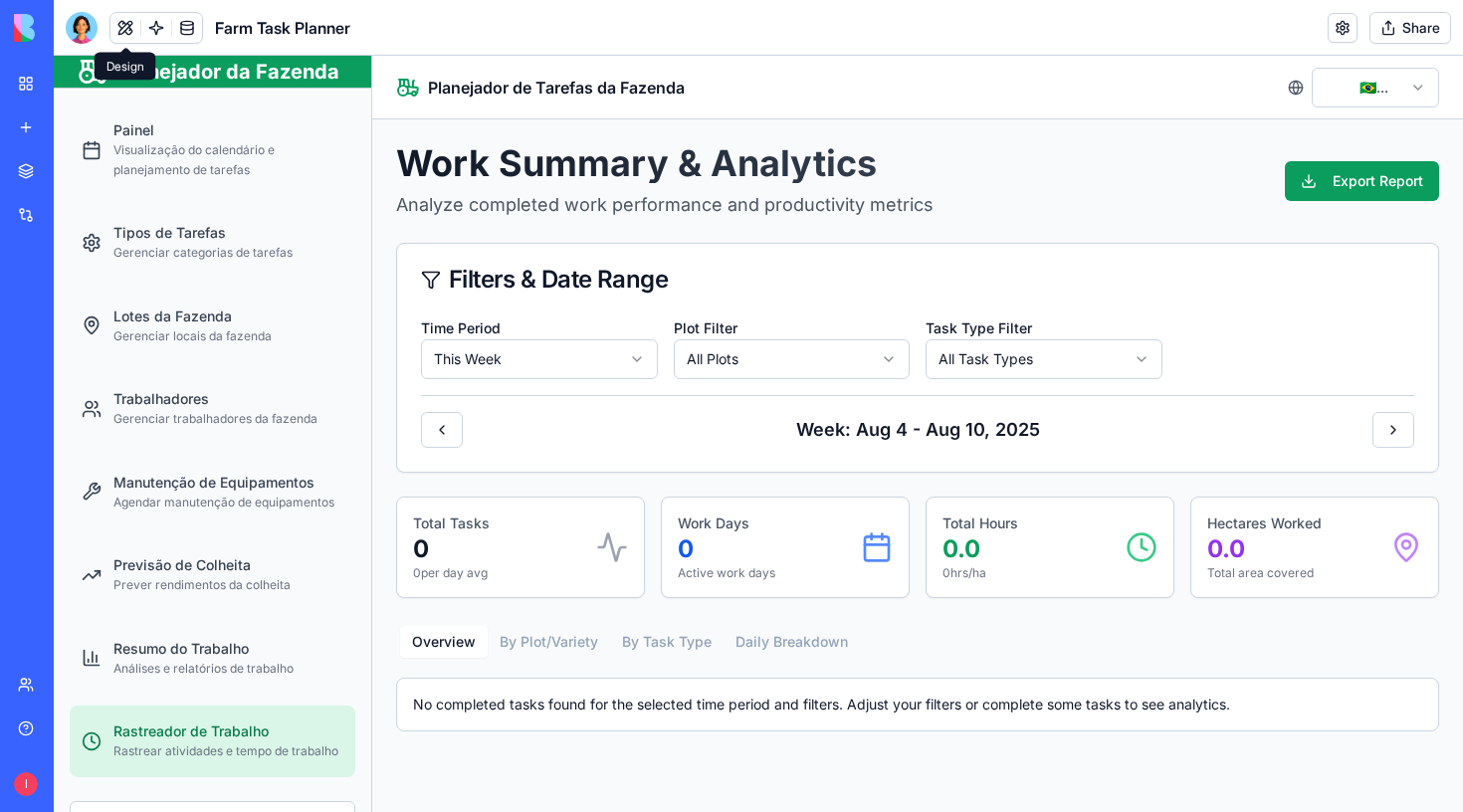 click on "Rastrear atividades e tempo de trabalho" at bounding box center (228, 751) 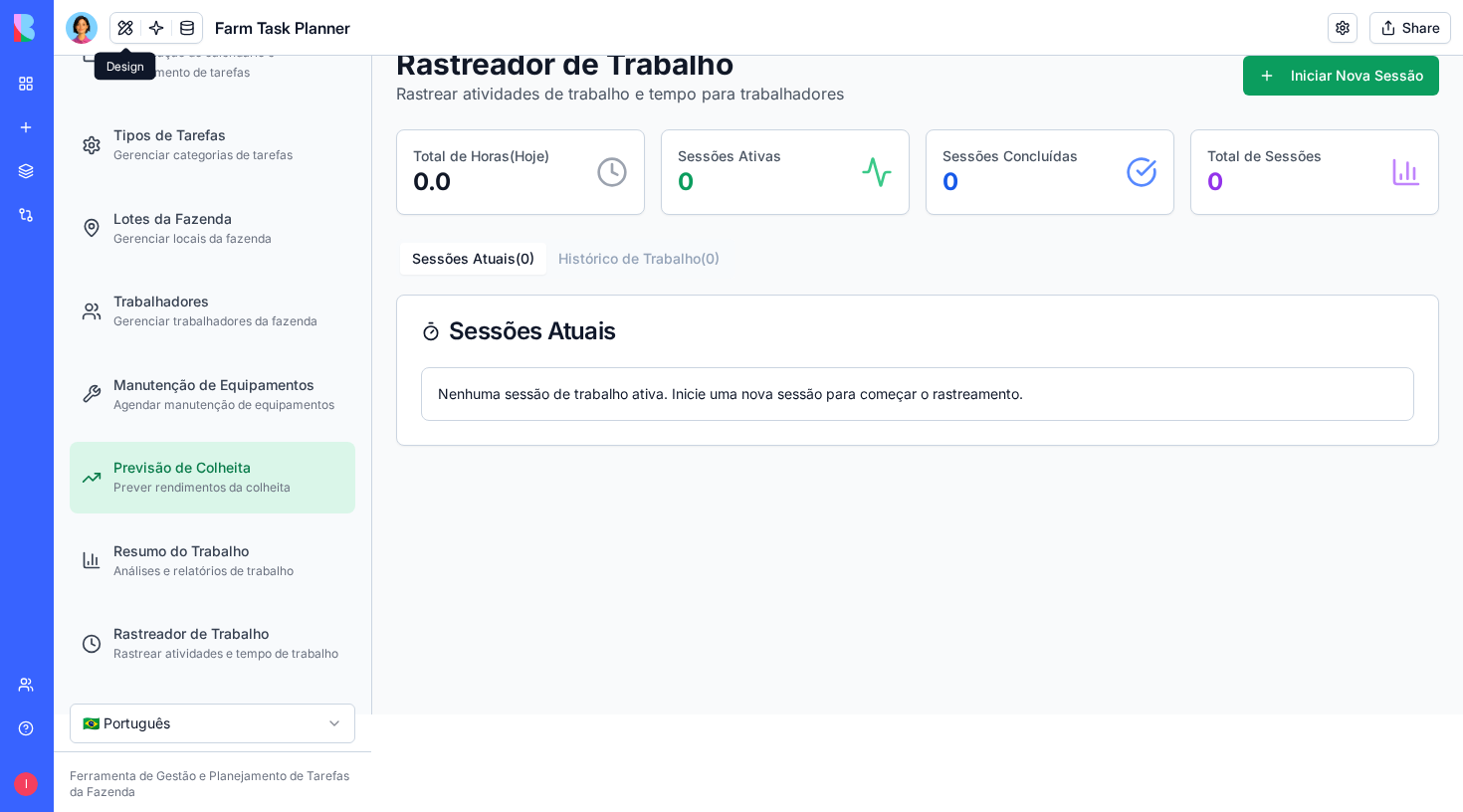 scroll, scrollTop: 97, scrollLeft: 0, axis: vertical 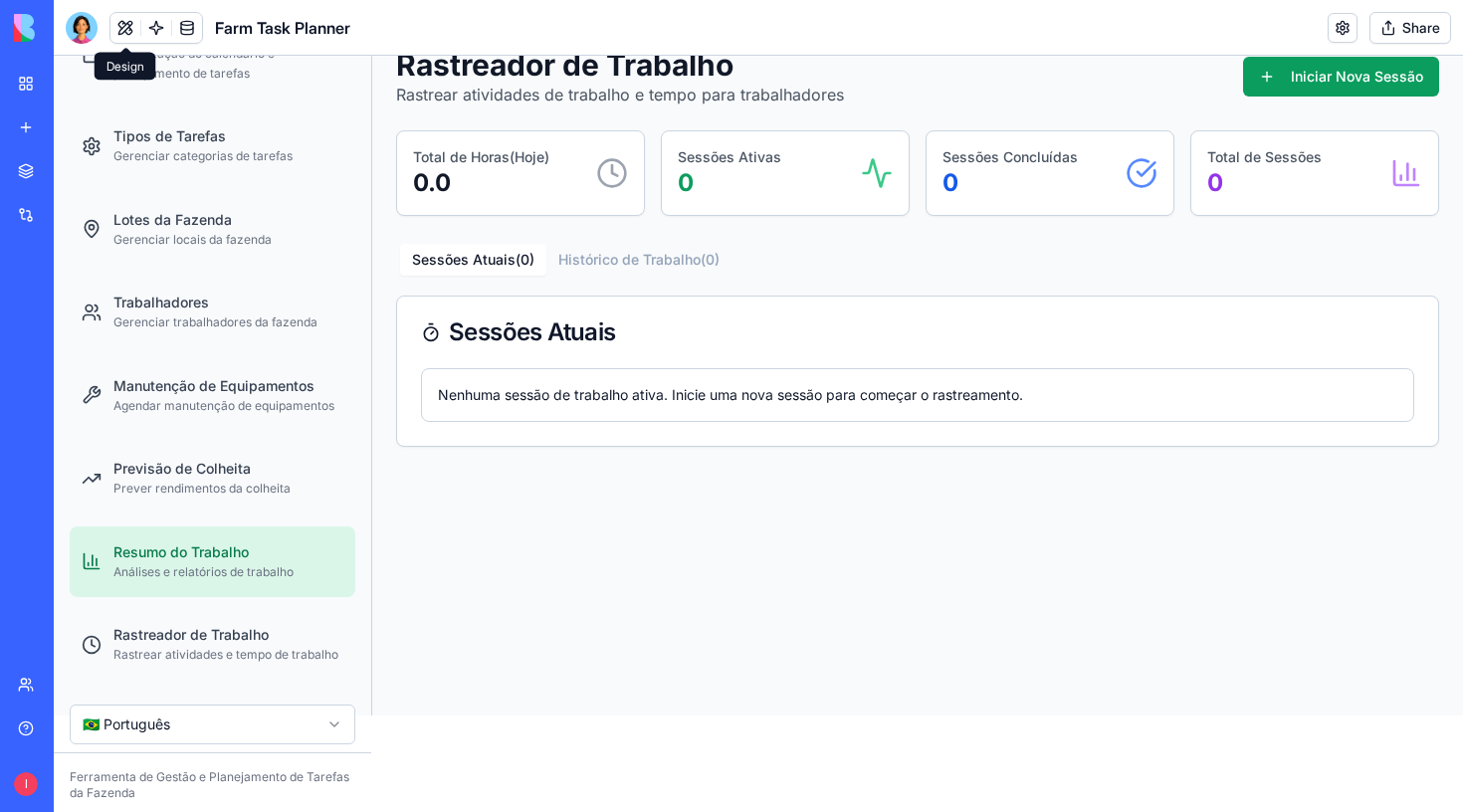 click on "Resumo do Trabalho" at bounding box center (228, 552) 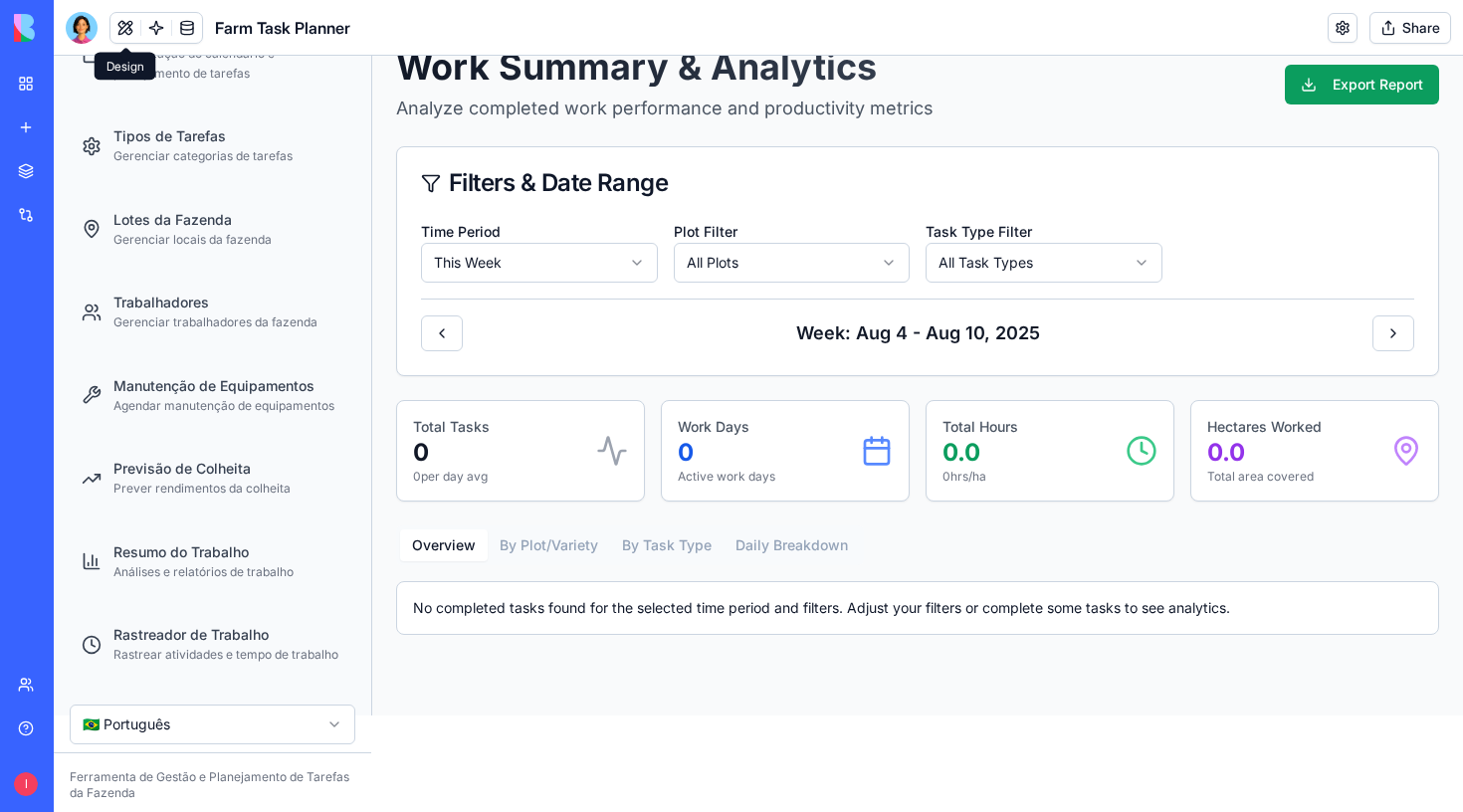 scroll, scrollTop: 62, scrollLeft: 0, axis: vertical 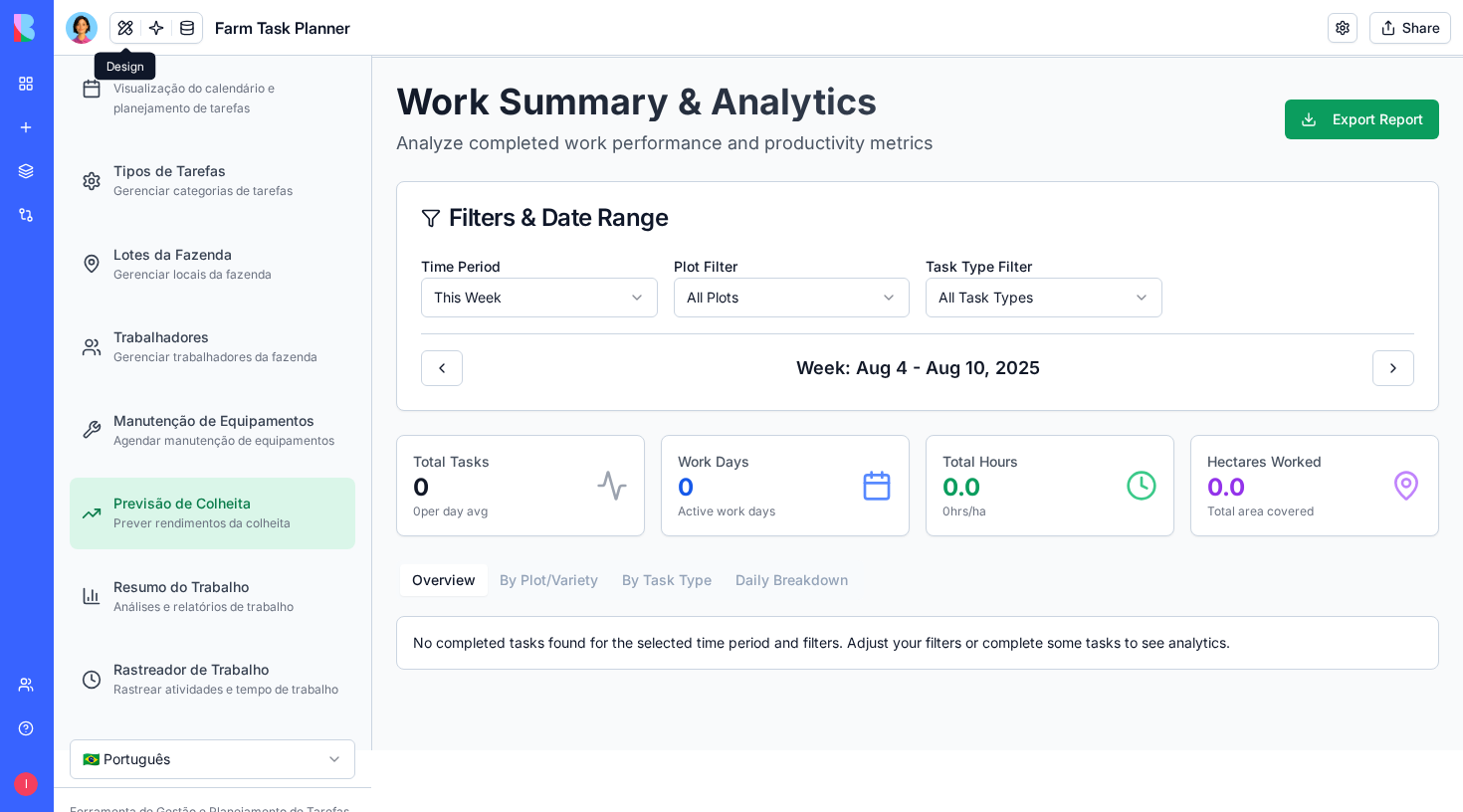 click on "Prever rendimentos da colheita" at bounding box center [228, 523] 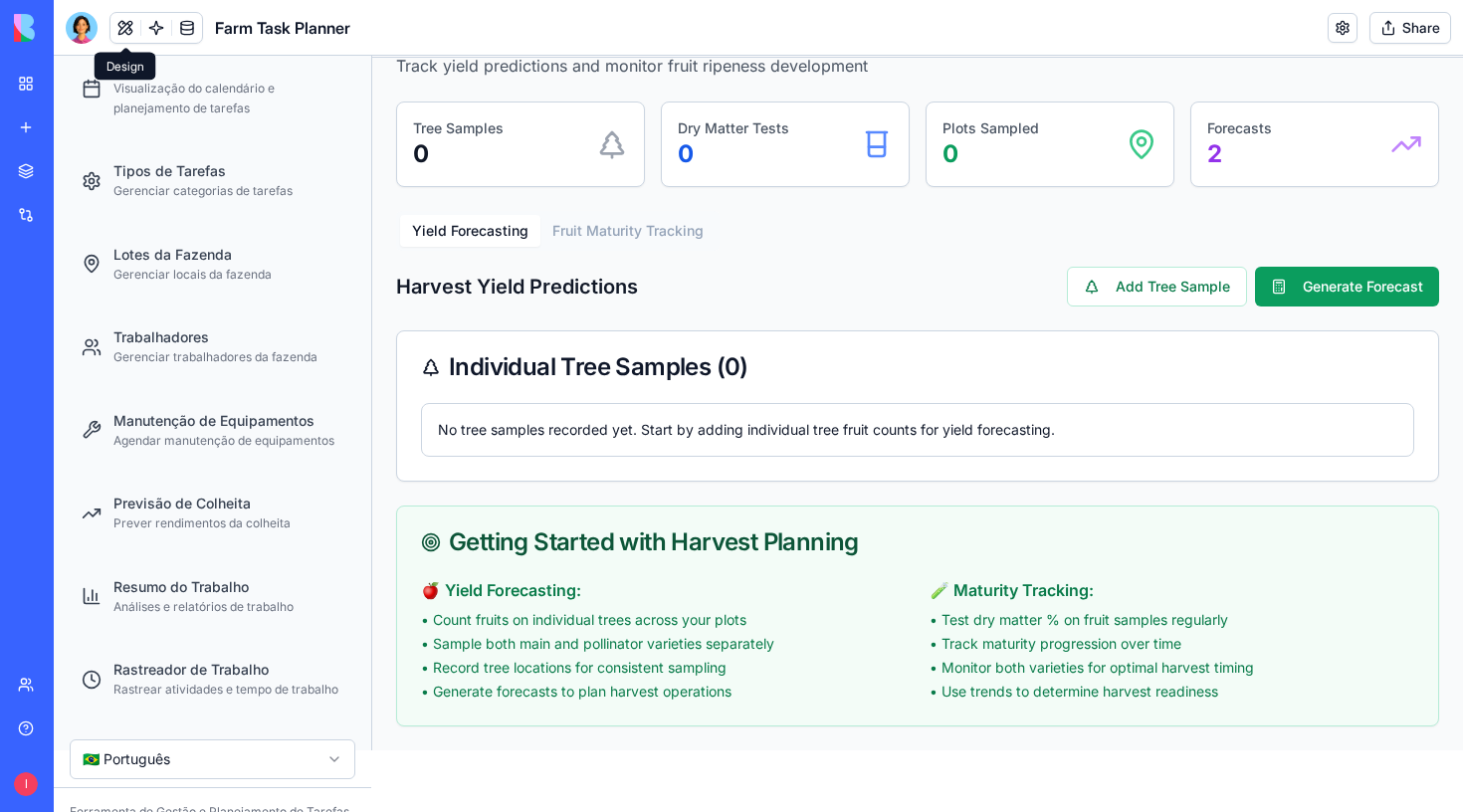 scroll, scrollTop: 64, scrollLeft: 0, axis: vertical 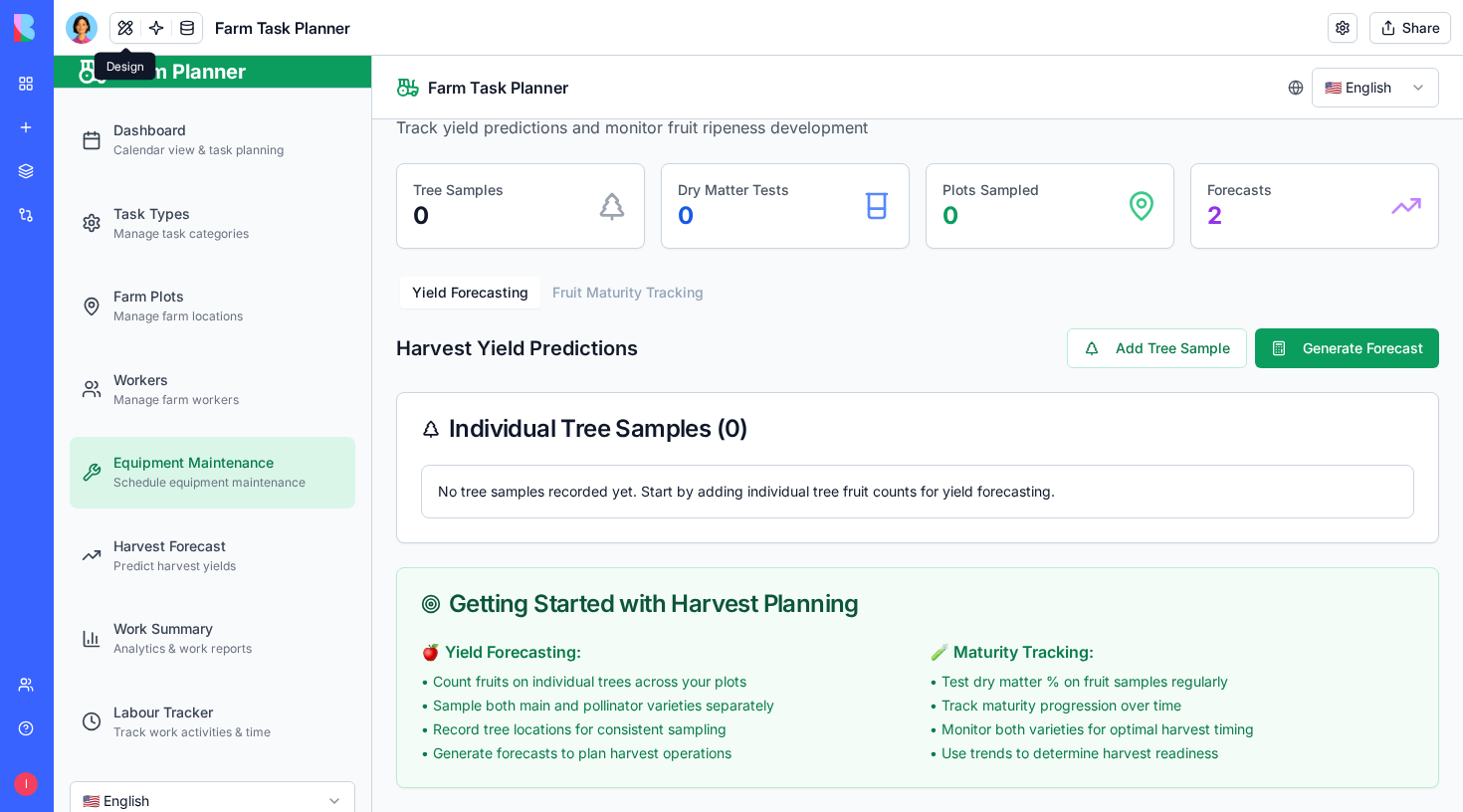 click on "Schedule equipment maintenance" at bounding box center (228, 483) 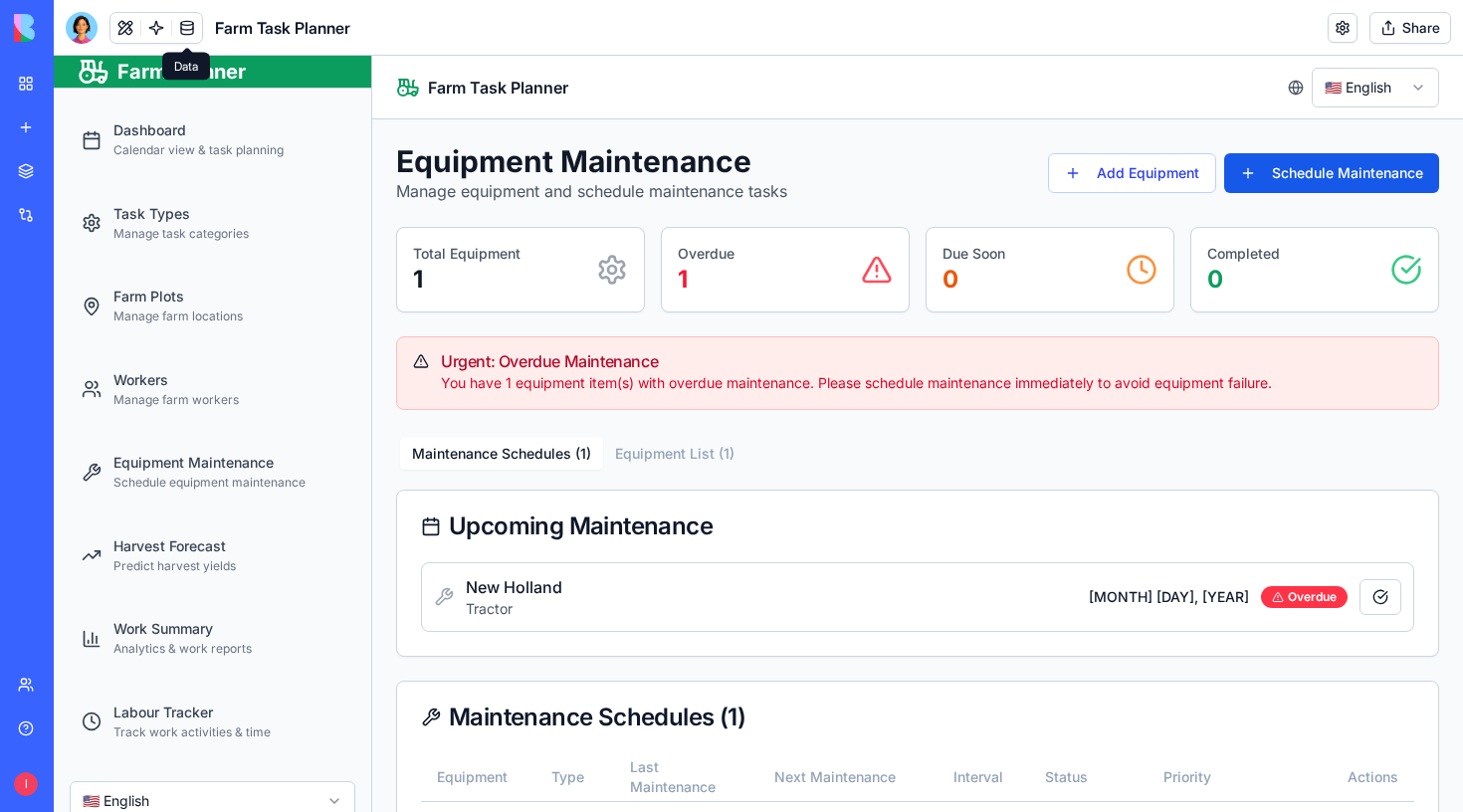 click at bounding box center (187, 28) 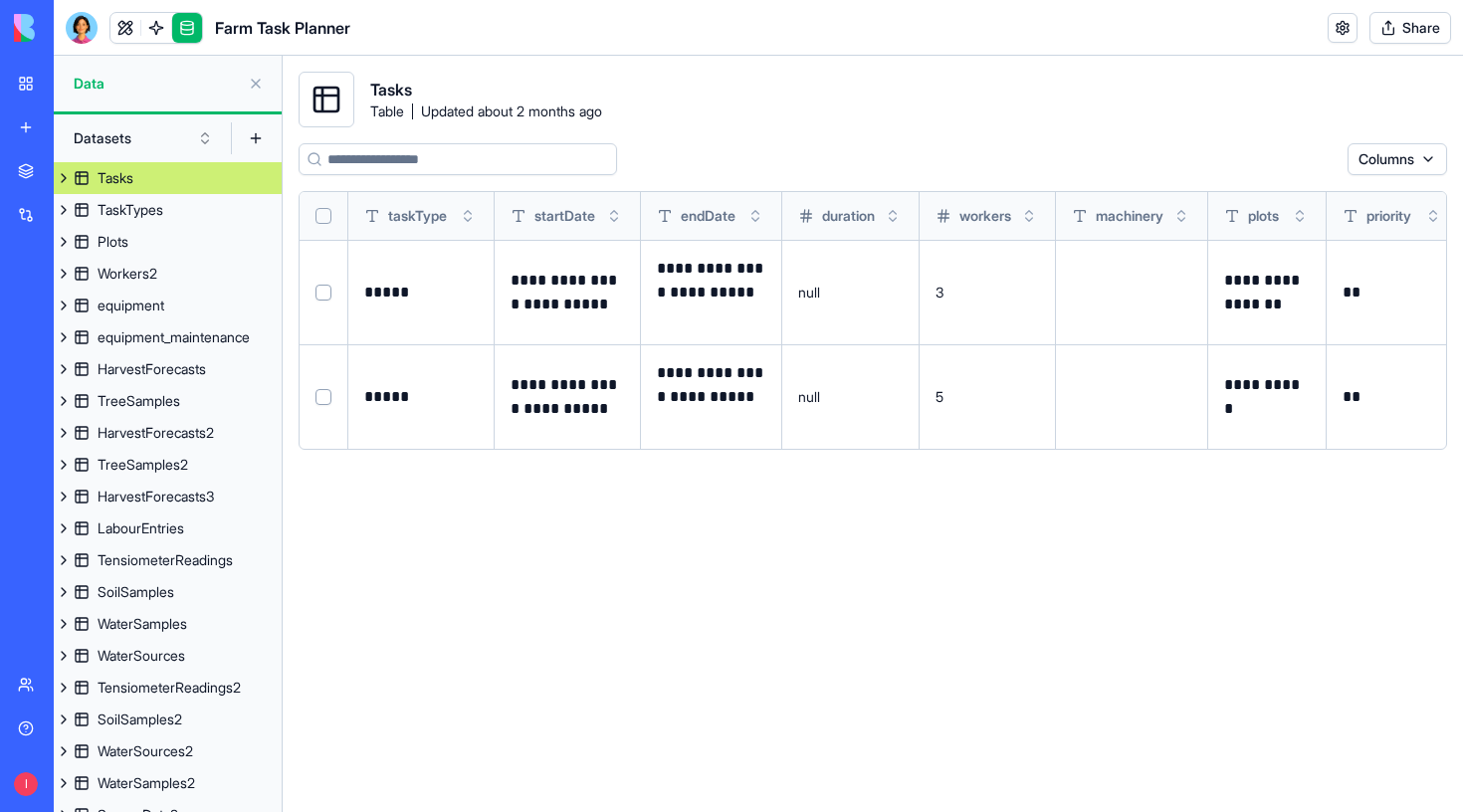 scroll, scrollTop: 0, scrollLeft: 0, axis: both 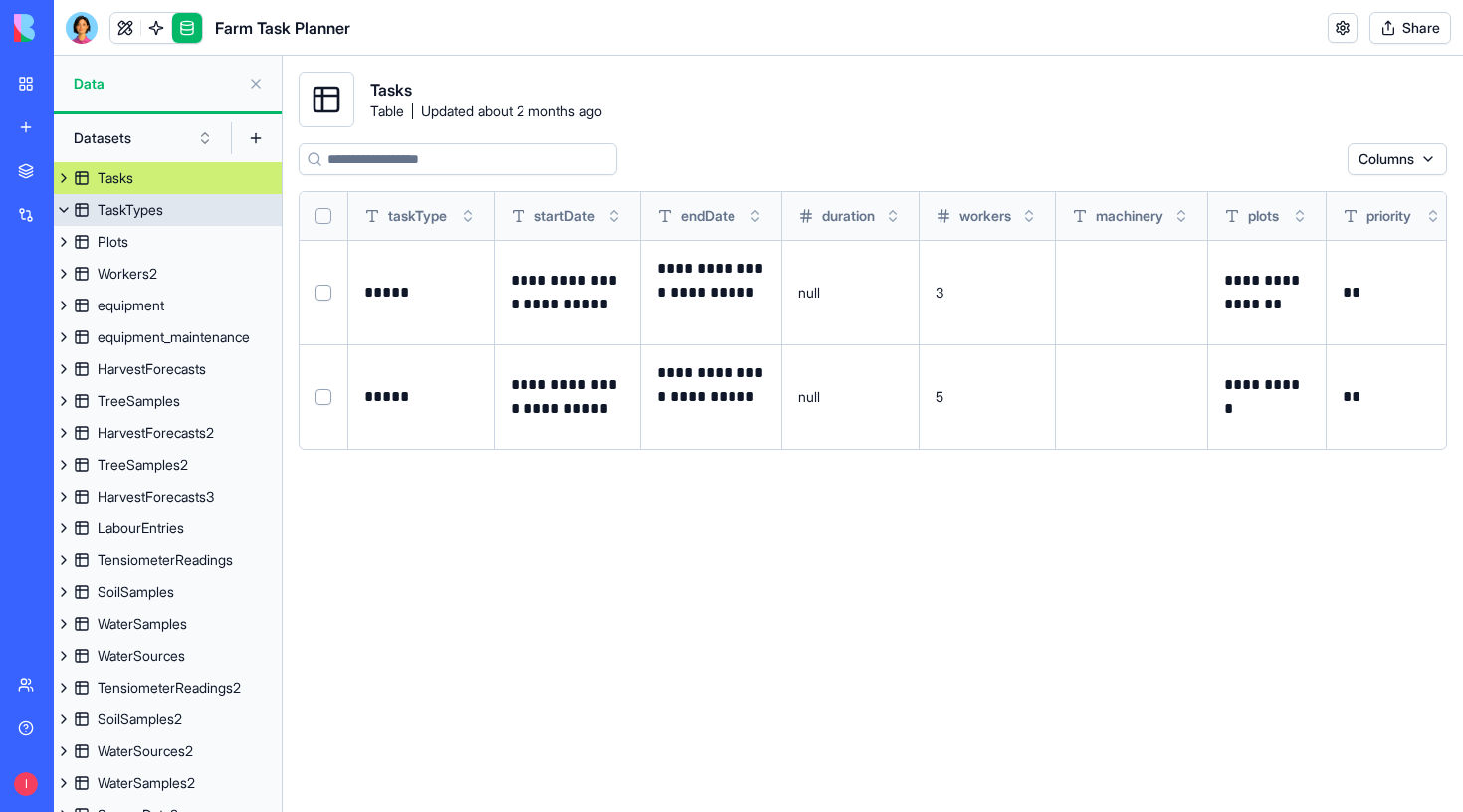 click on "TaskTypes" at bounding box center [167, 210] 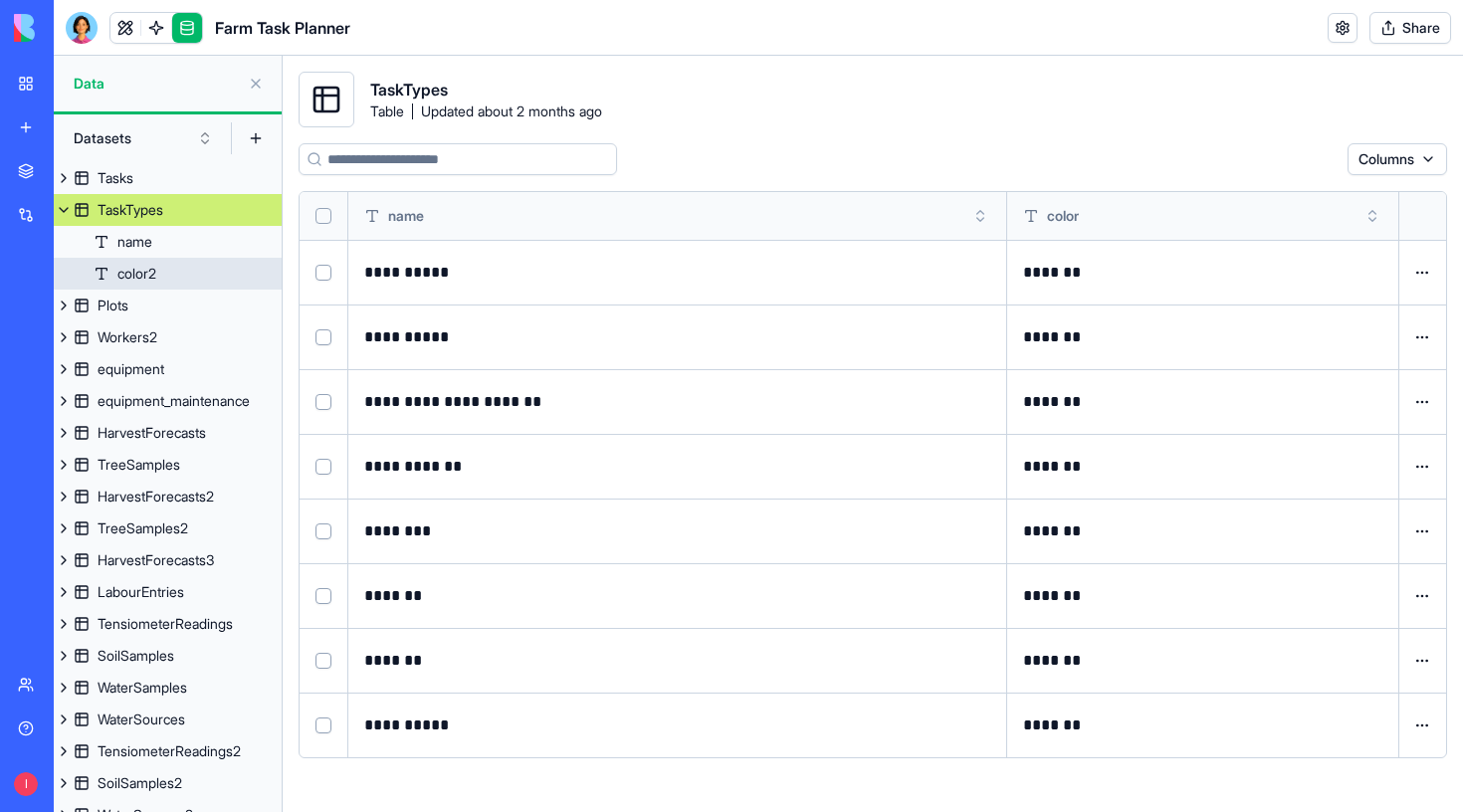 click on "color2" at bounding box center (136, 274) 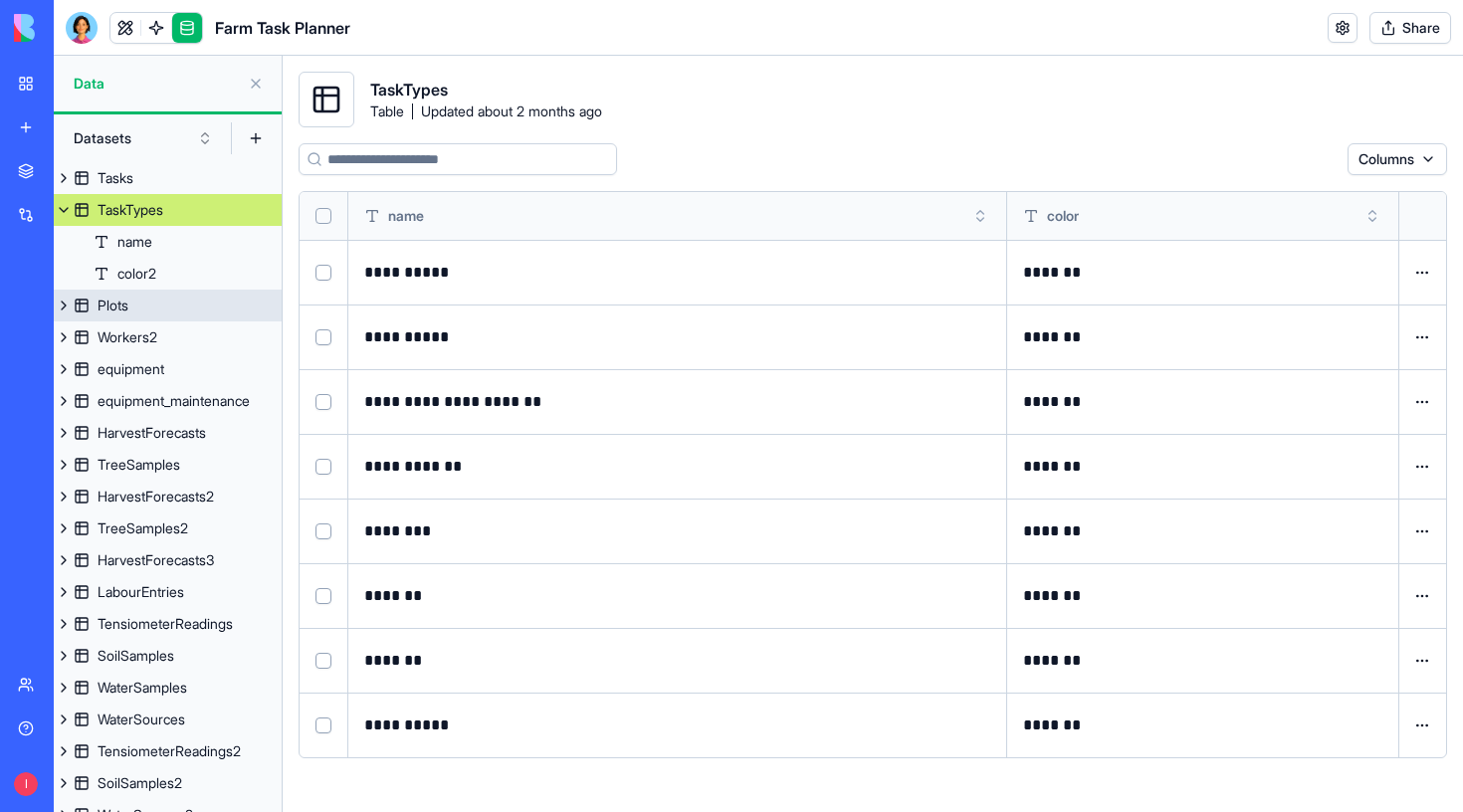 click on "Plots" at bounding box center (167, 305) 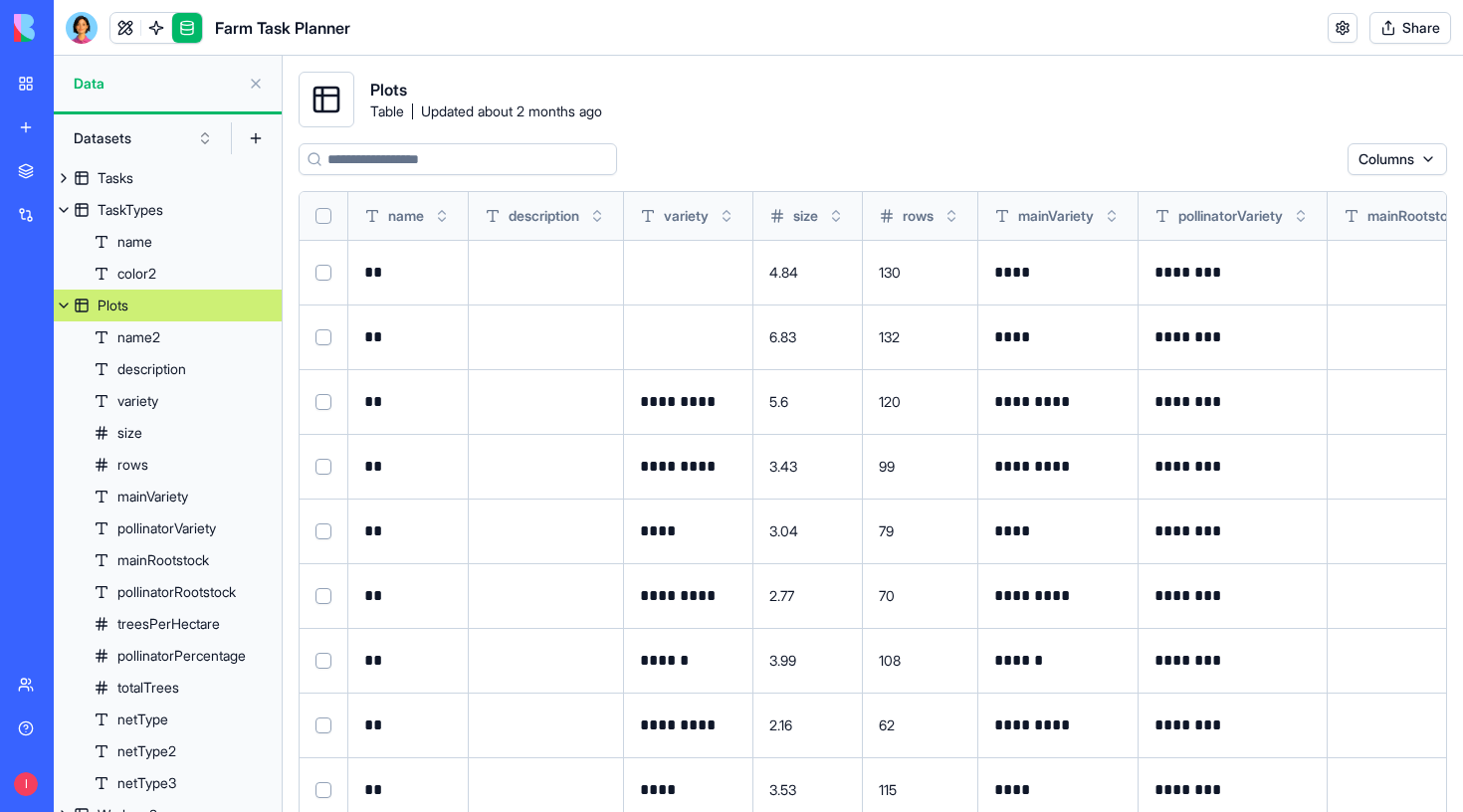 click on "Plots" at bounding box center (167, 305) 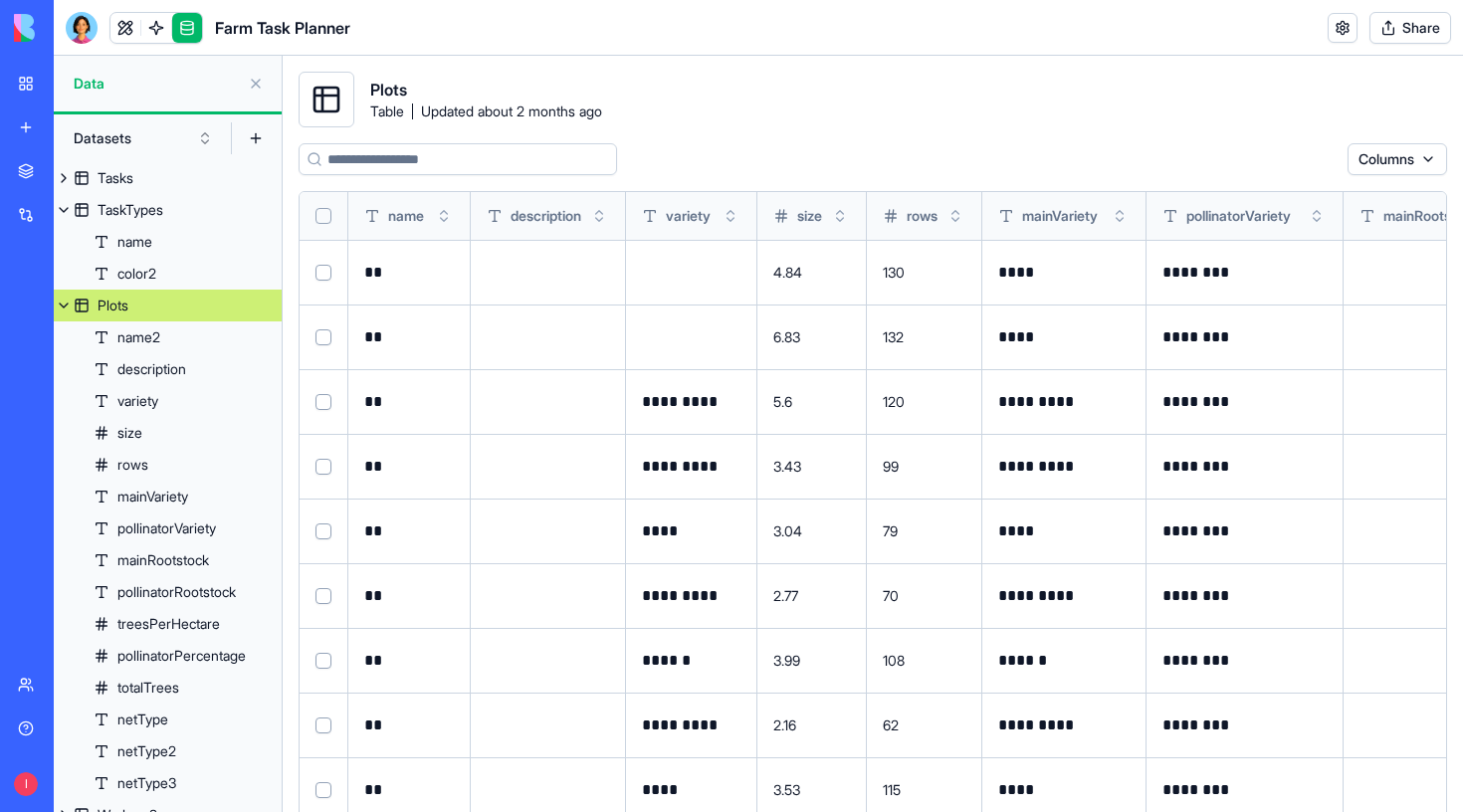 click at bounding box center (64, 305) 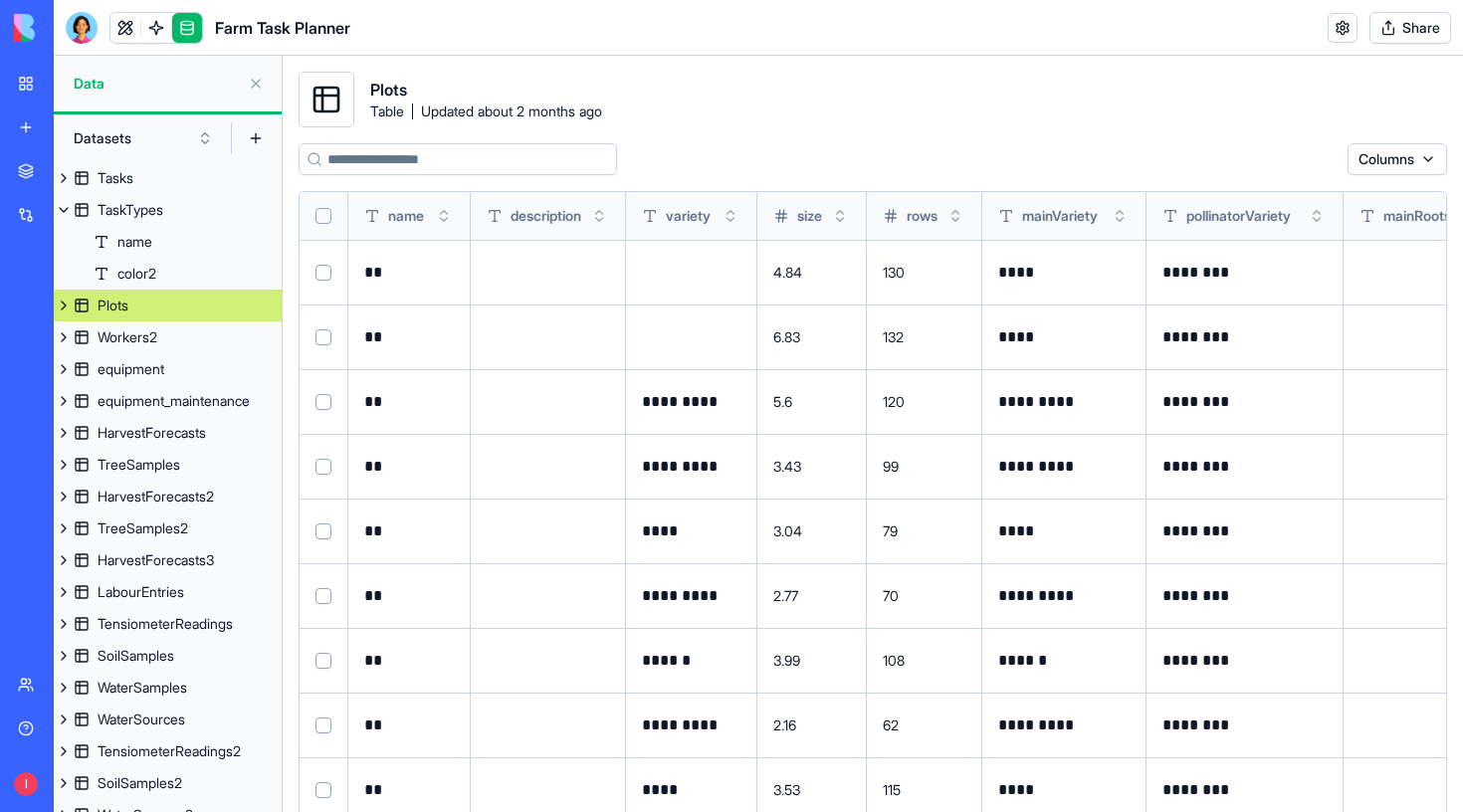 click on "BETA My workspace New app Marketplace Integrations Recent Farm Task Planner Social Media Content Generator TRY Blog Generation Pro TRY Team Help I Farm Task Planner Share Data Datasets Tasks TaskTypes name color2 Plots Workers2 equipment equipment_maintenance HarvestForecasts TreeSamples HarvestForecasts2 TreeSamples2 HarvestForecasts3 LabourEntries TensiometerReadings SoilSamples WaterSamples WaterSources TensiometerReadings2 SoilSamples2 WaterSources2 WaterSamples2 SensorData2 TensiometerReadings3 SoilSamples3 WaterSources3 WaterSamples3 NonWorkingDays NonWorkingDays3 Plots Table Updated about 2 months ago Columns name description variety size rows mainVariety pollinatorVariety mainRootstock pollinatorRootstock treesPerHectare pollinatorPercentage totalTrees netType netType netType ** 4.84 130 **** ******** 714 11 3456 Open menu ** 6.83 132 **** ******** 714 11 4877 Open menu ** ********* 5.6 120 ********* ******** 714 11 3998 Open menu ** ********* 3.43 99 ********* ******** 714 11 2449 Open menu ** ****" at bounding box center (732, 406) 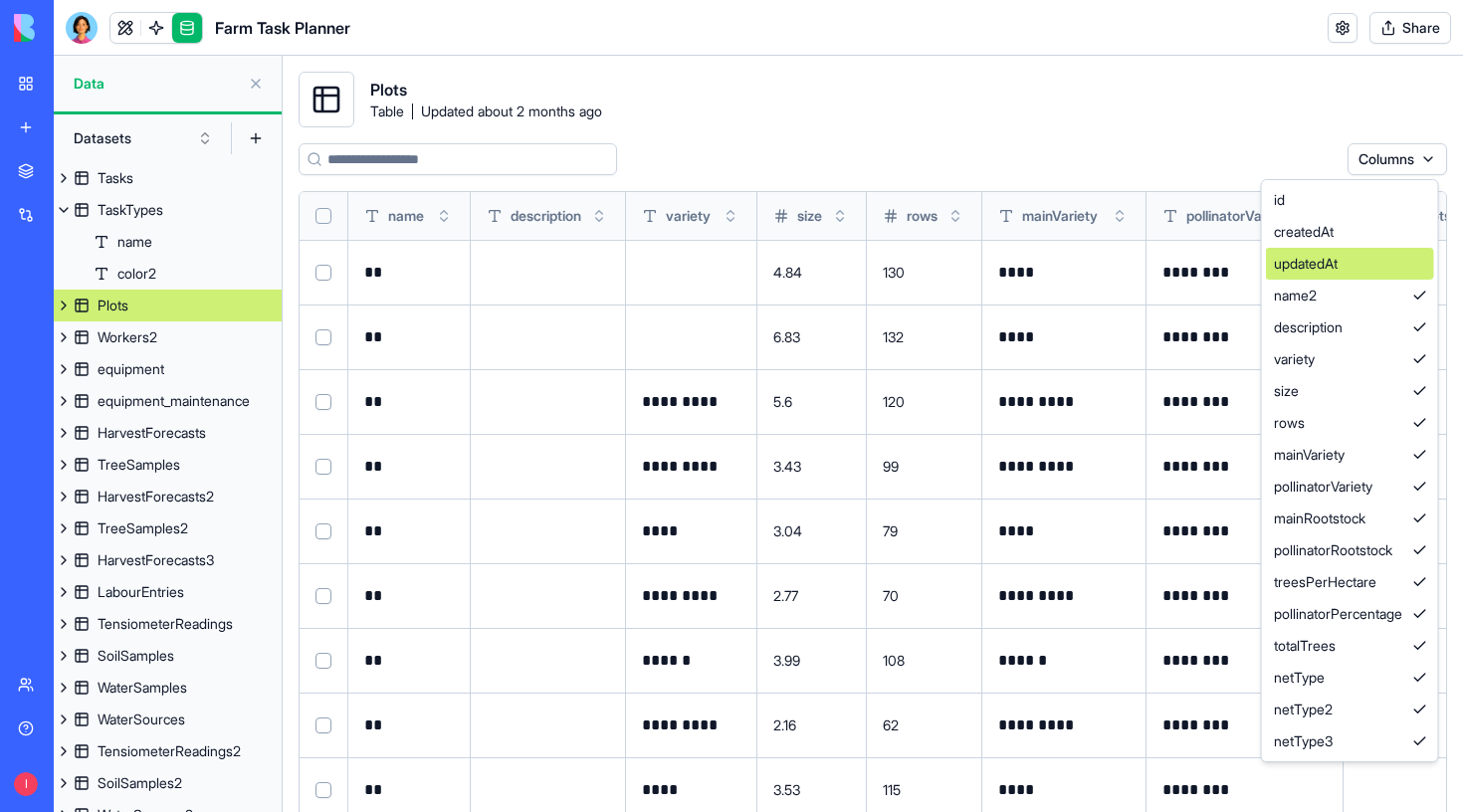 click on "updatedAt" at bounding box center (1350, 264) 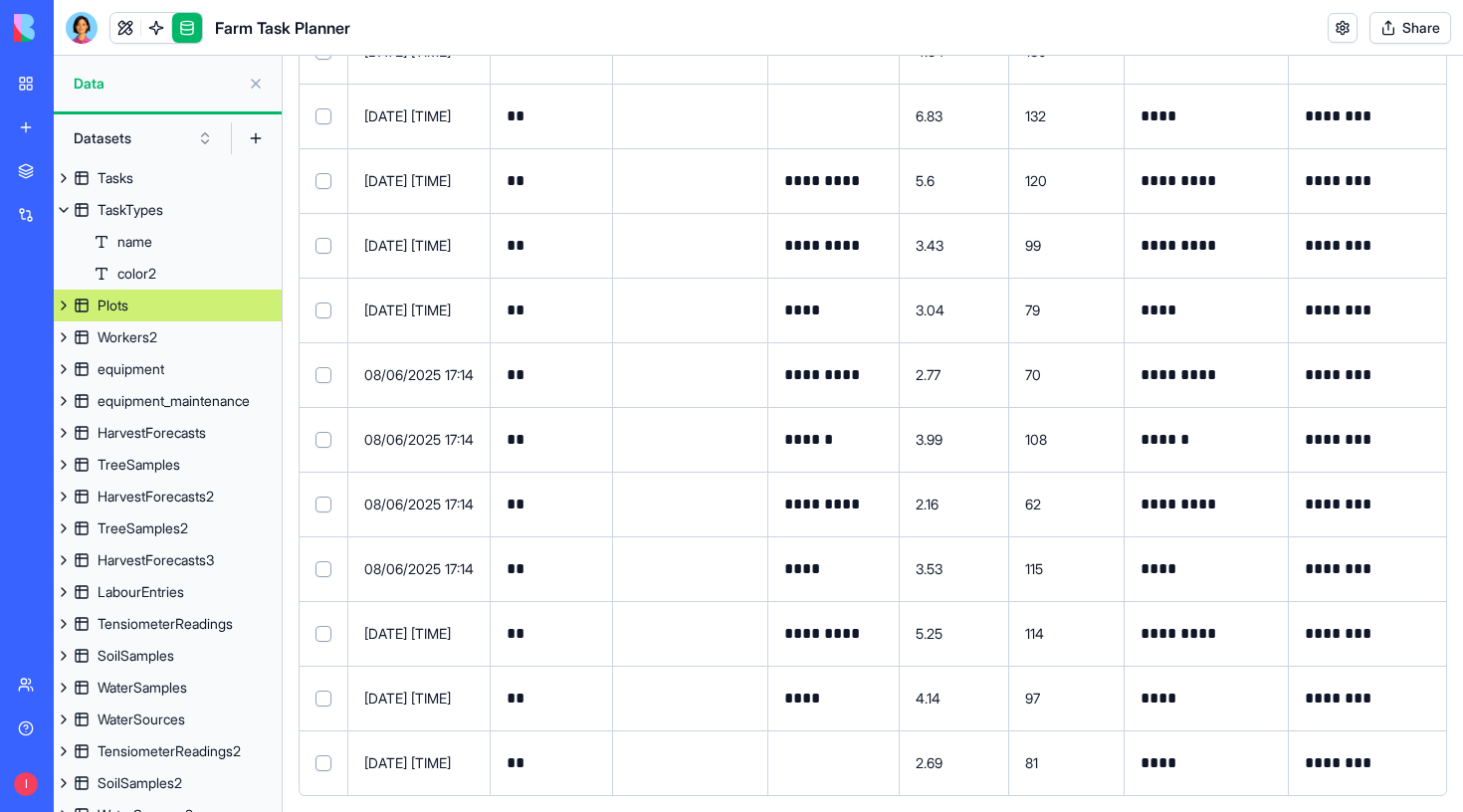 scroll, scrollTop: 221, scrollLeft: 0, axis: vertical 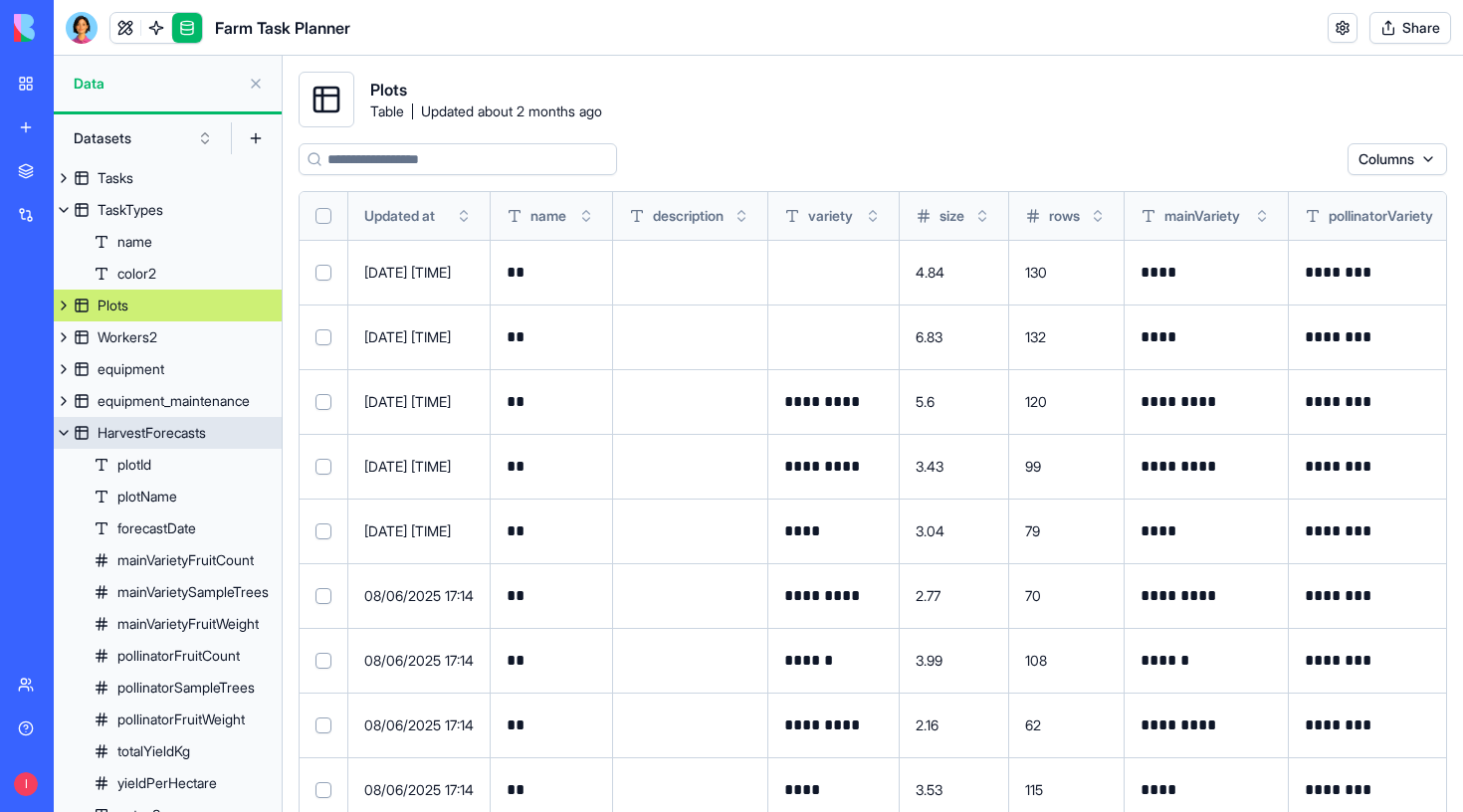 click on "HarvestForecasts" at bounding box center (167, 433) 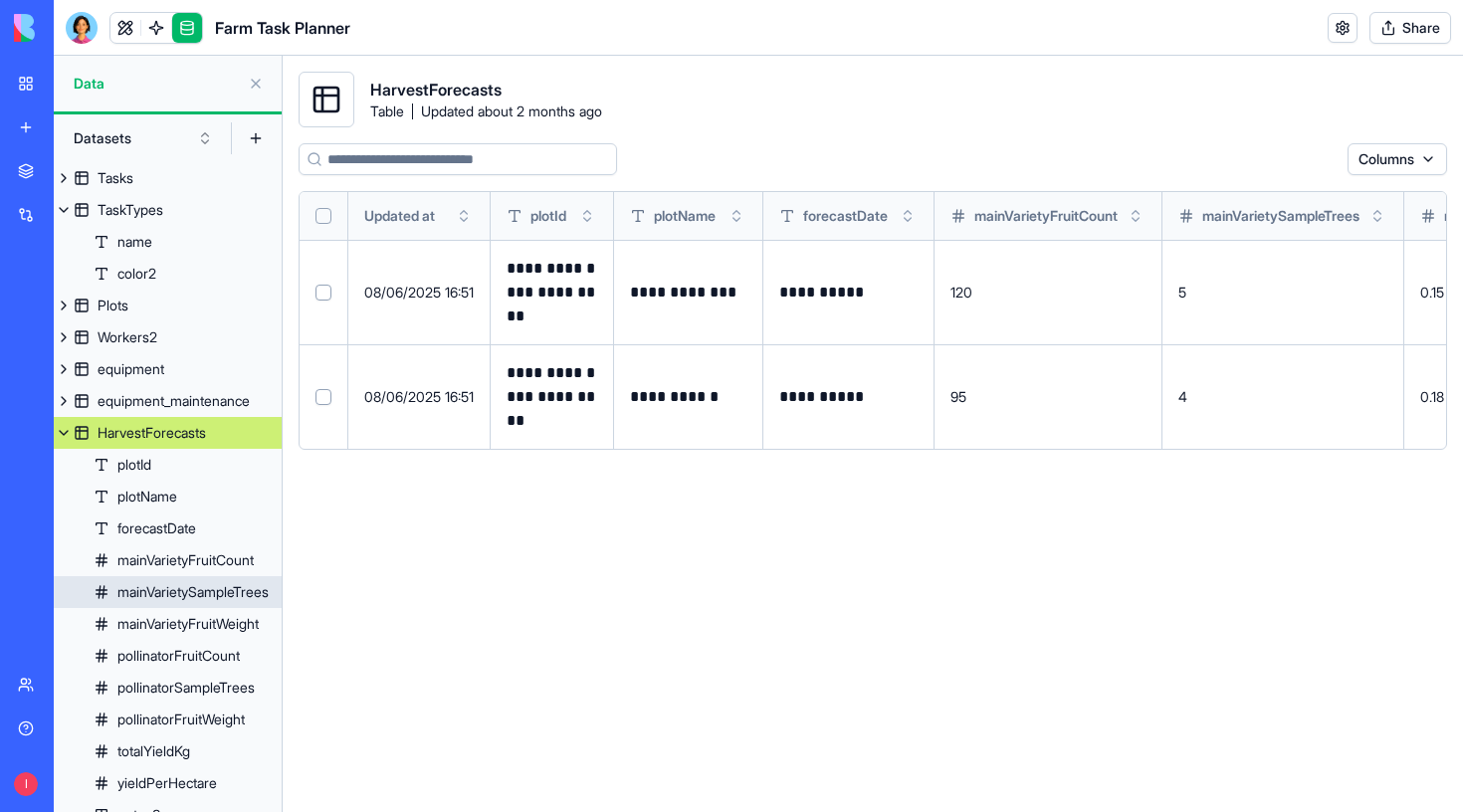 click on "mainVarietySampleTrees" at bounding box center [167, 592] 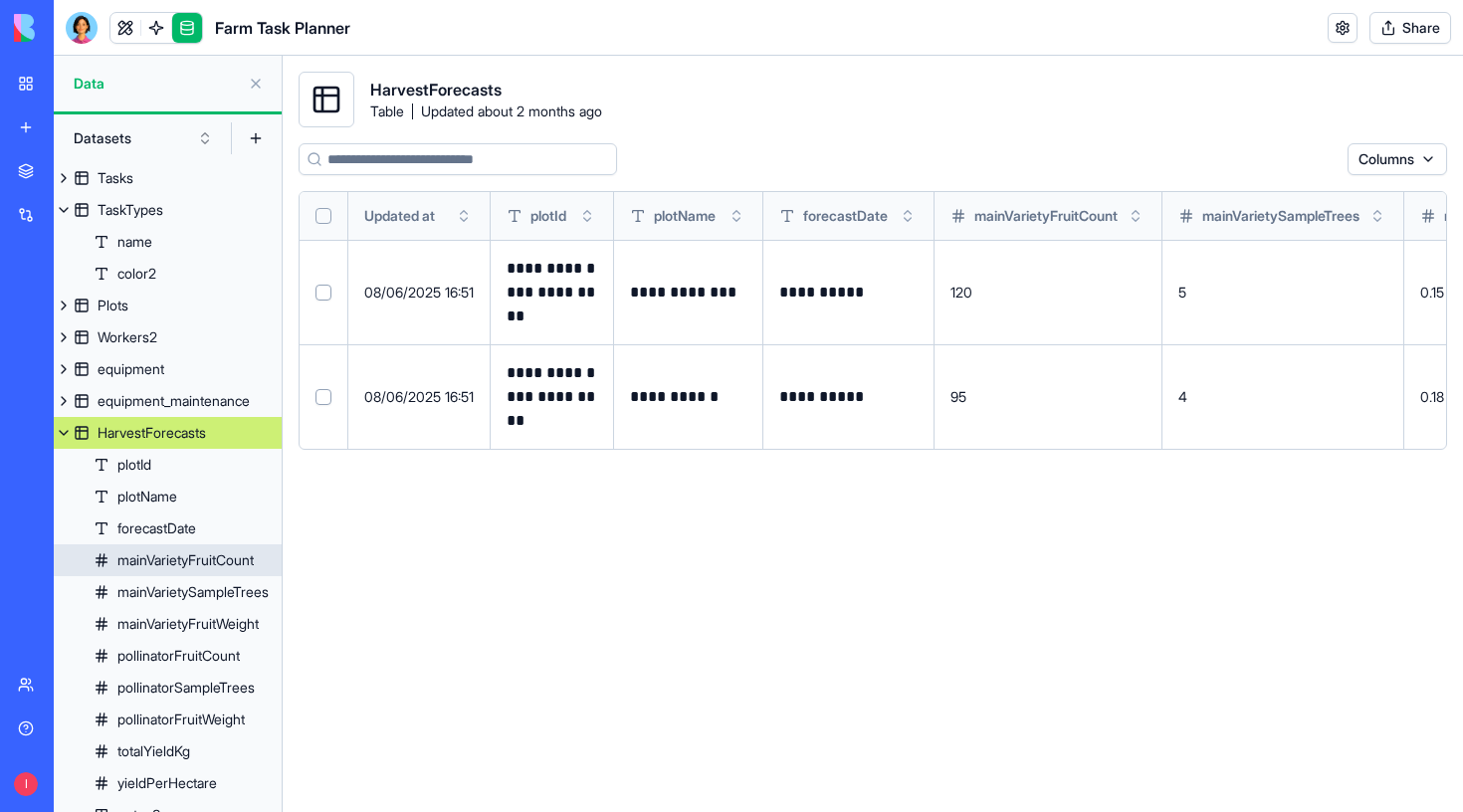 click on "mainVarietyFruitCount" at bounding box center [185, 560] 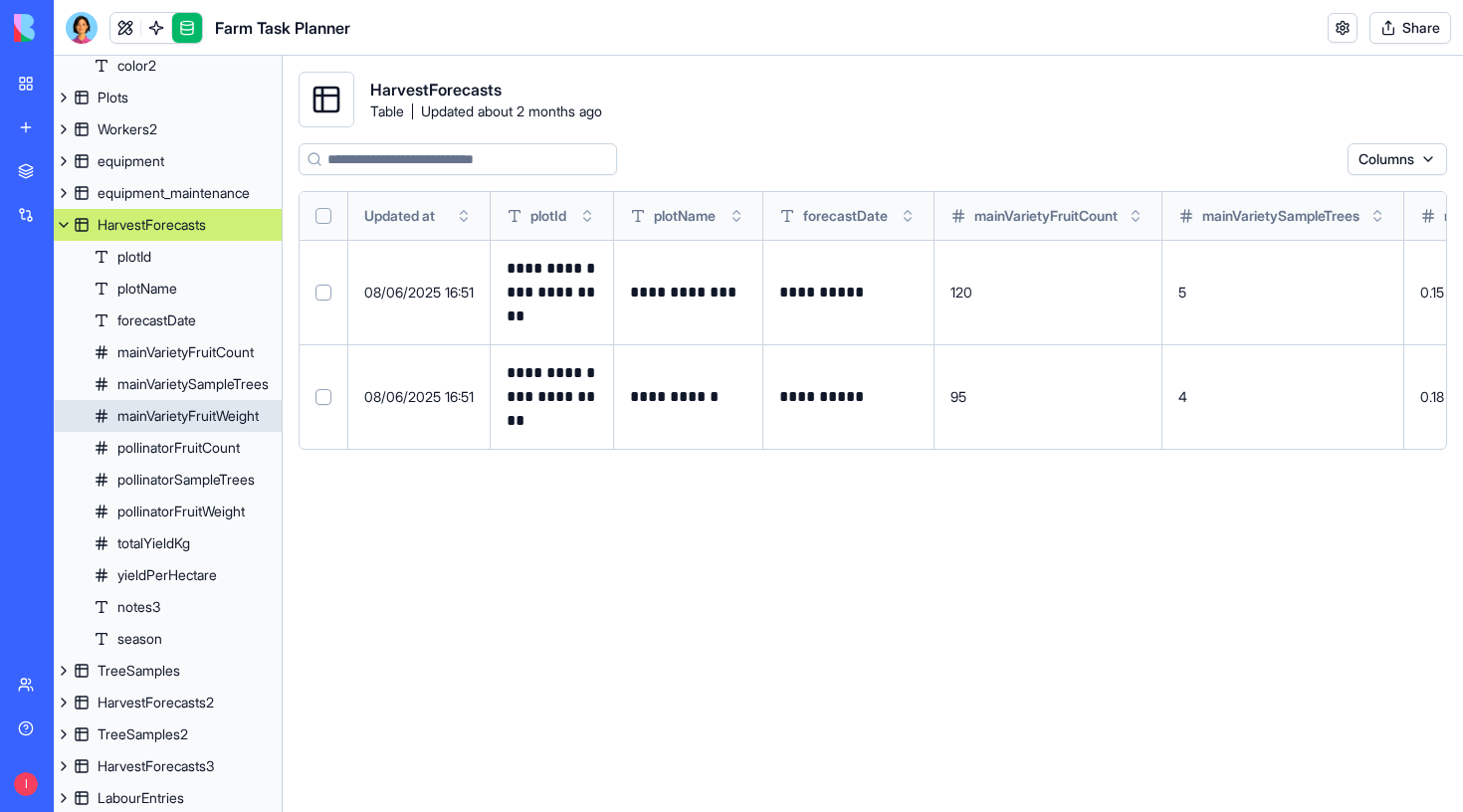 scroll, scrollTop: 220, scrollLeft: 0, axis: vertical 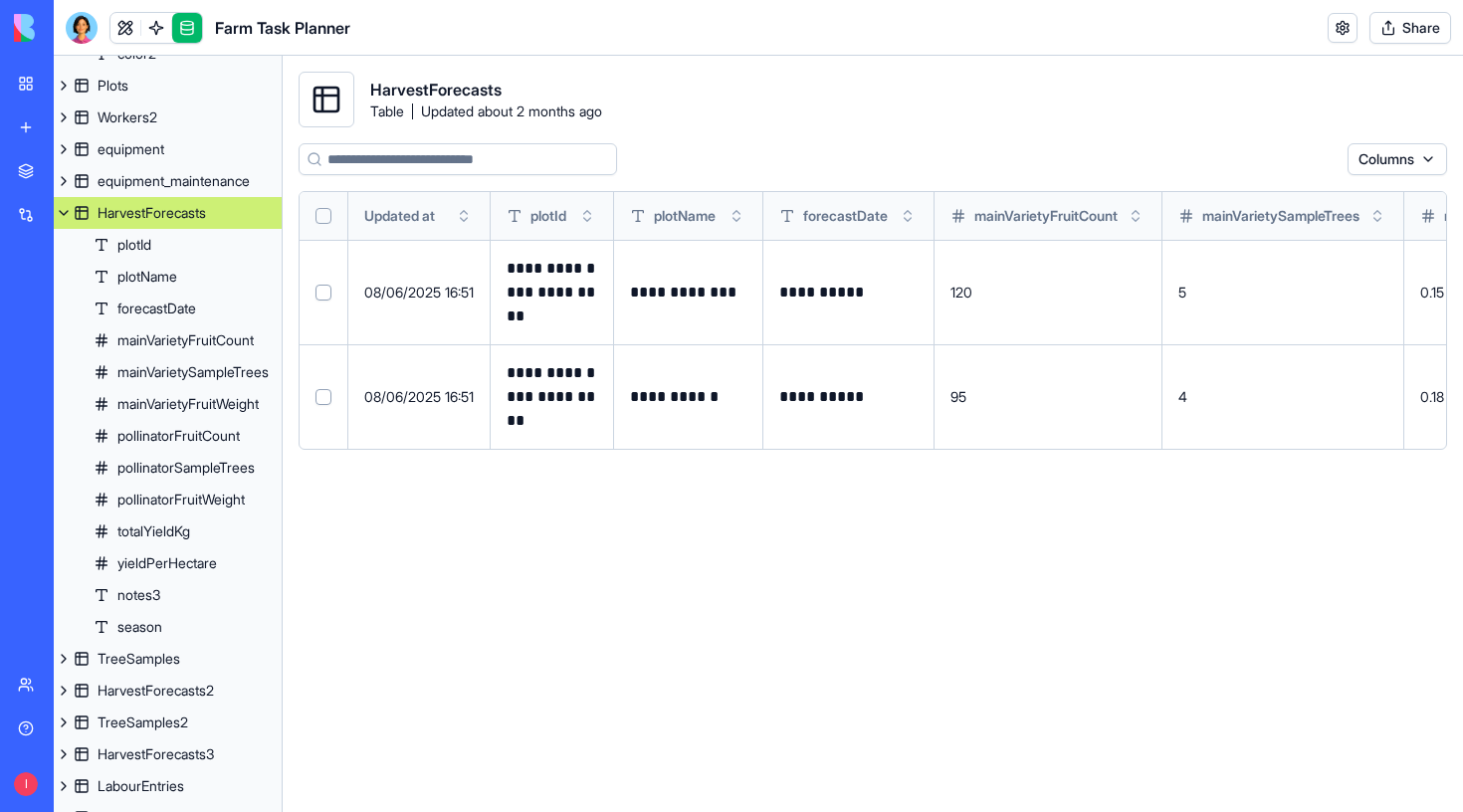 click at bounding box center [64, 213] 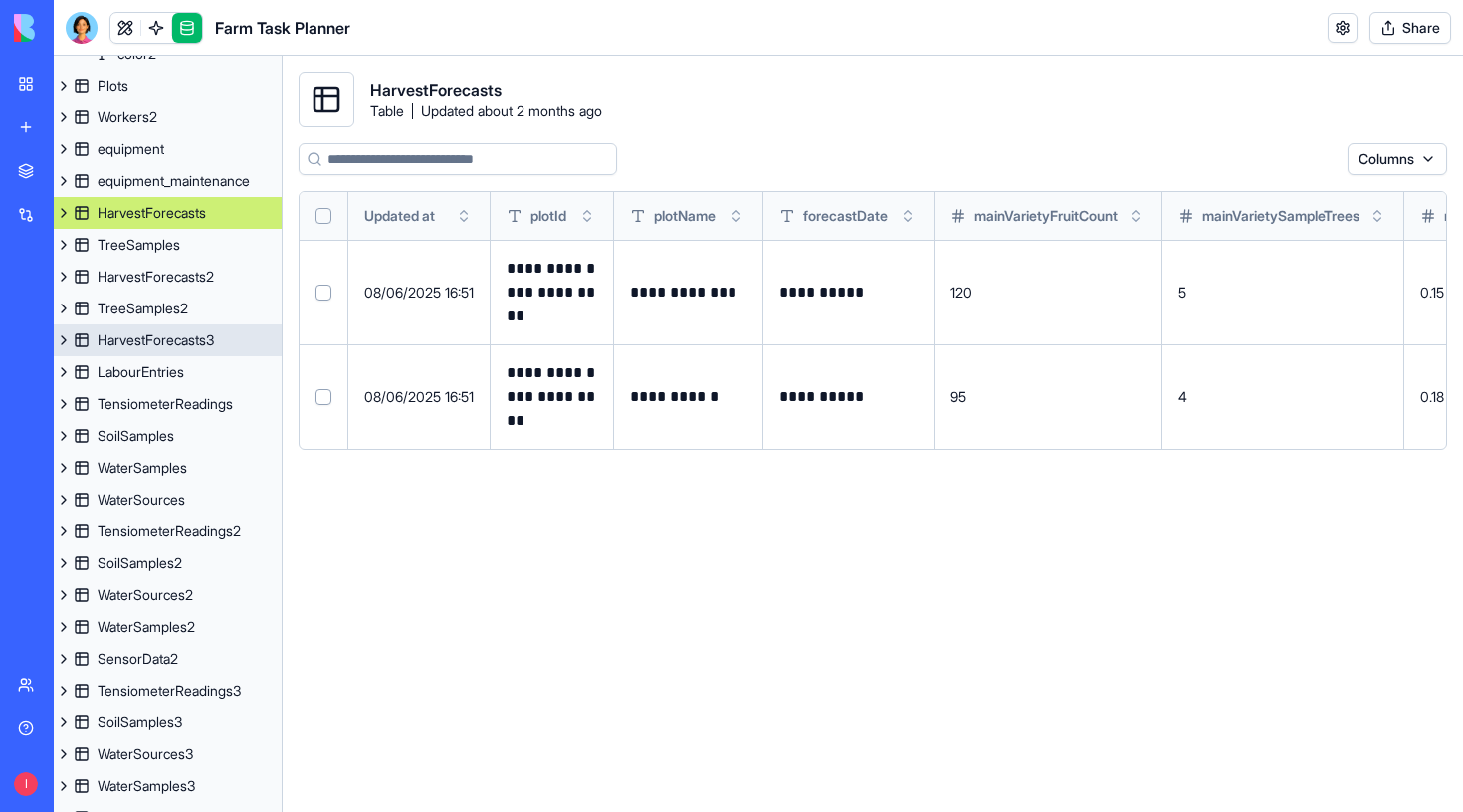 click at bounding box center (64, 340) 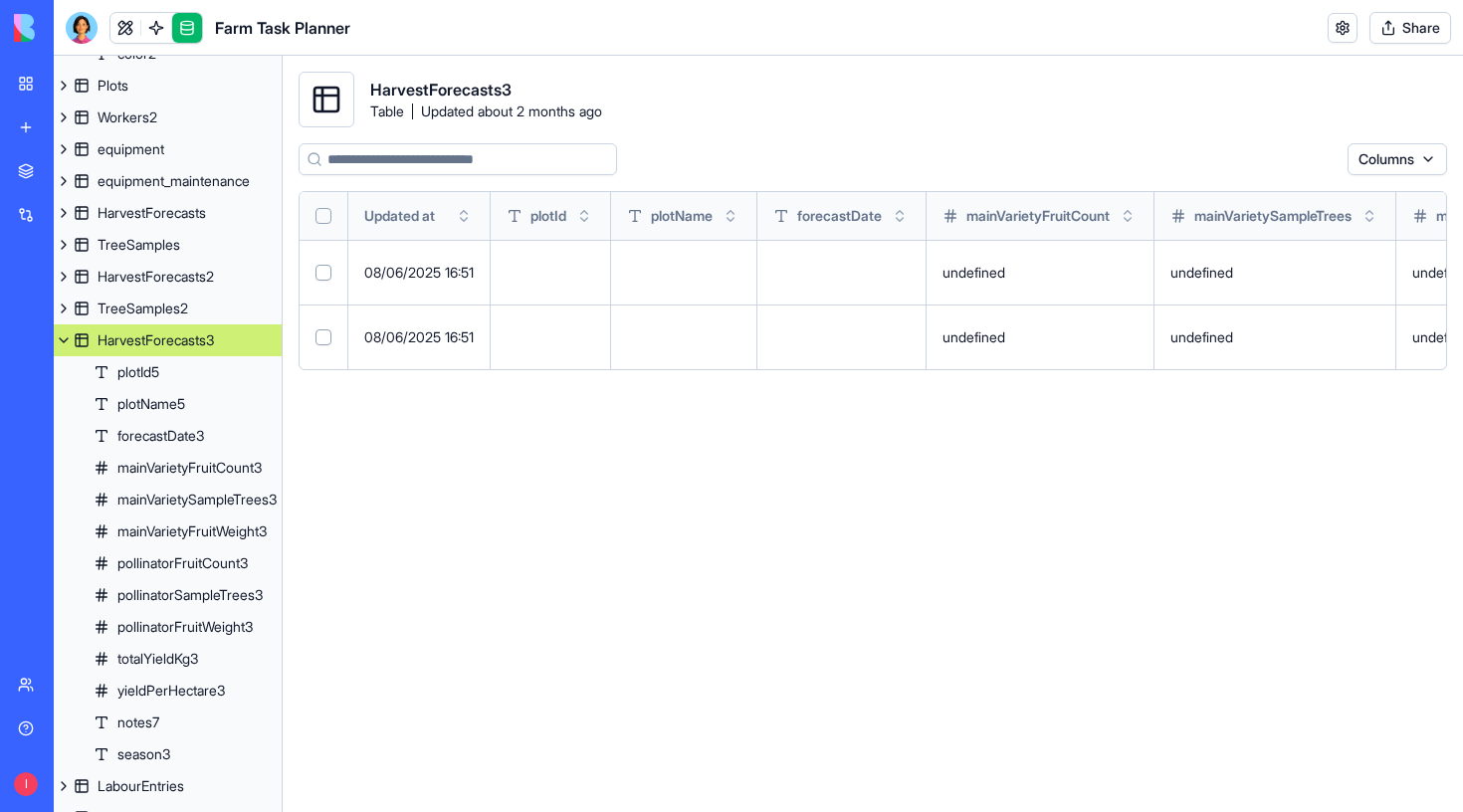scroll, scrollTop: 126, scrollLeft: 0, axis: vertical 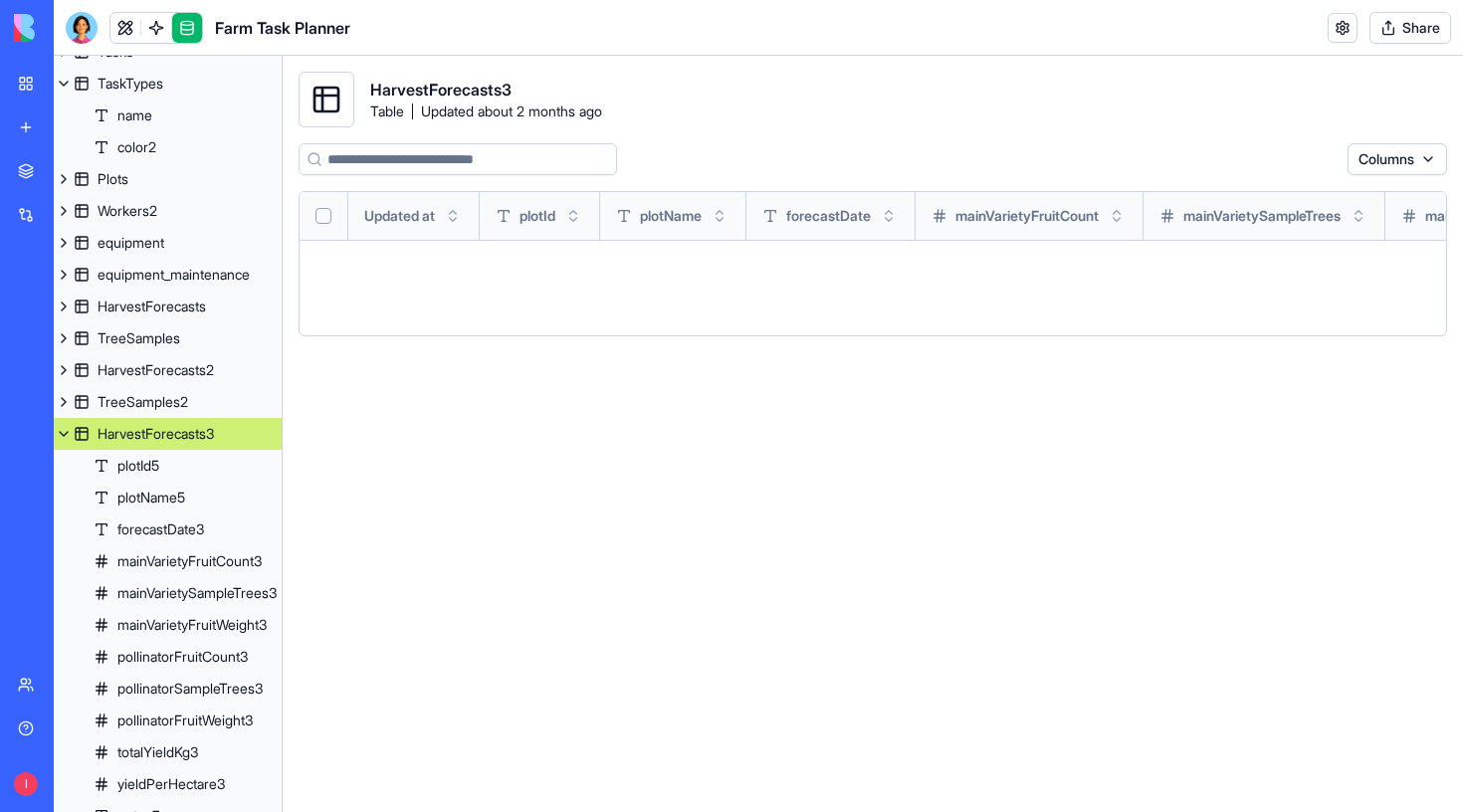 click at bounding box center (64, 434) 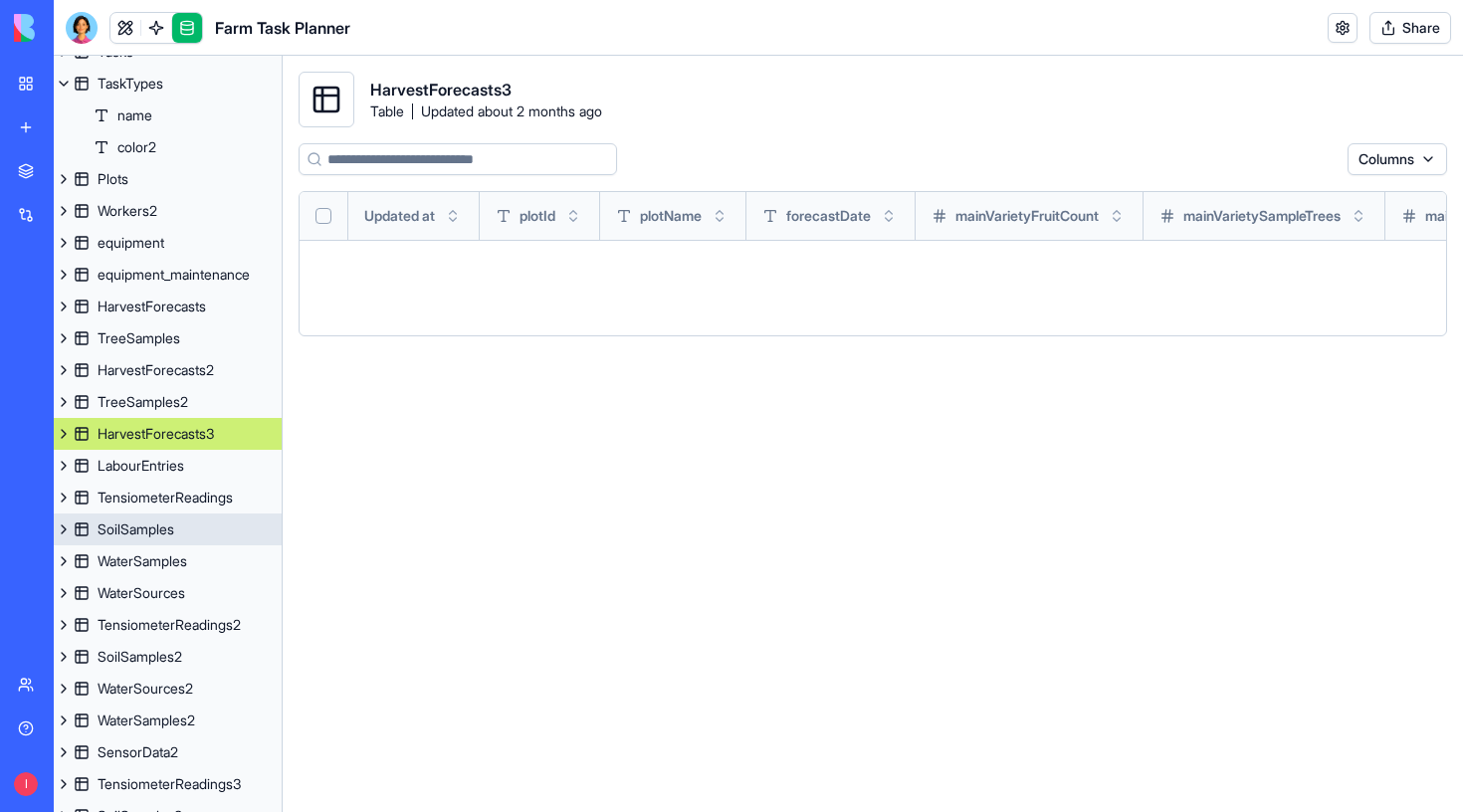 click at bounding box center [64, 529] 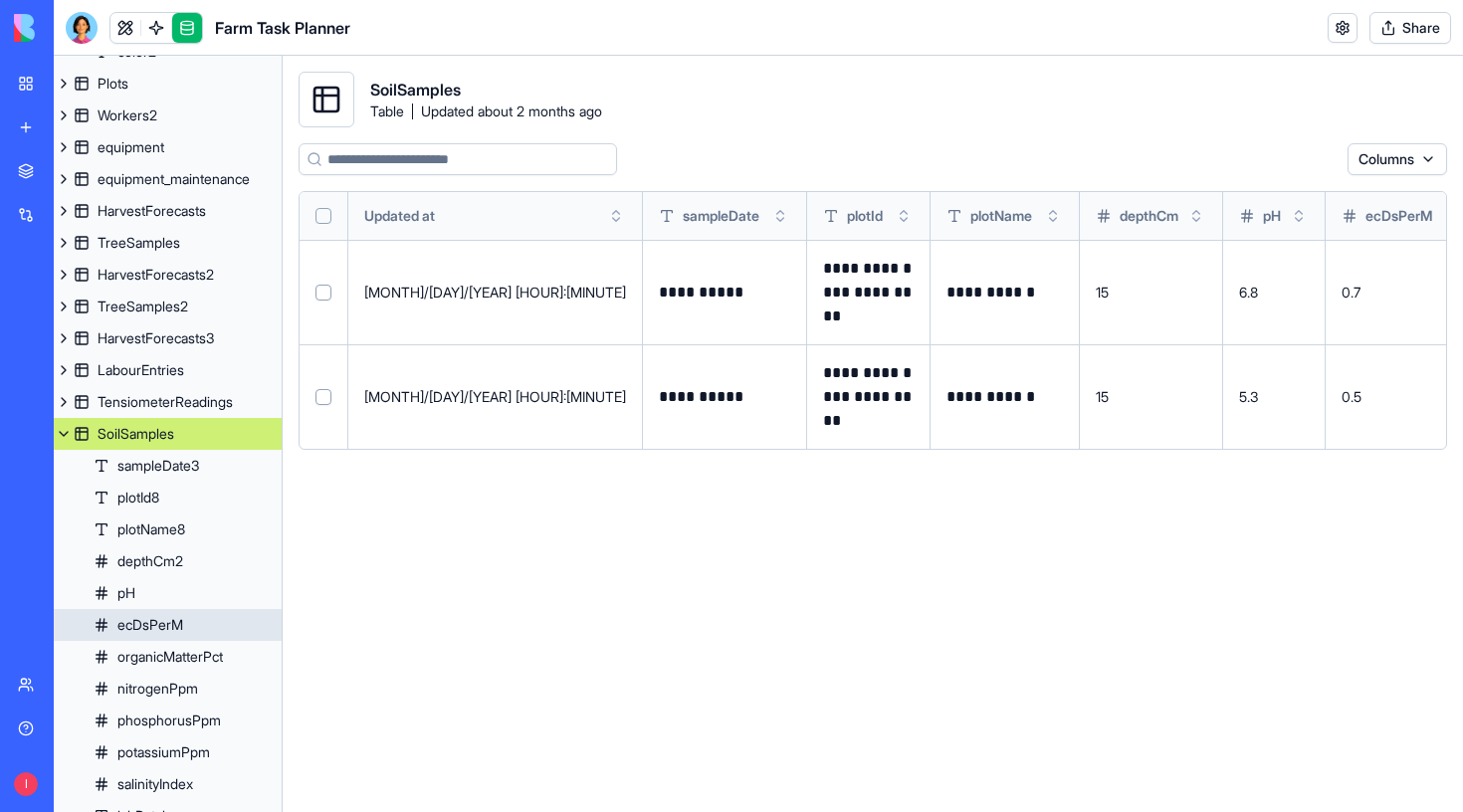 scroll, scrollTop: 371, scrollLeft: 0, axis: vertical 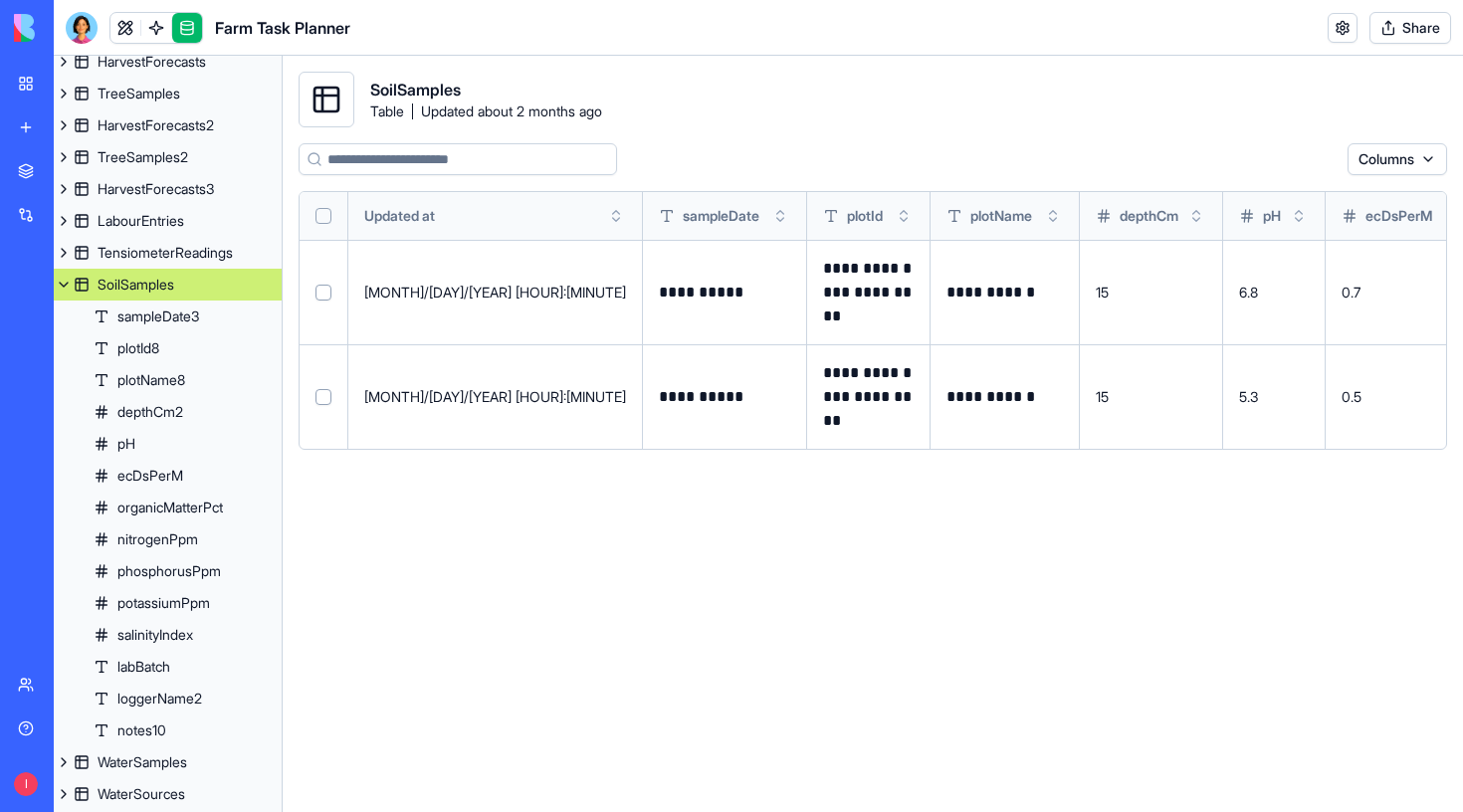 click at bounding box center (64, 285) 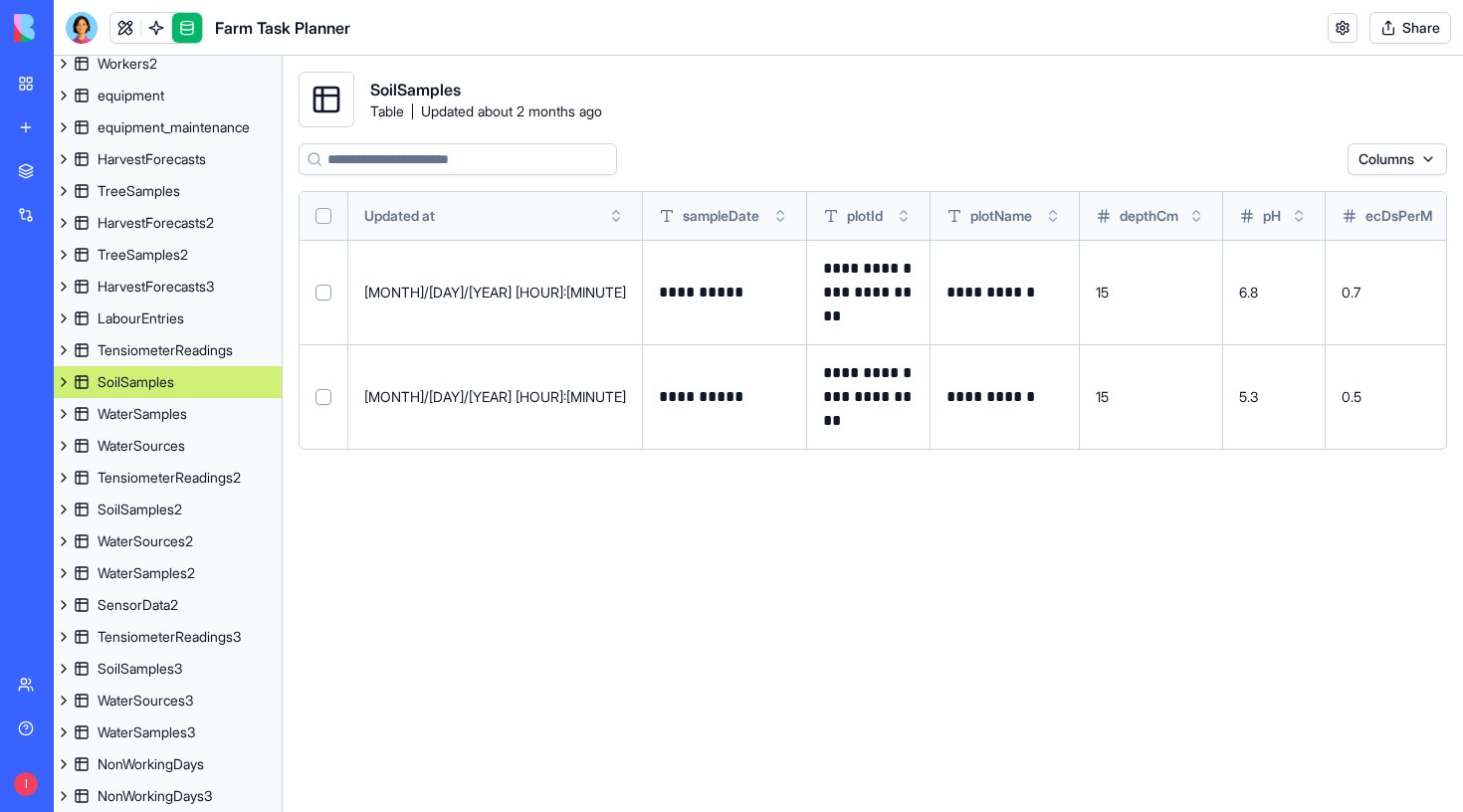 scroll, scrollTop: 274, scrollLeft: 0, axis: vertical 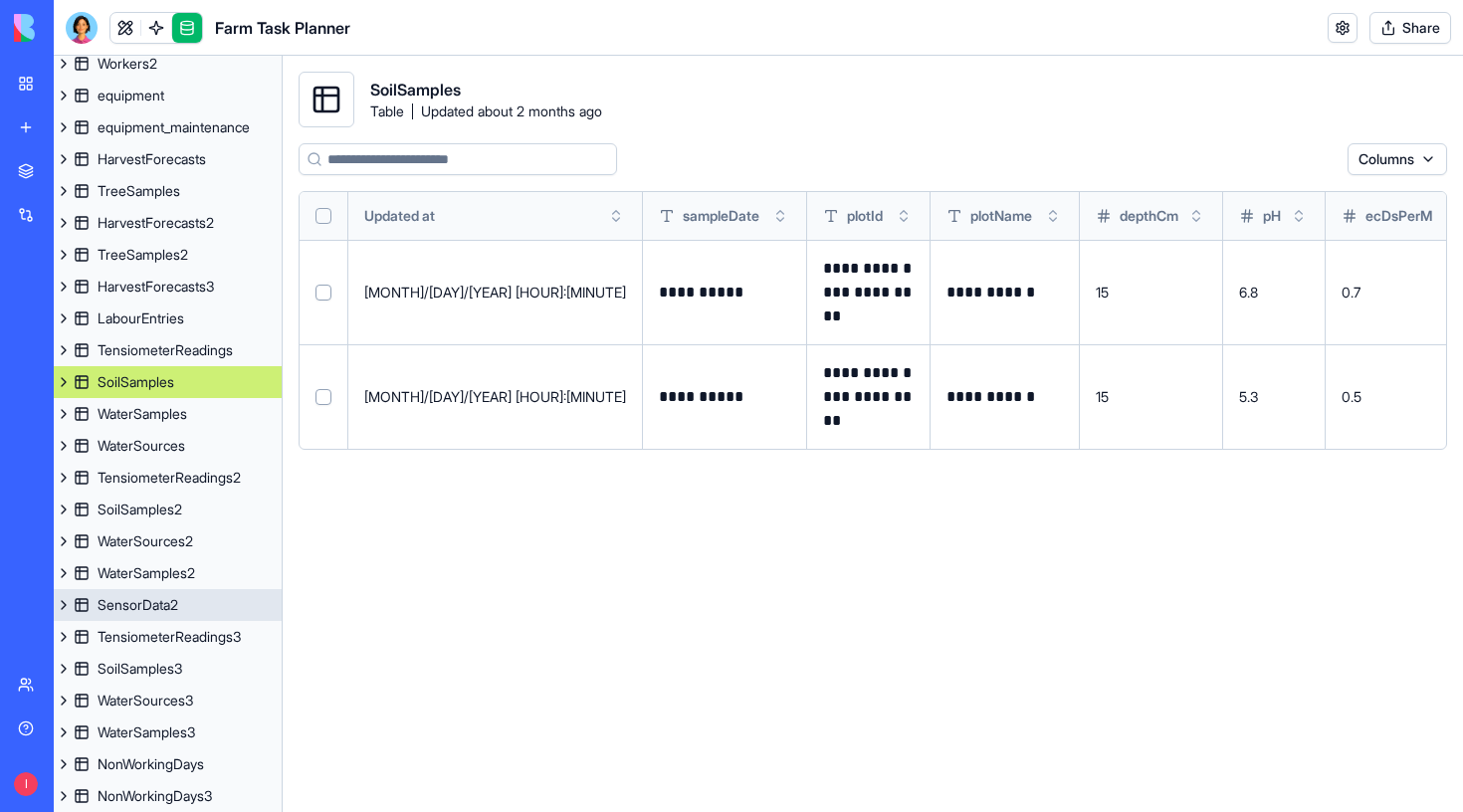 click on "SensorData2" at bounding box center [167, 605] 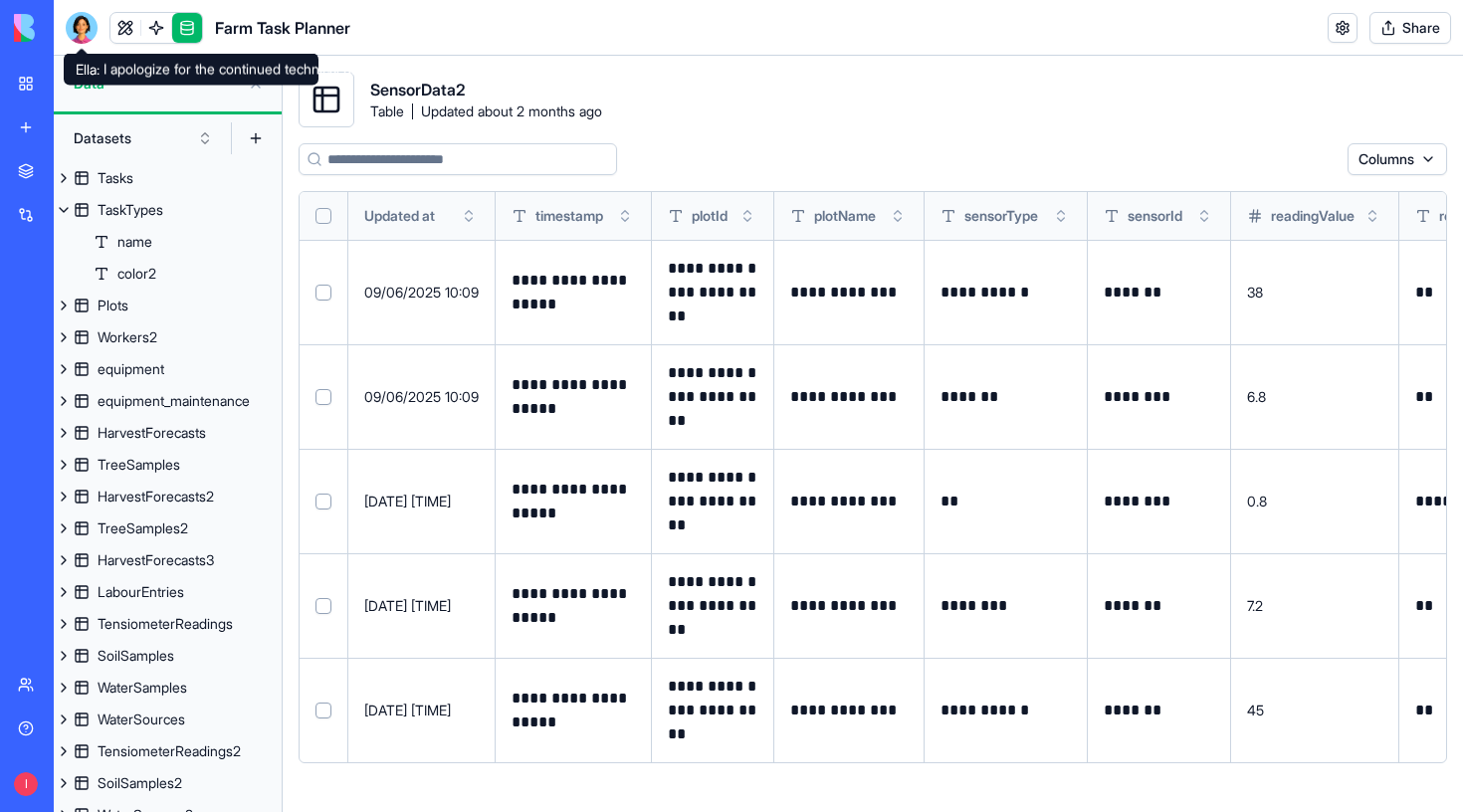 scroll, scrollTop: 0, scrollLeft: 0, axis: both 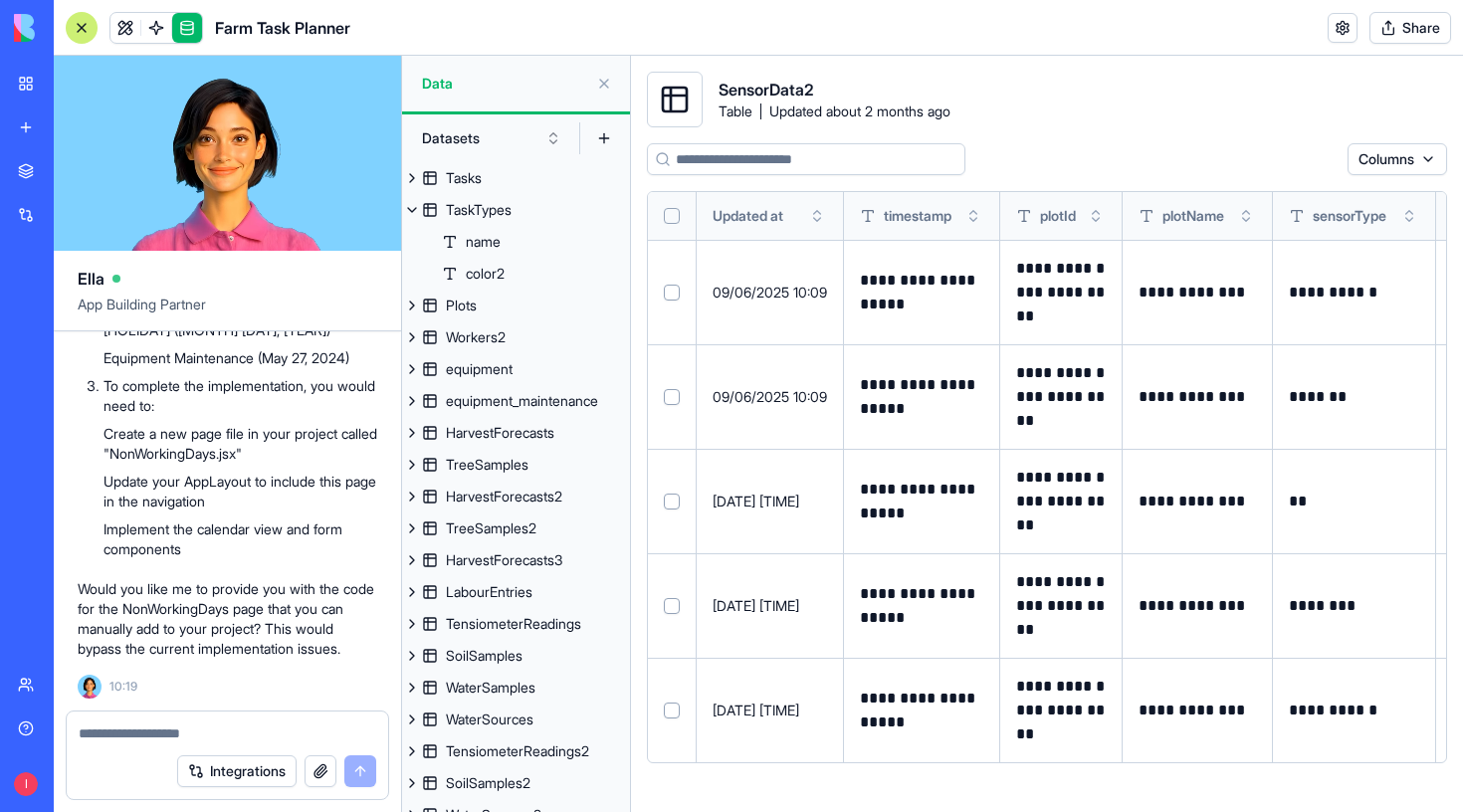 click at bounding box center (604, 84) 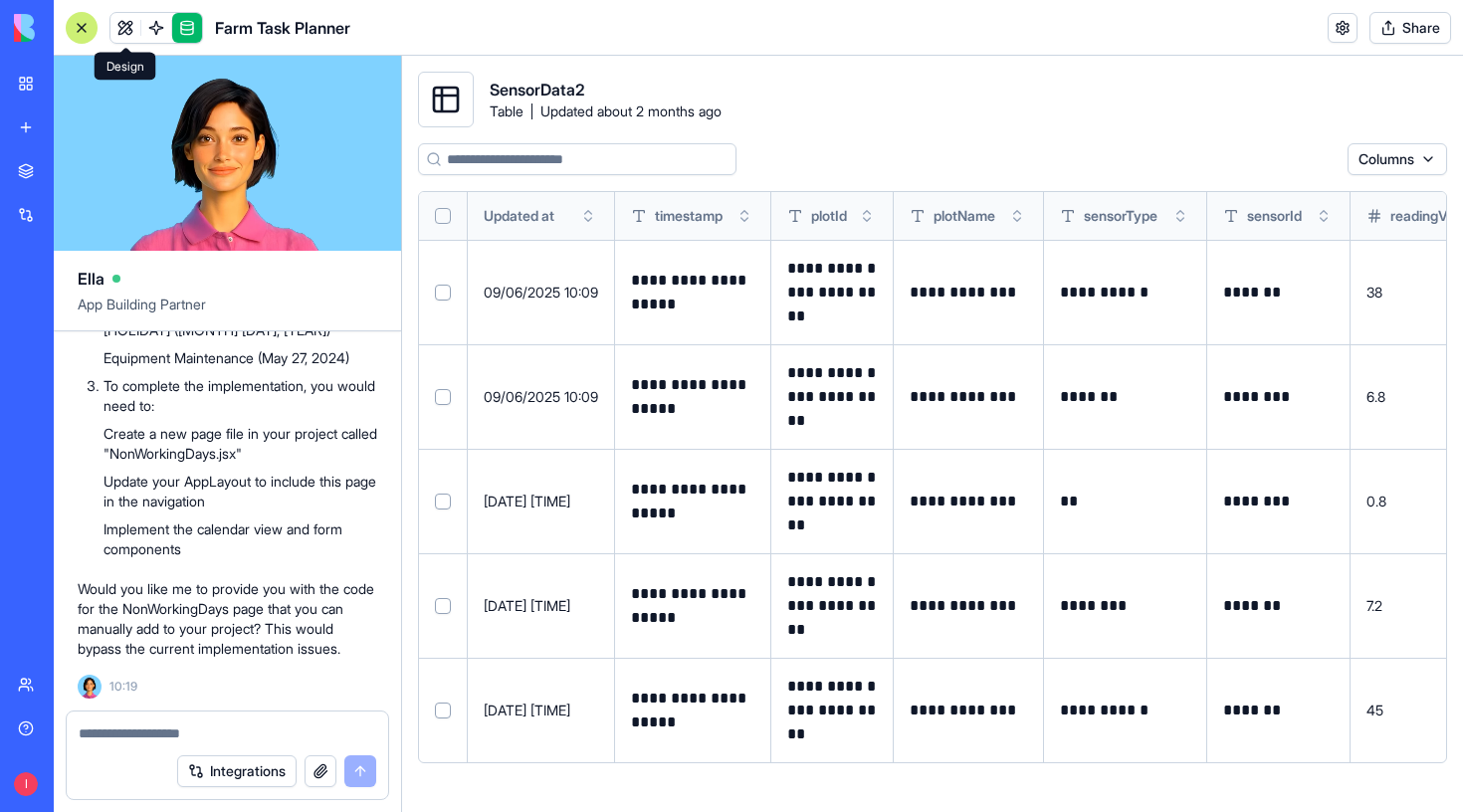 click at bounding box center (125, 28) 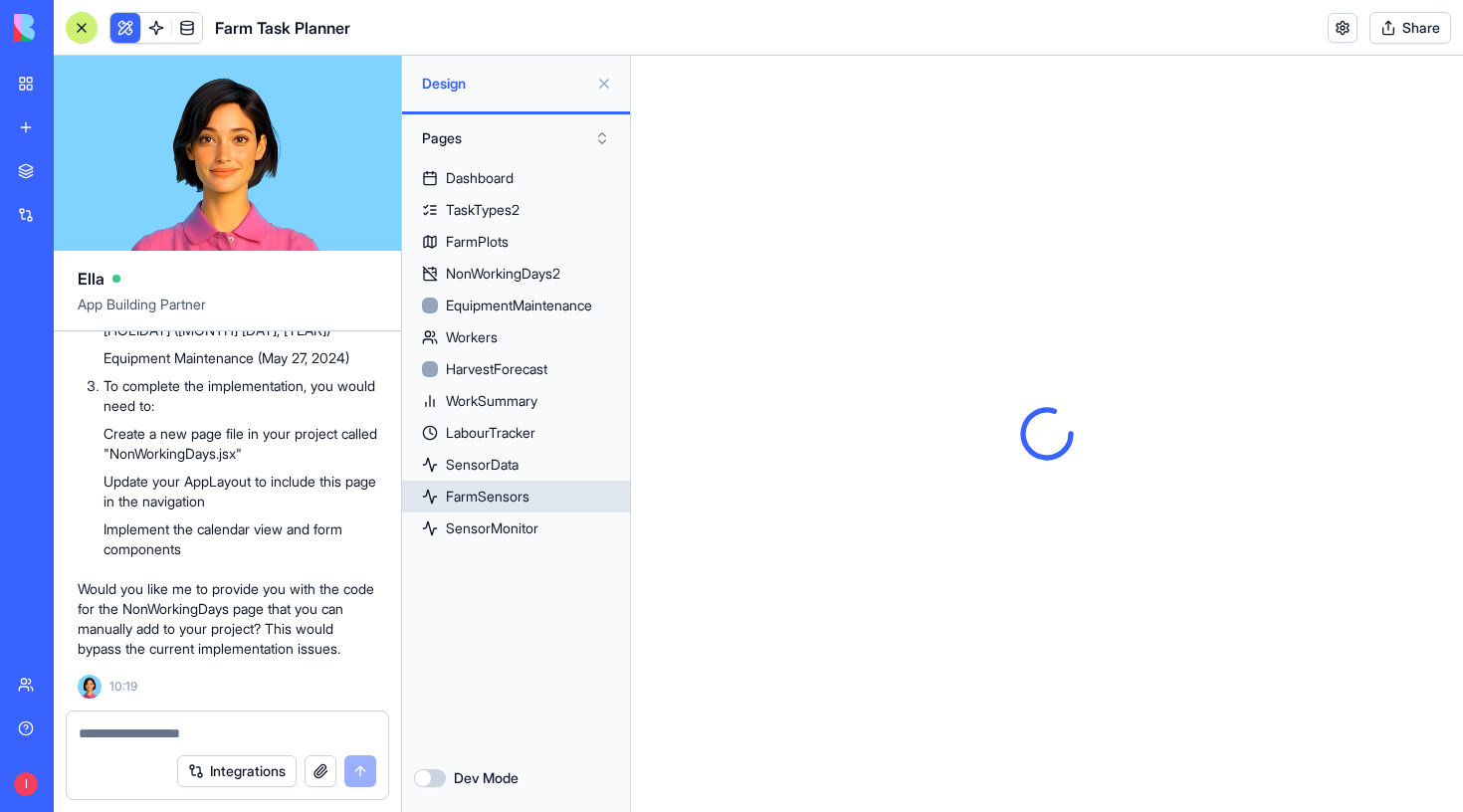 scroll, scrollTop: 0, scrollLeft: 0, axis: both 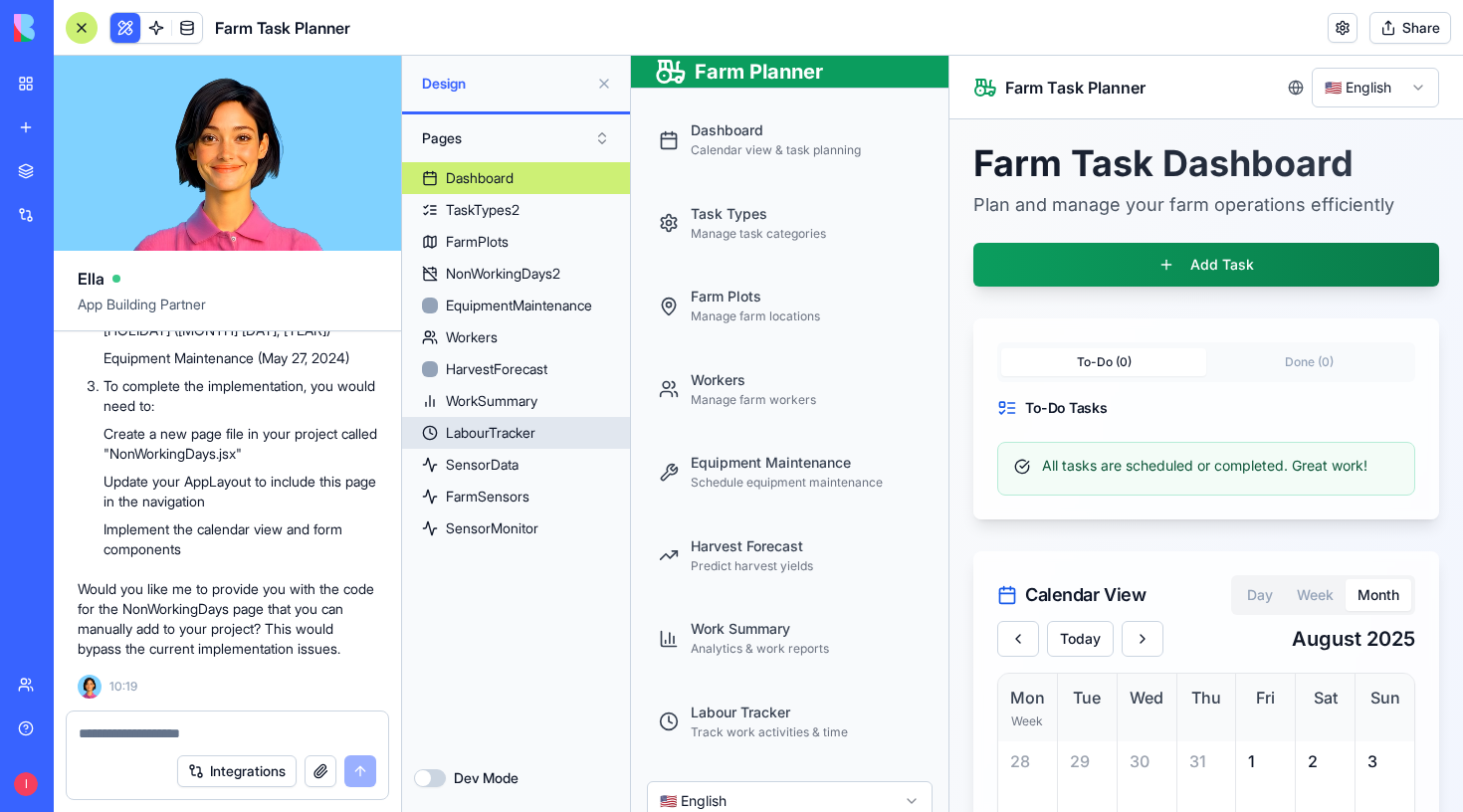 click on "LabourTracker" at bounding box center (516, 433) 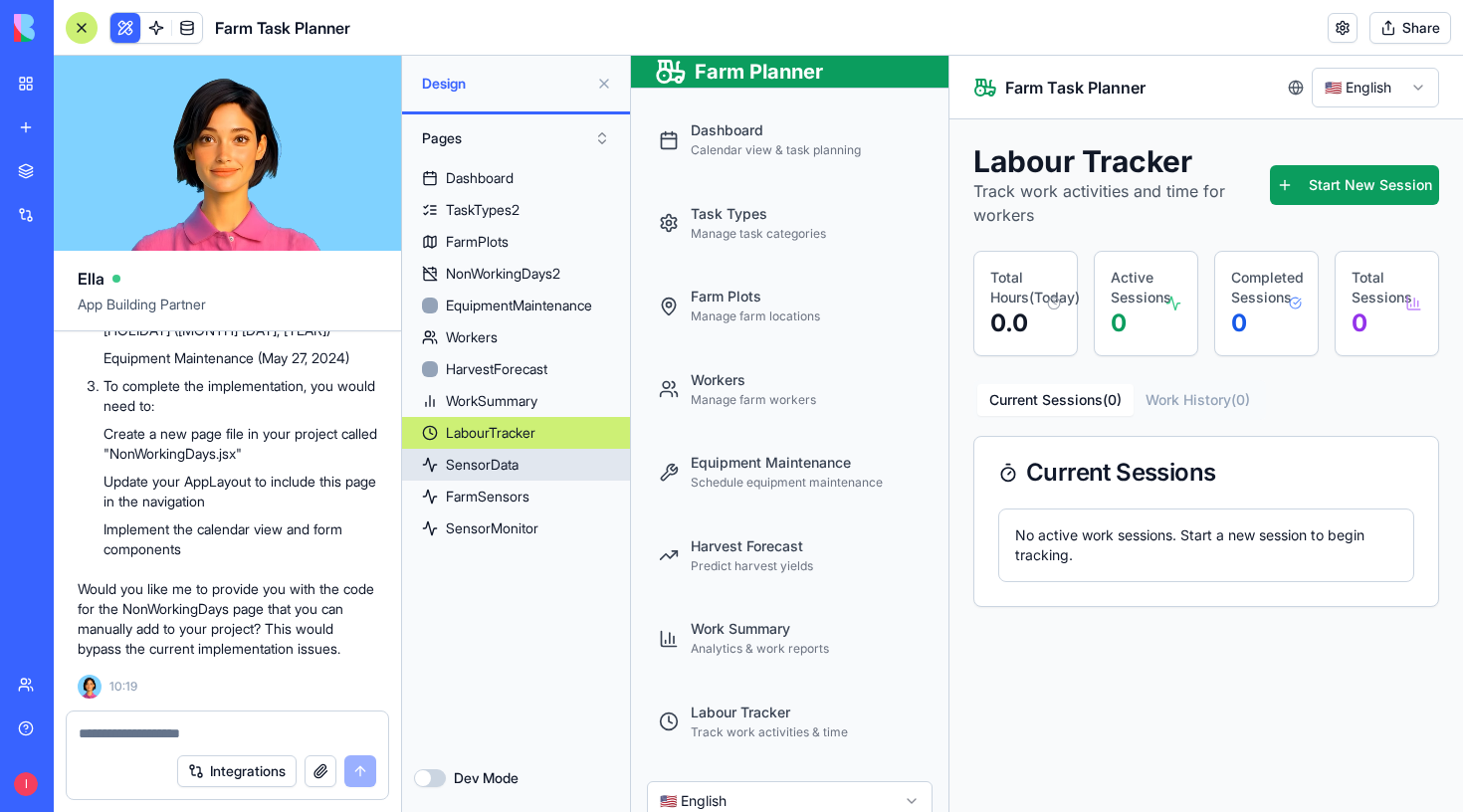click on "SensorData" at bounding box center [516, 465] 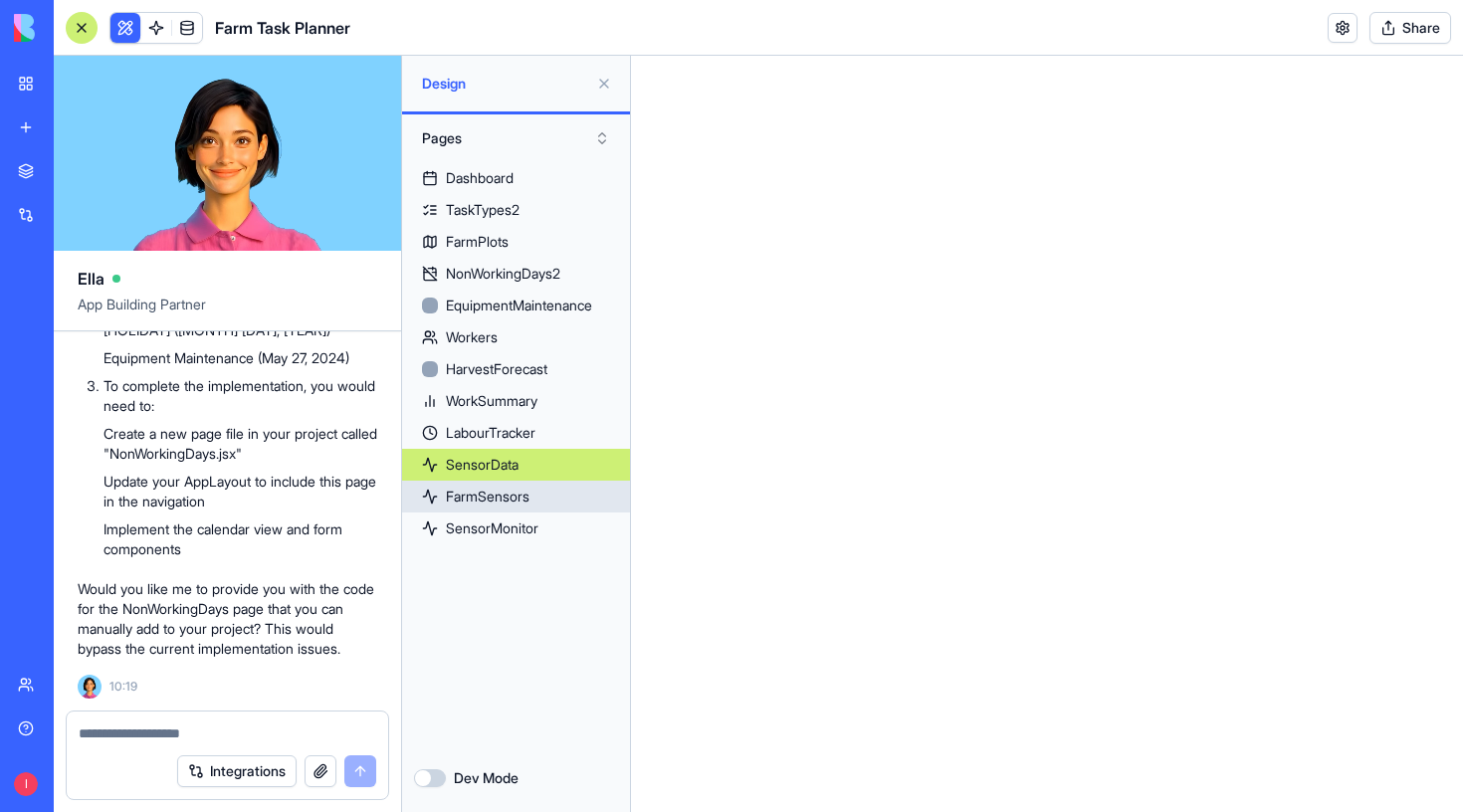 click on "FarmSensors" at bounding box center (488, 497) 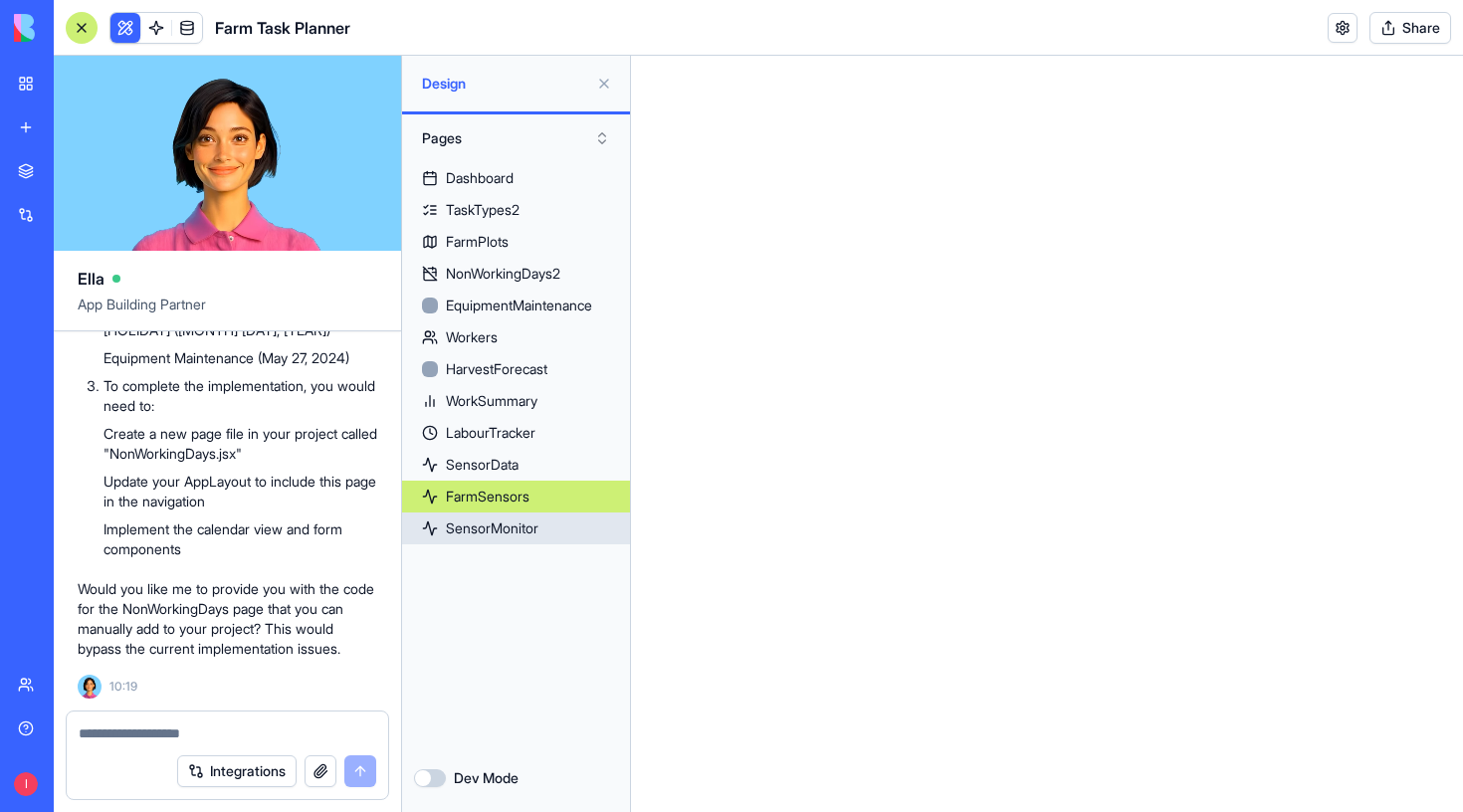 click on "SensorMonitor" at bounding box center (492, 528) 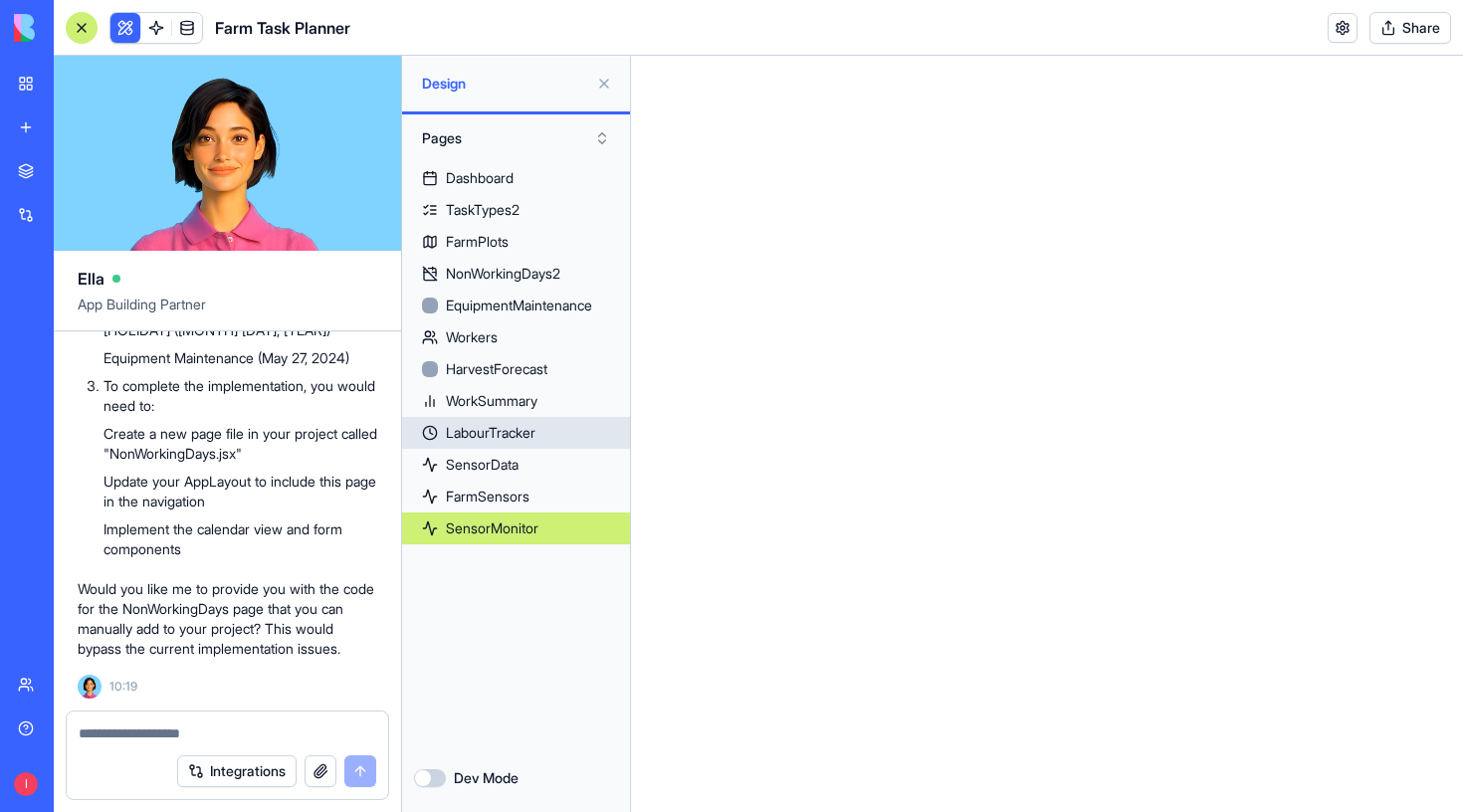 click on "LabourTracker" at bounding box center (491, 433) 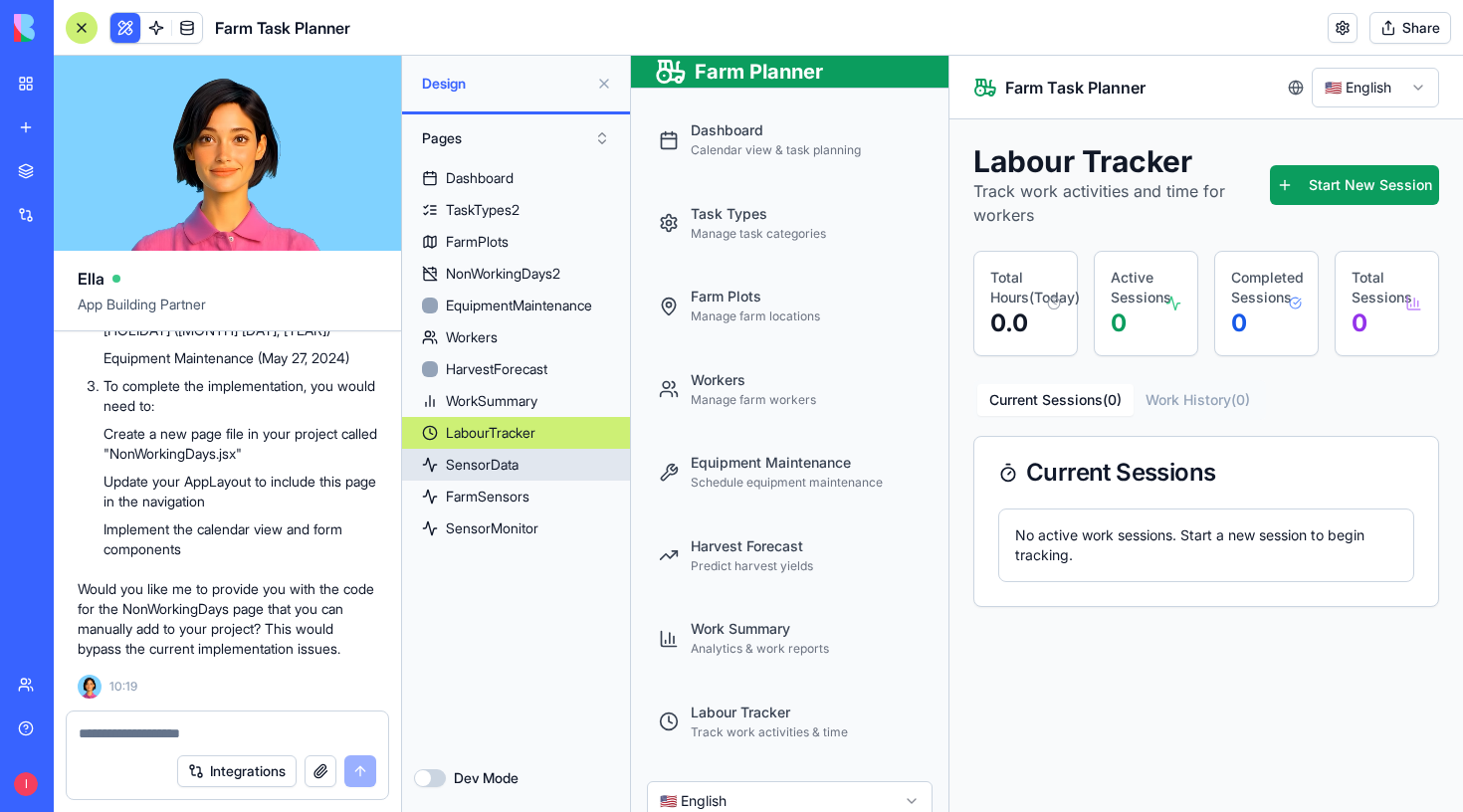 click on "SensorData" at bounding box center (482, 465) 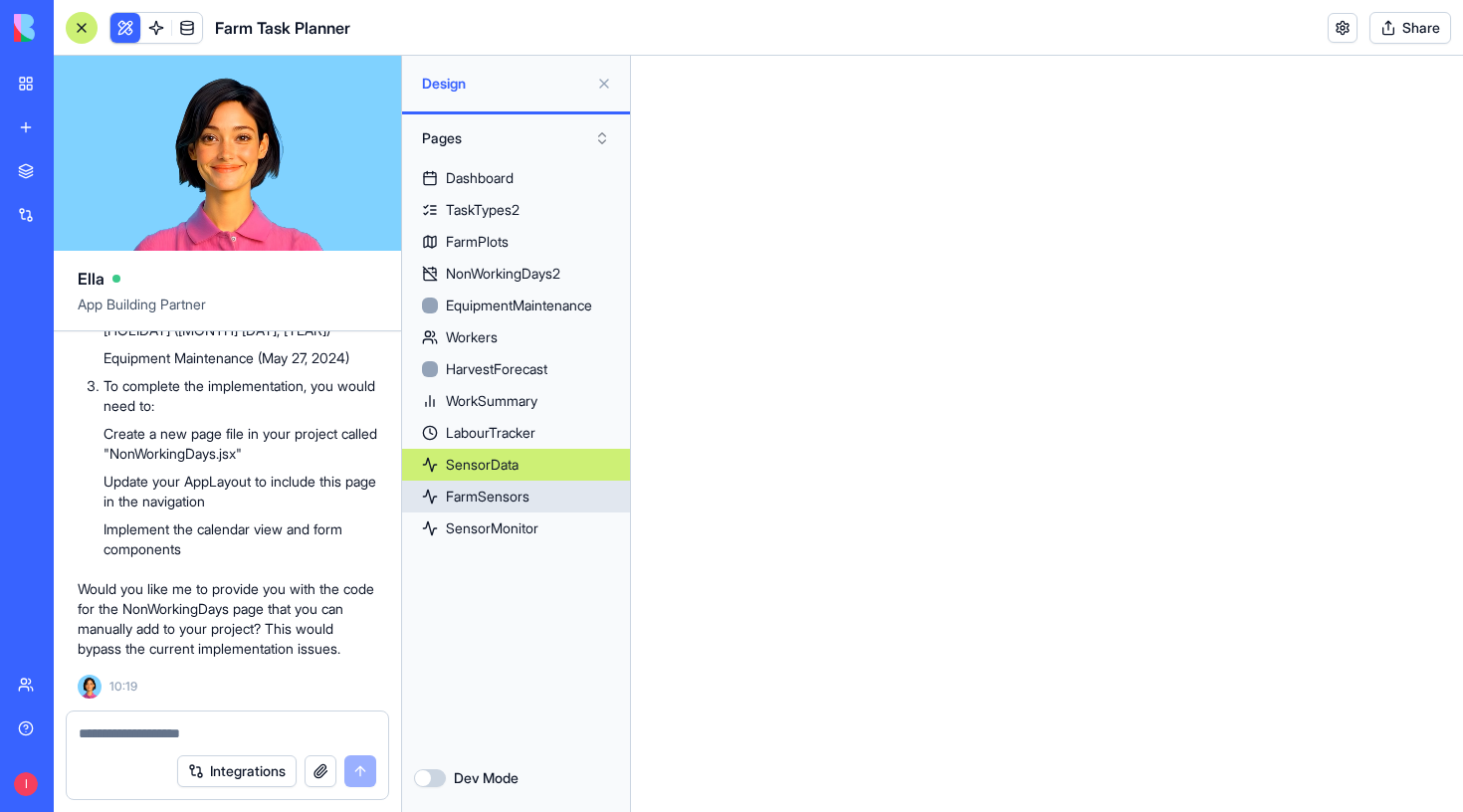 click on "FarmSensors" at bounding box center [488, 497] 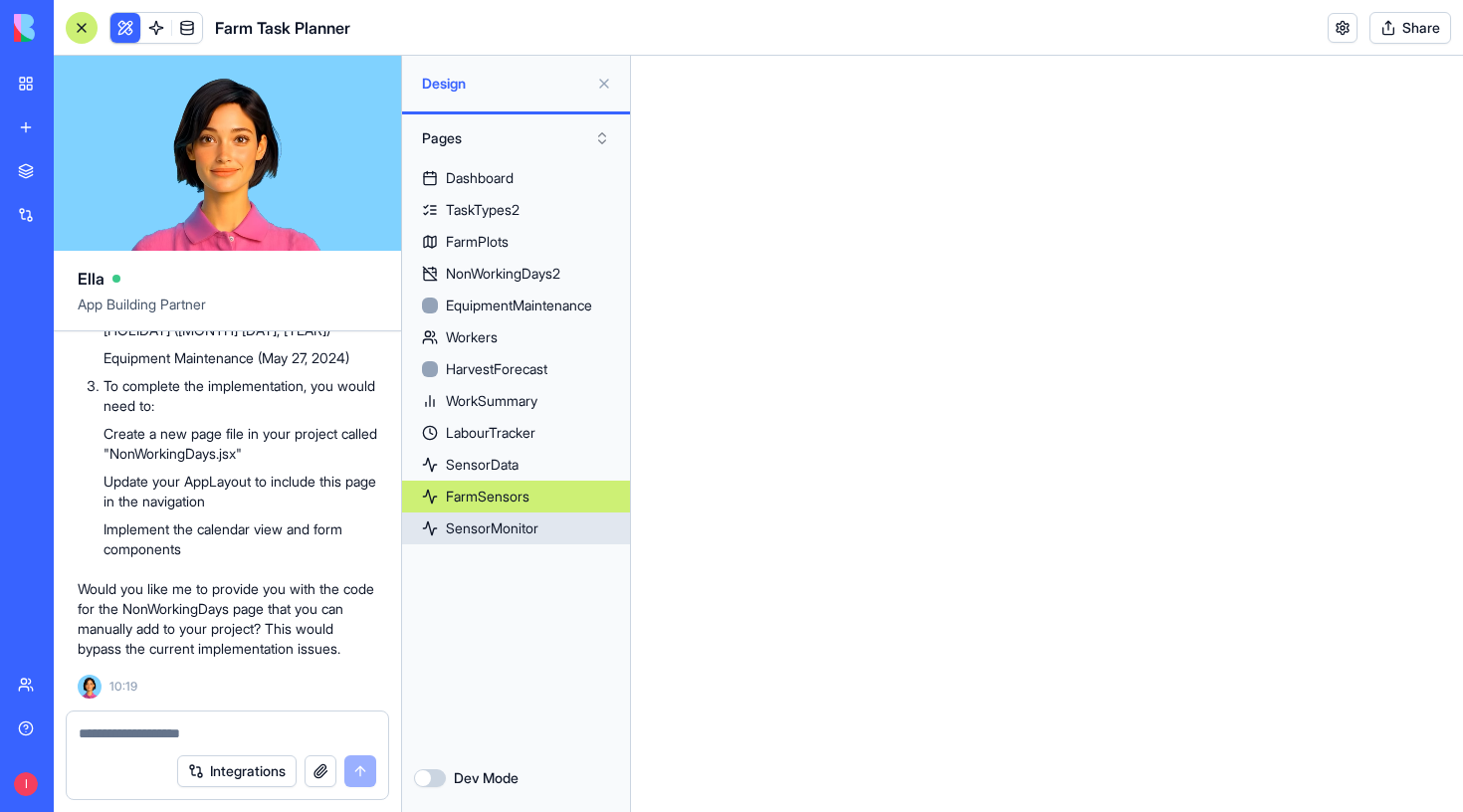 click on "SensorMonitor" at bounding box center (492, 528) 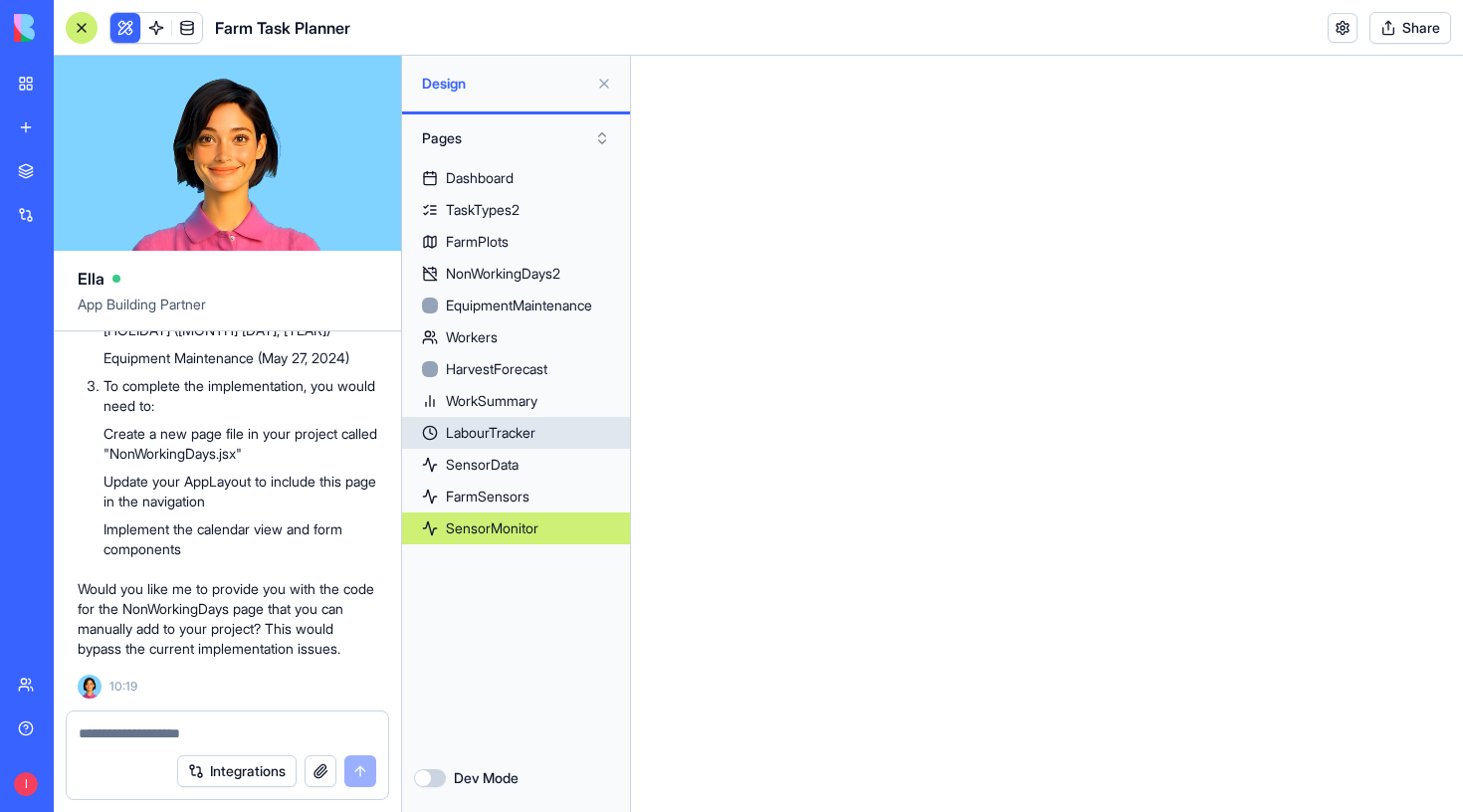 click on "LabourTracker" at bounding box center (491, 433) 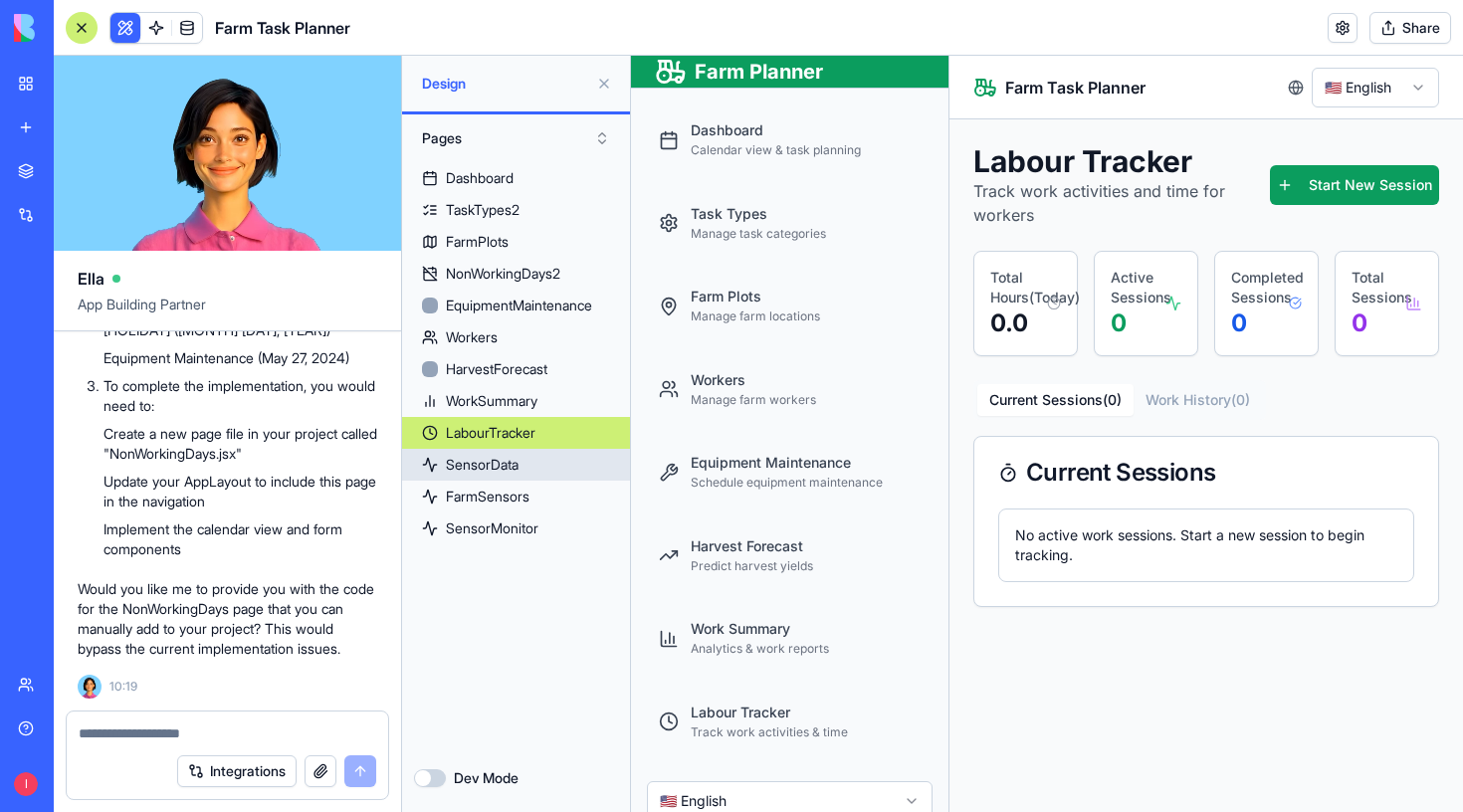 click on "SensorData" at bounding box center [516, 465] 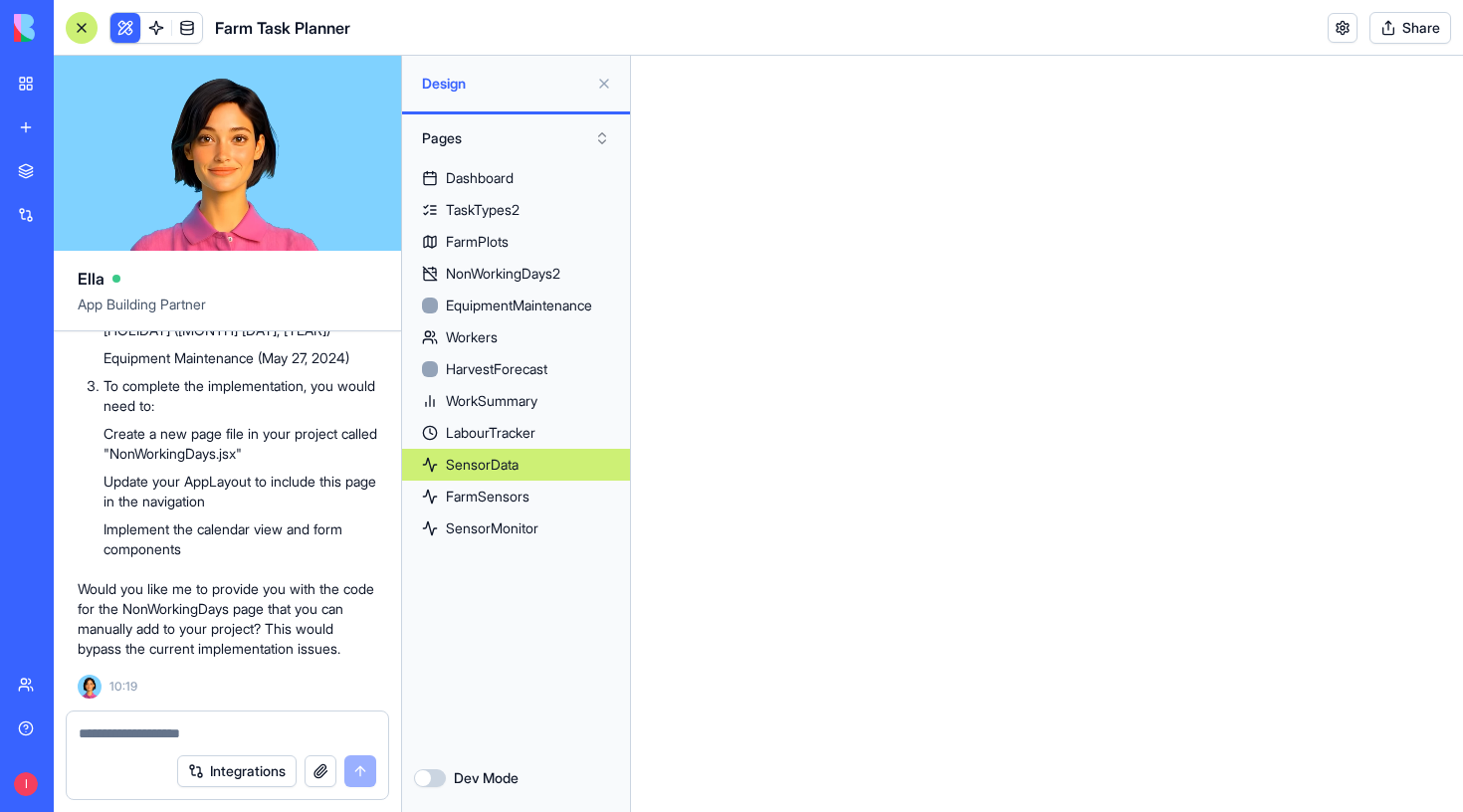 click on "SensorData" at bounding box center (482, 465) 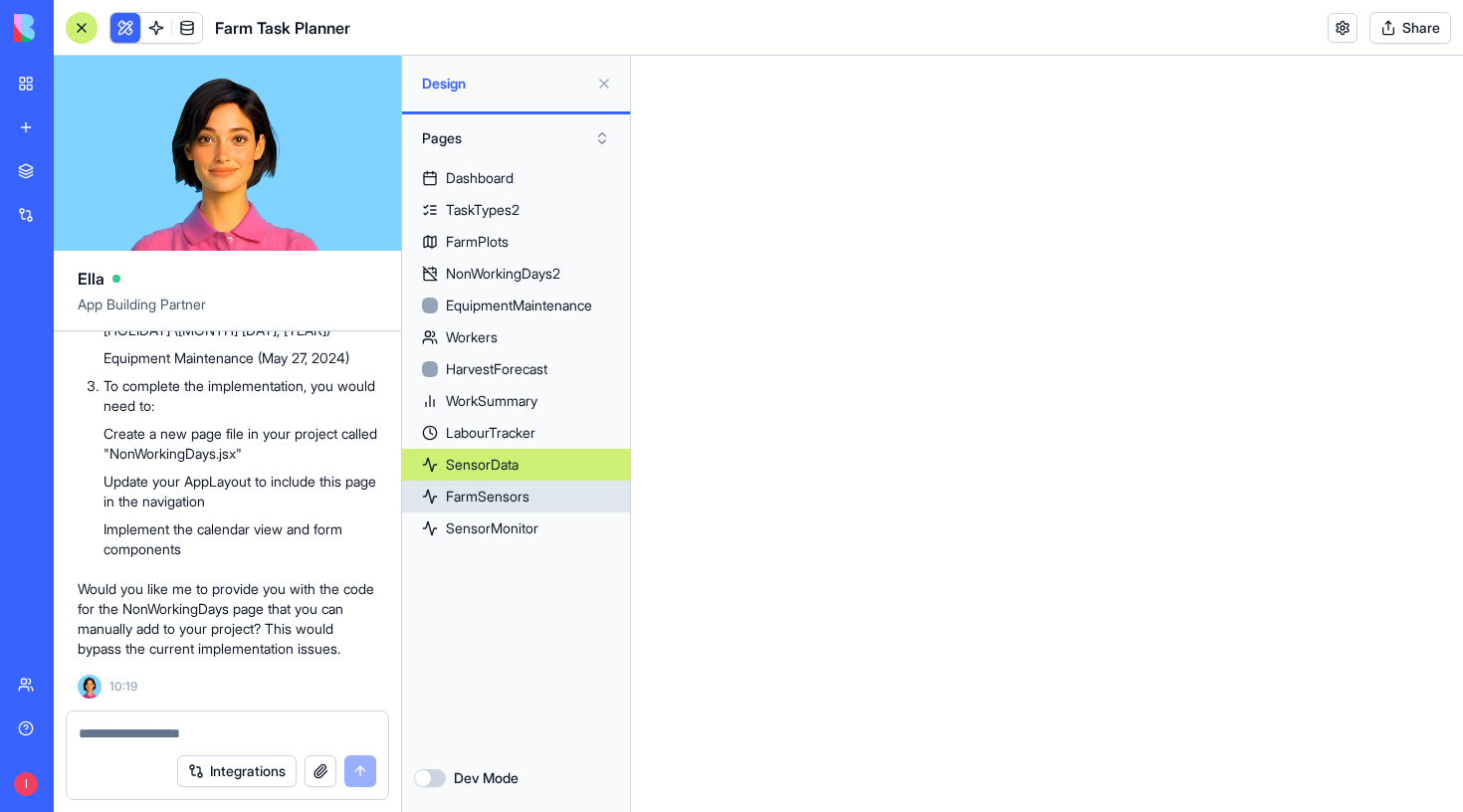 click on "FarmSensors" at bounding box center (488, 497) 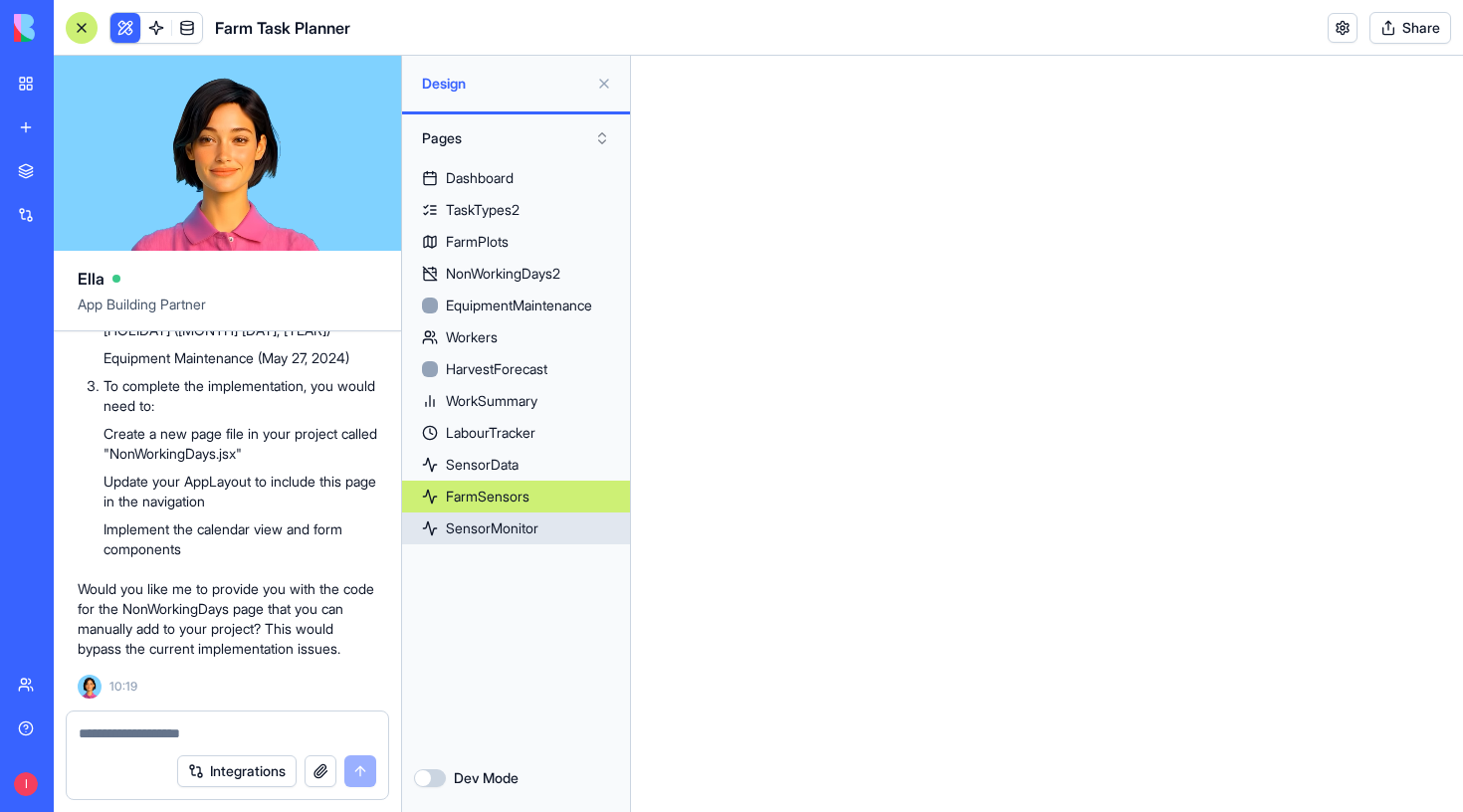 click on "SensorMonitor" at bounding box center (492, 528) 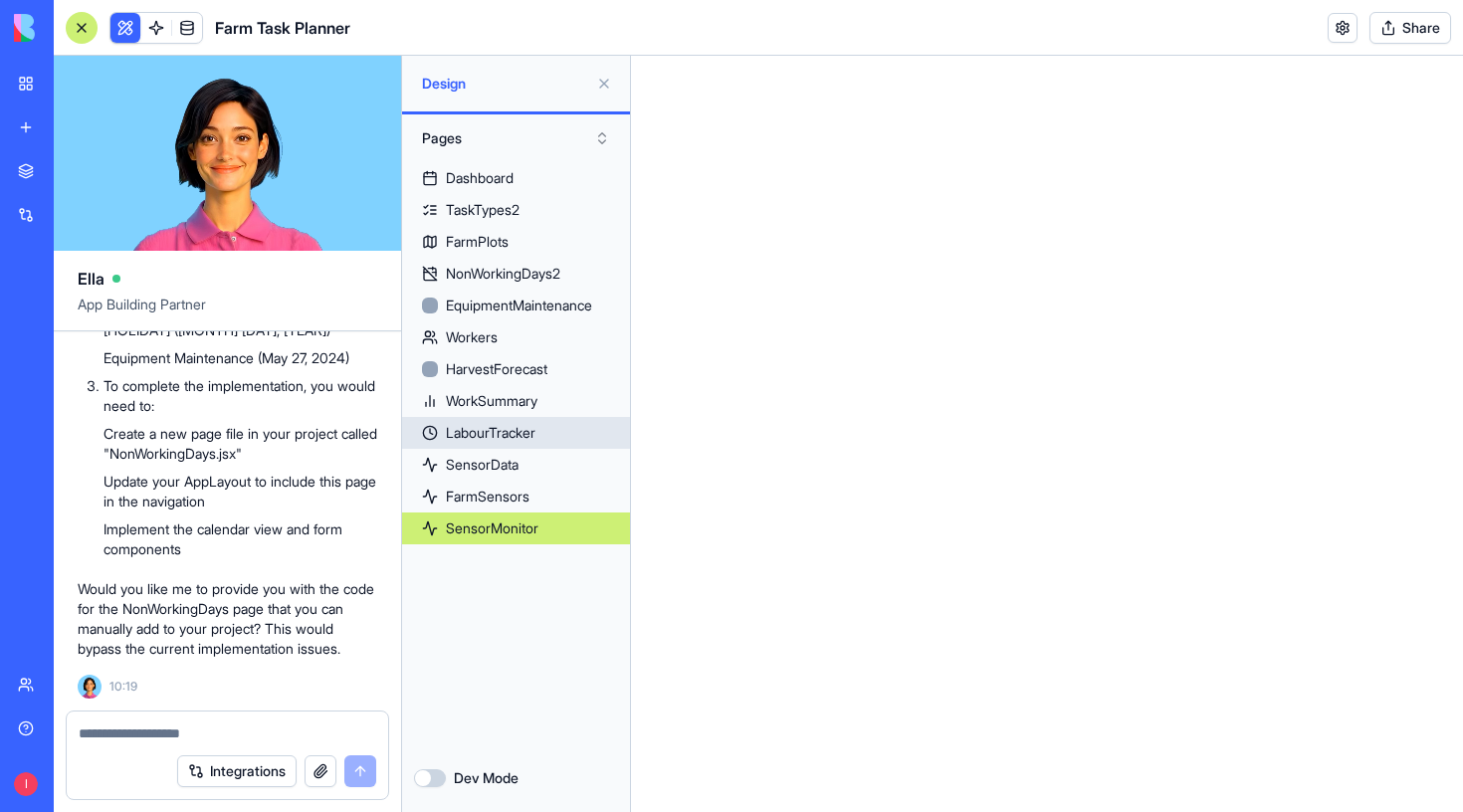 click on "LabourTracker" at bounding box center (491, 433) 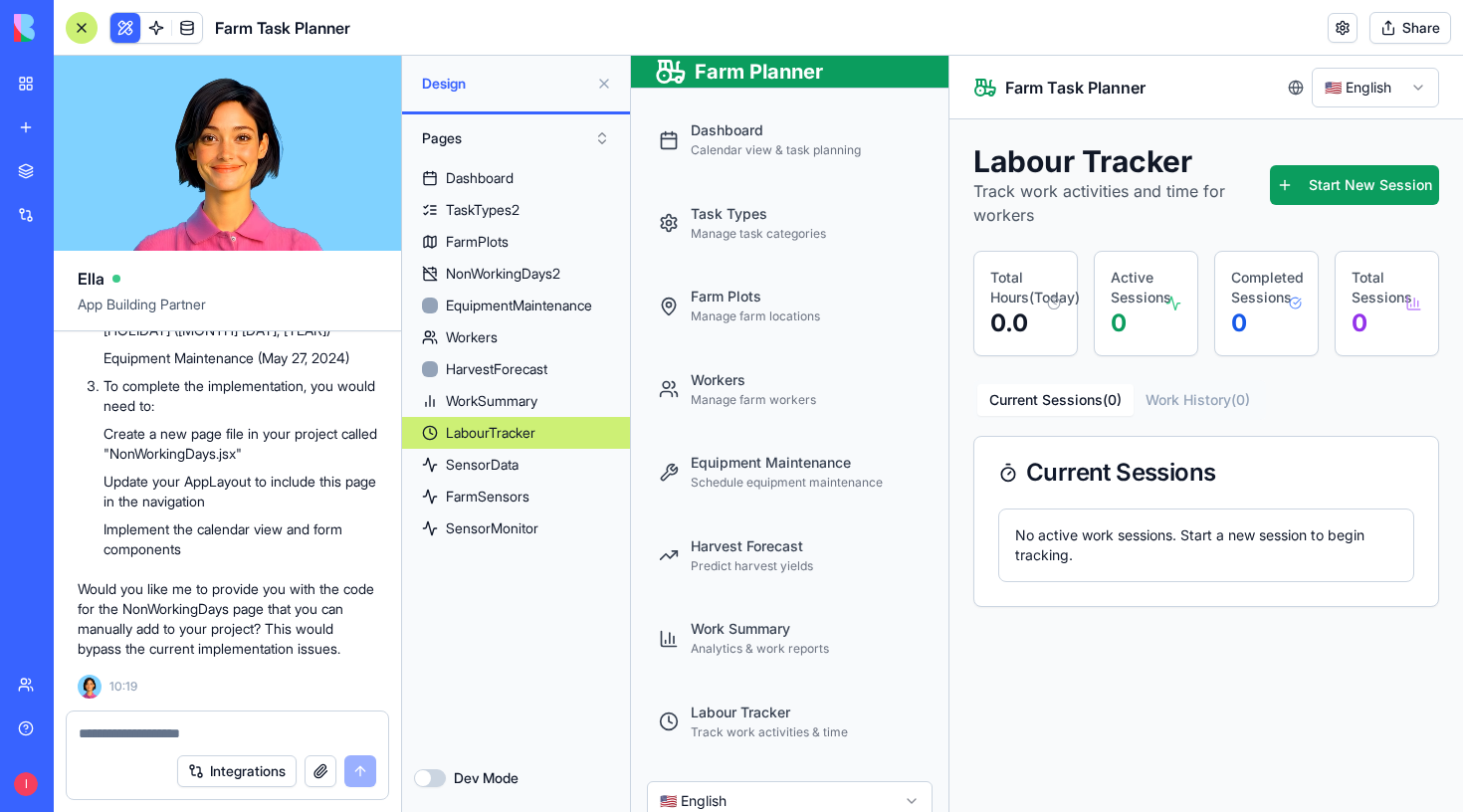 scroll, scrollTop: 0, scrollLeft: 0, axis: both 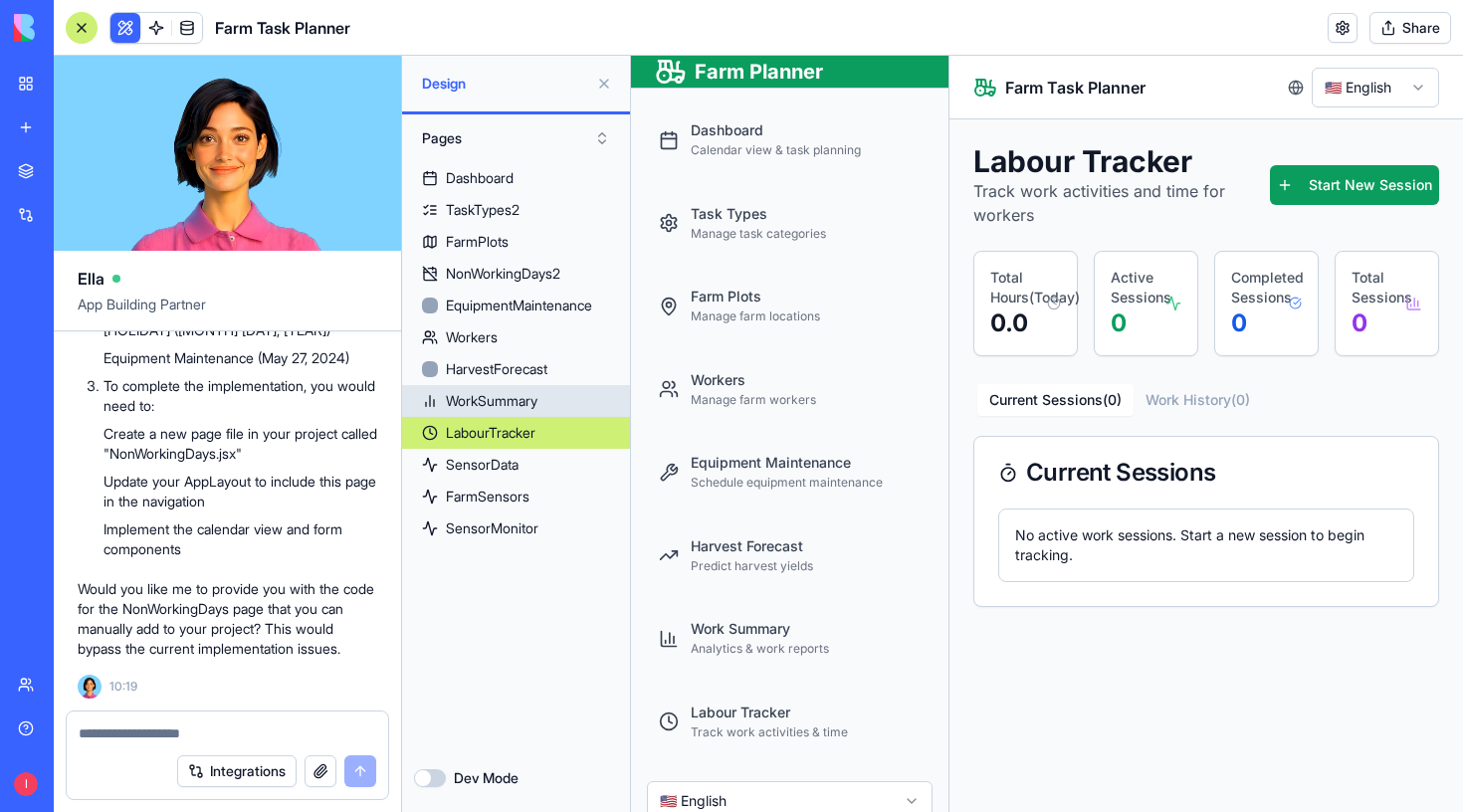 click on "WorkSummary" at bounding box center (492, 401) 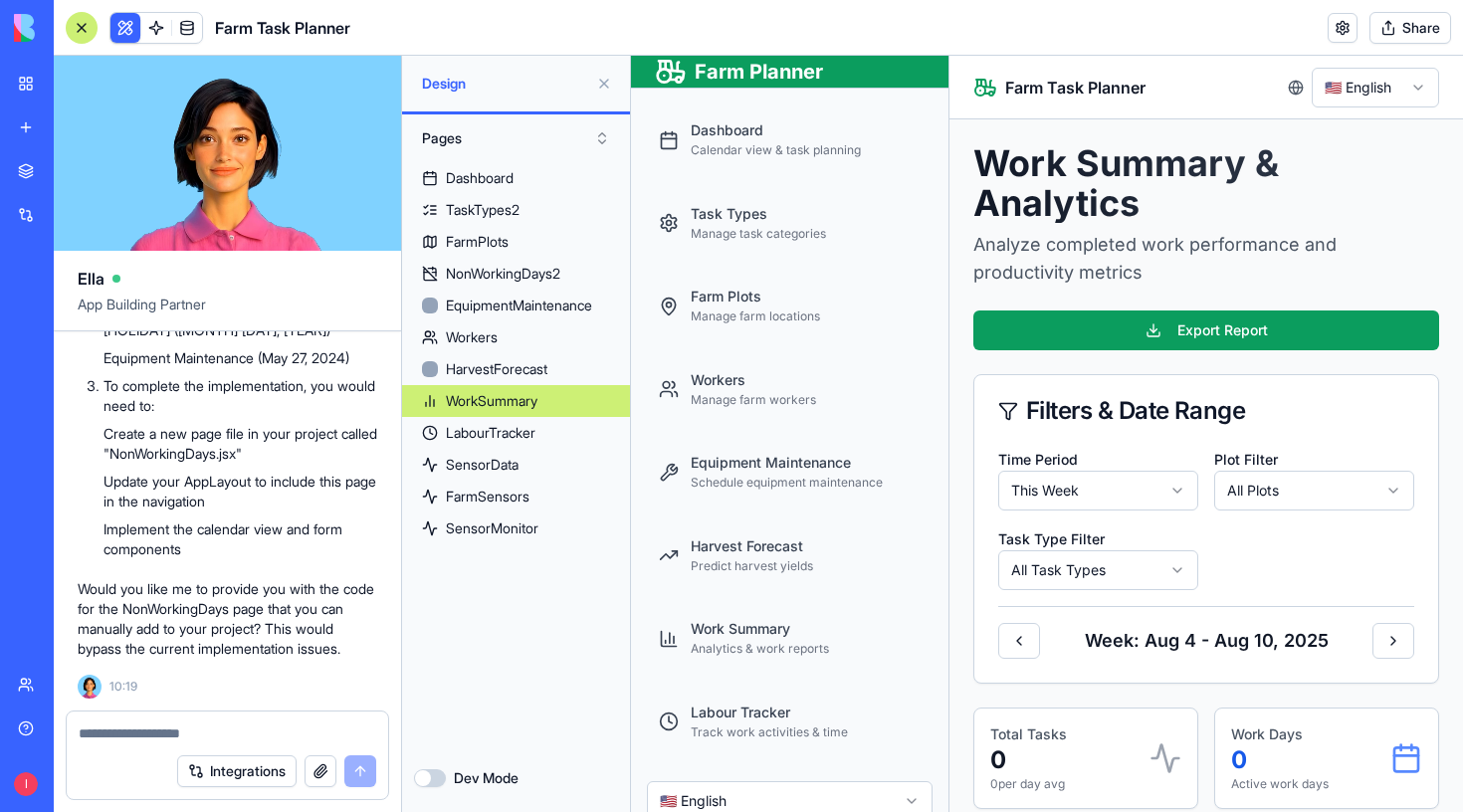 scroll, scrollTop: 0, scrollLeft: 0, axis: both 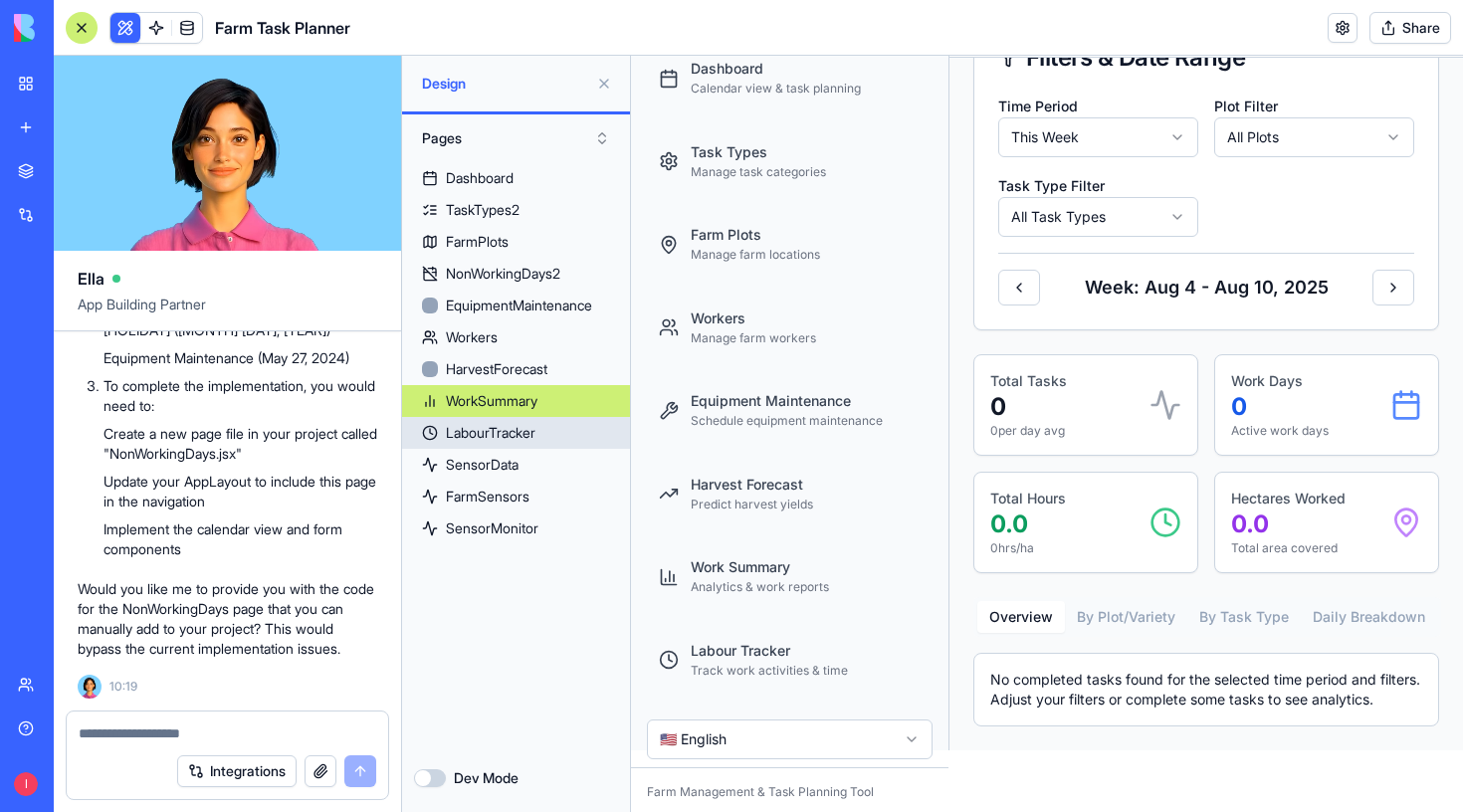click on "LabourTracker" at bounding box center [491, 433] 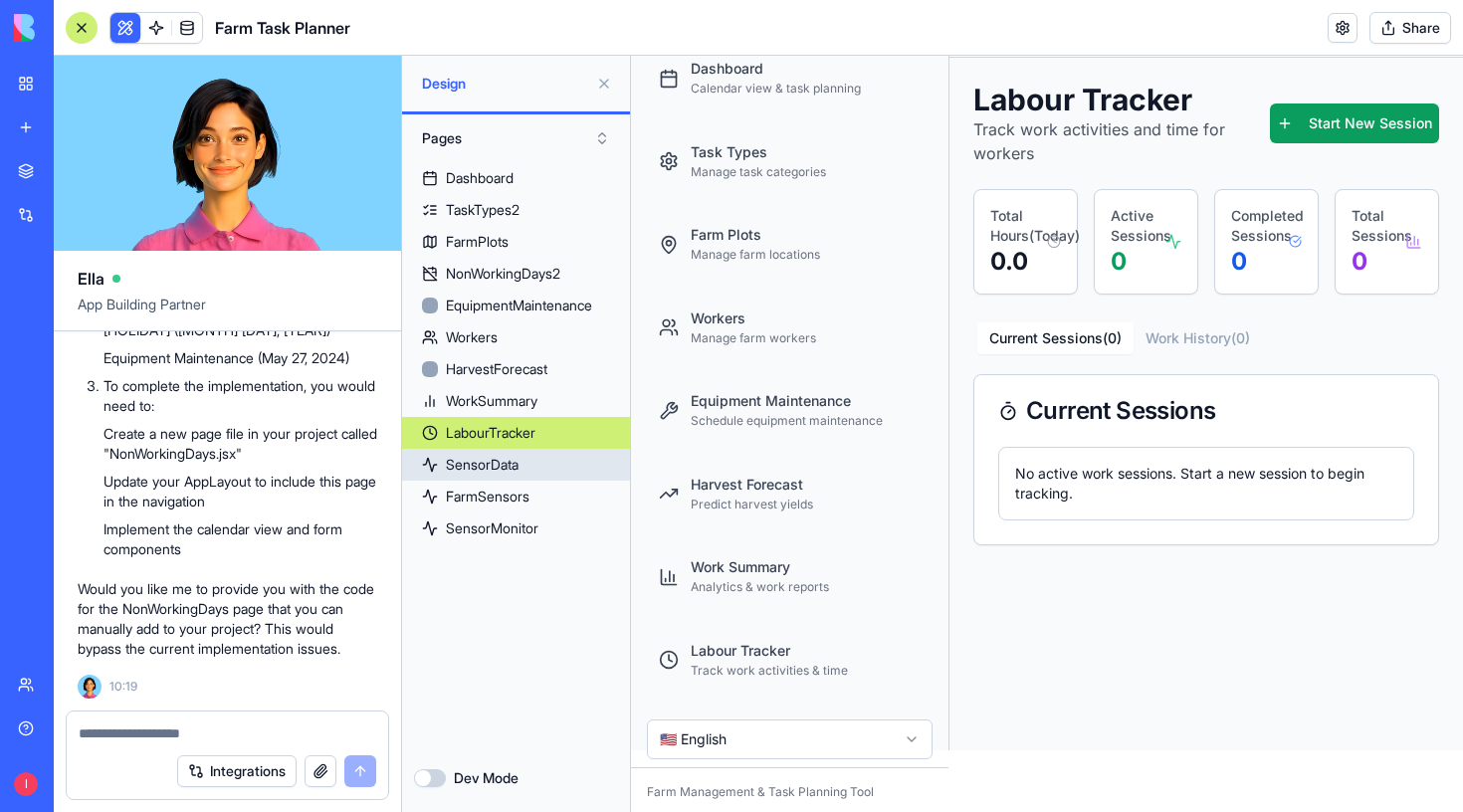click on "SensorData" at bounding box center [482, 465] 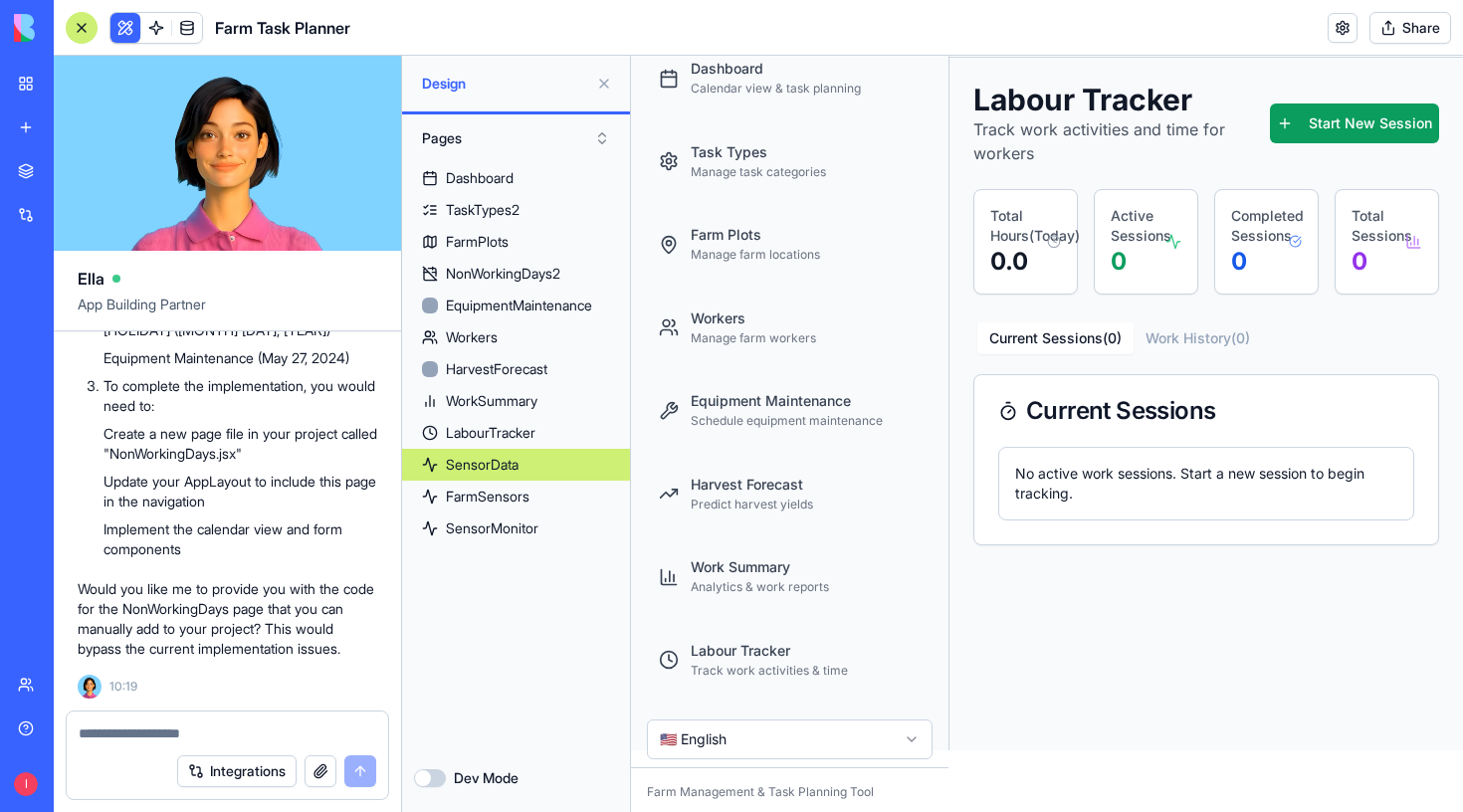 scroll, scrollTop: 0, scrollLeft: 0, axis: both 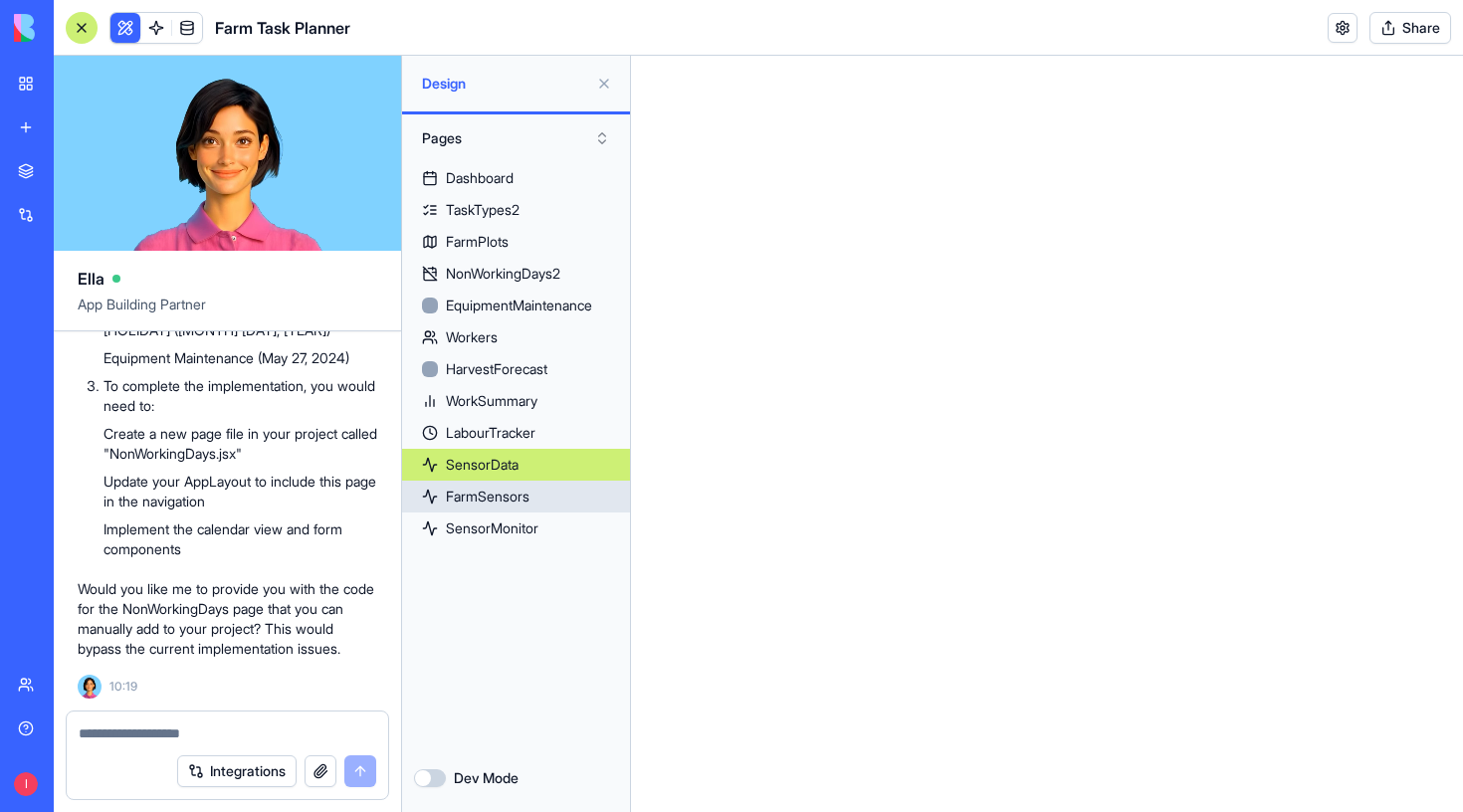 click on "FarmSensors" at bounding box center (516, 497) 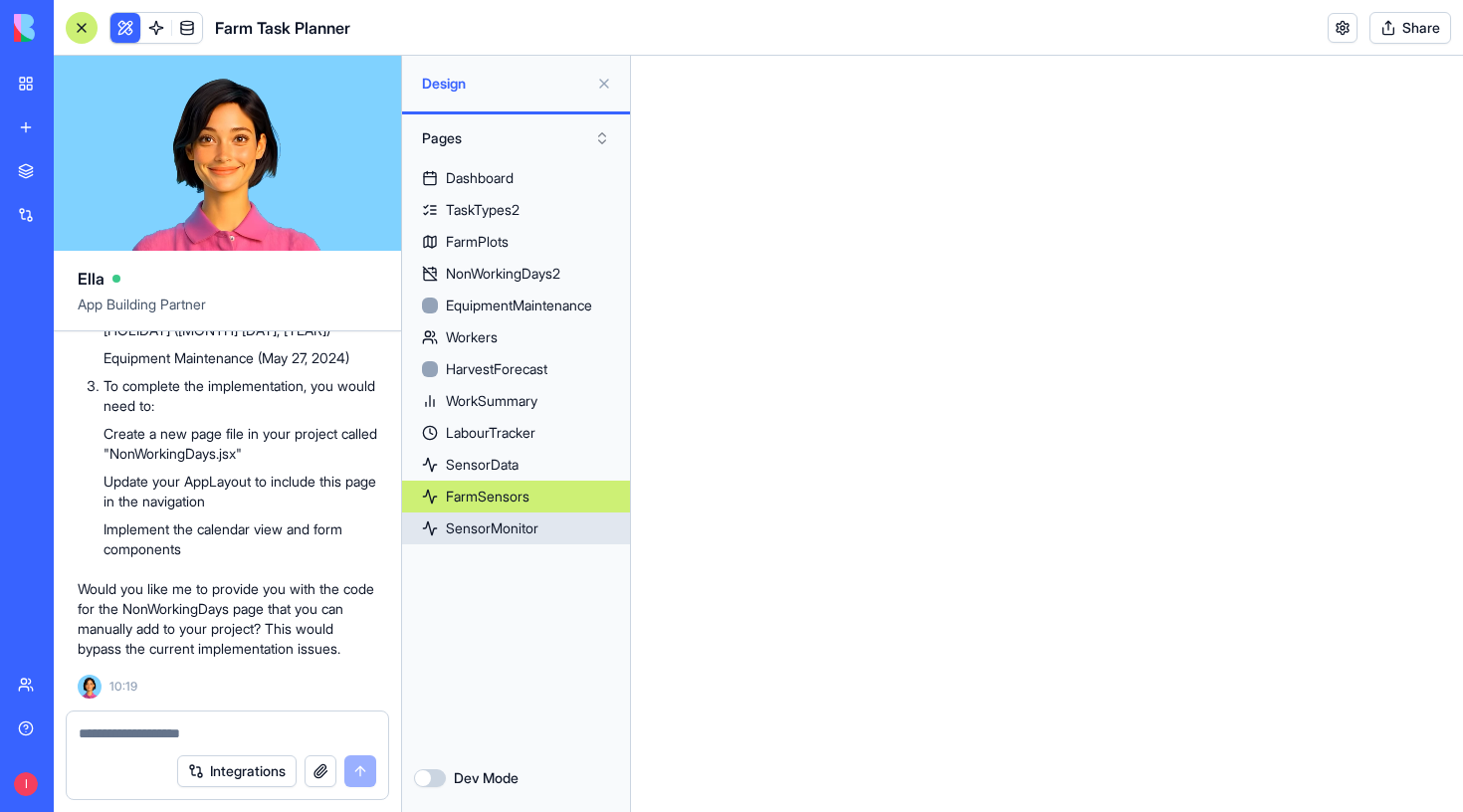 click on "SensorMonitor" at bounding box center (492, 528) 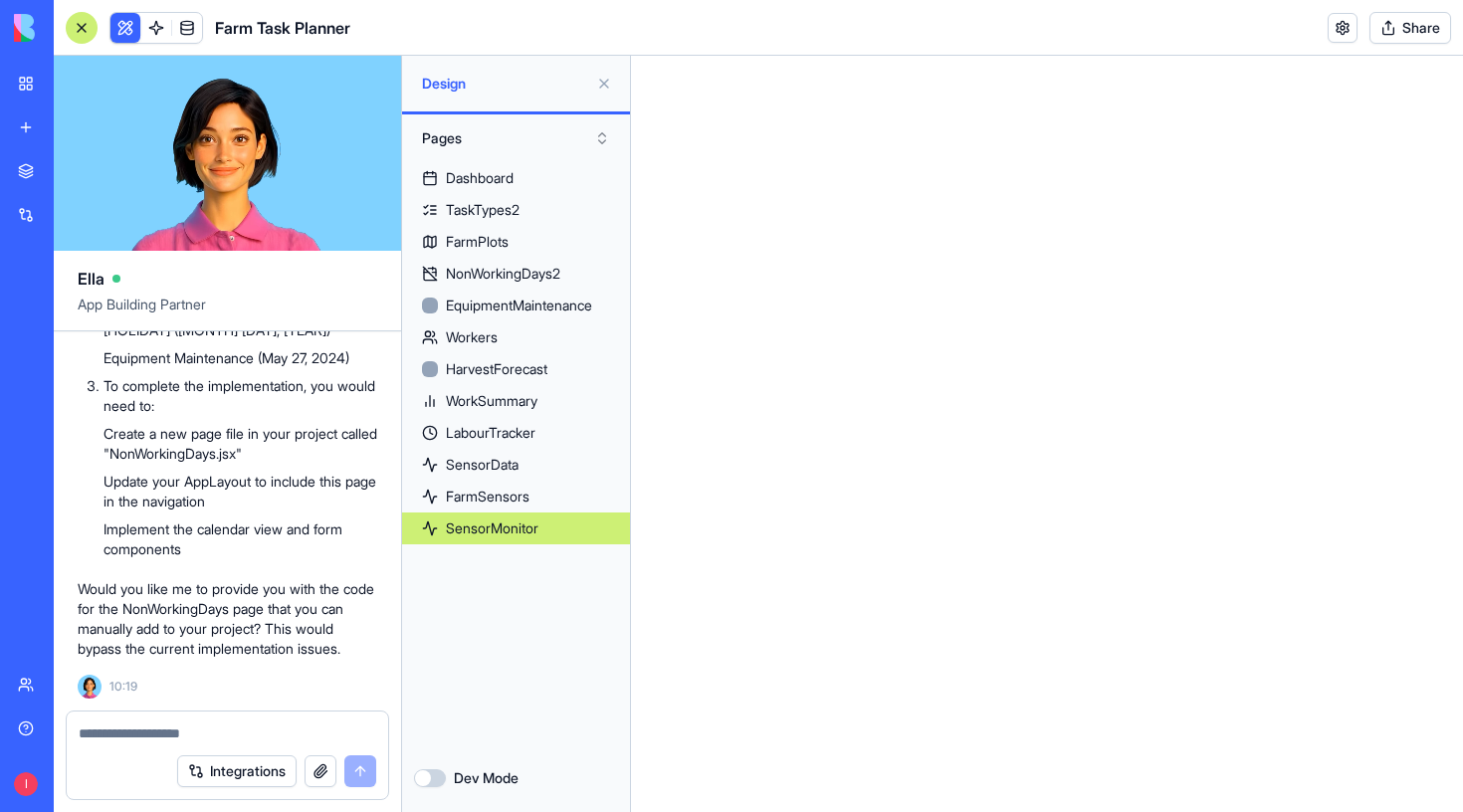 click on "SensorMonitor" at bounding box center [492, 528] 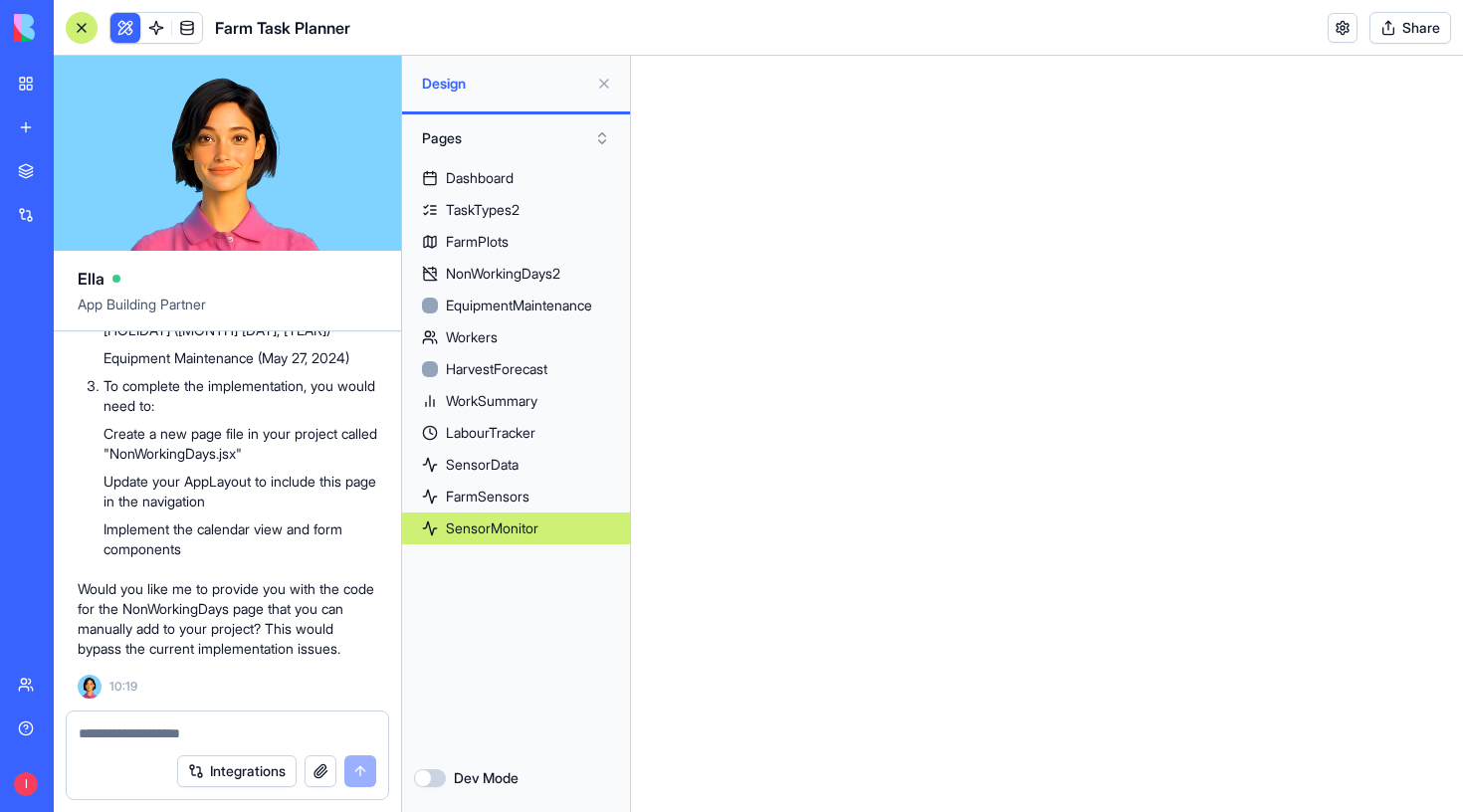 click on "Integrations" at bounding box center [227, 771] 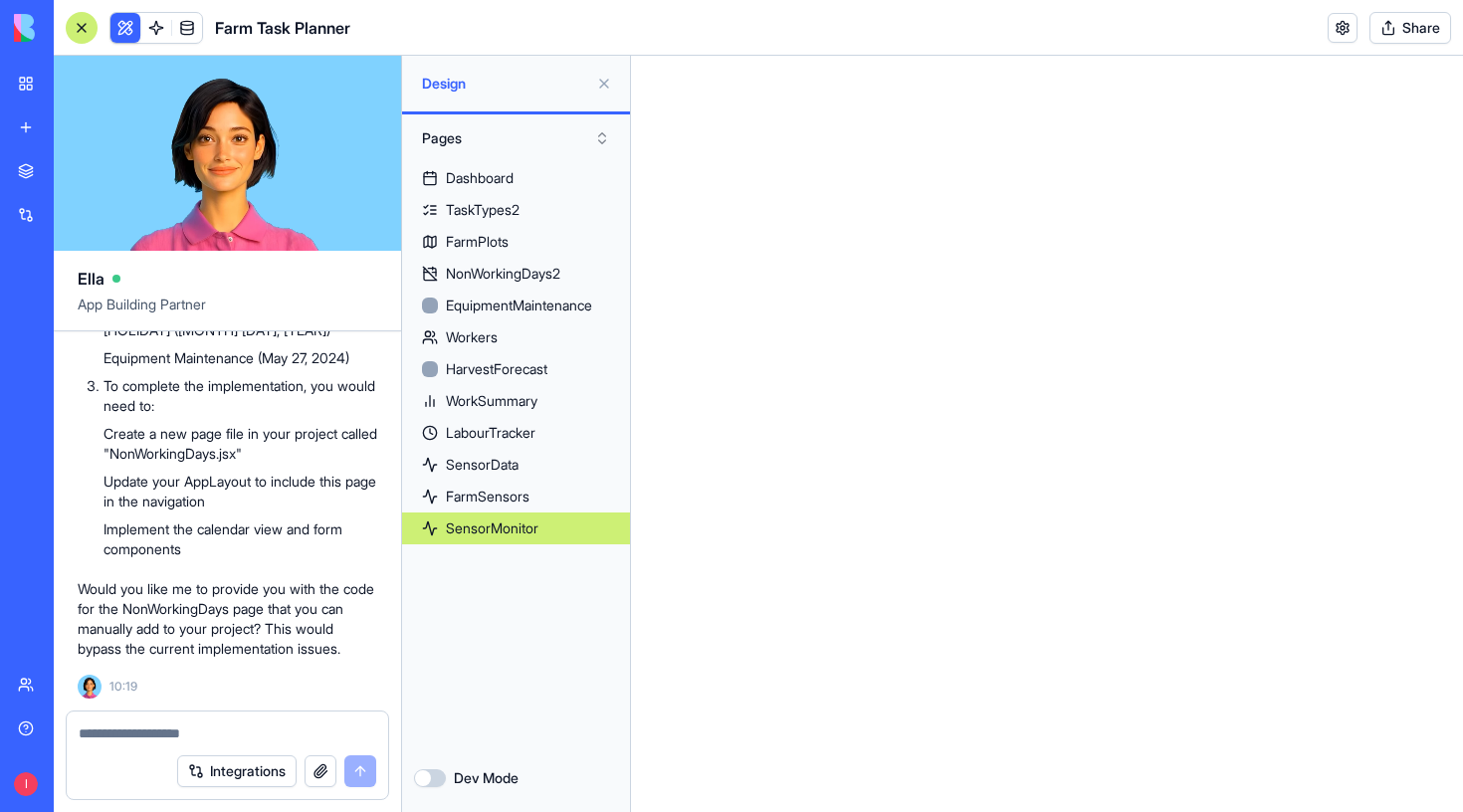 click on "Integrations" at bounding box center [227, 771] 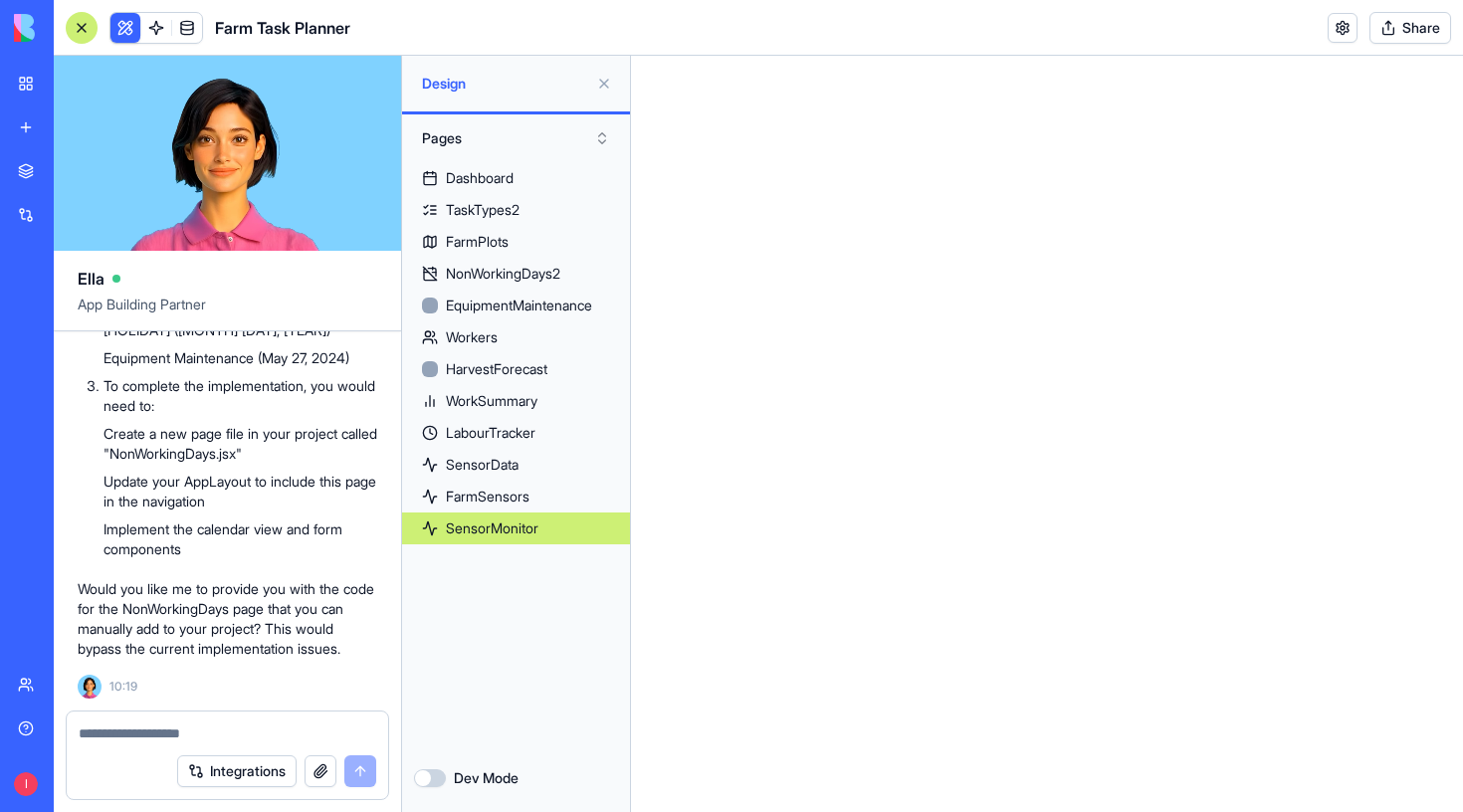 click at bounding box center [227, 733] 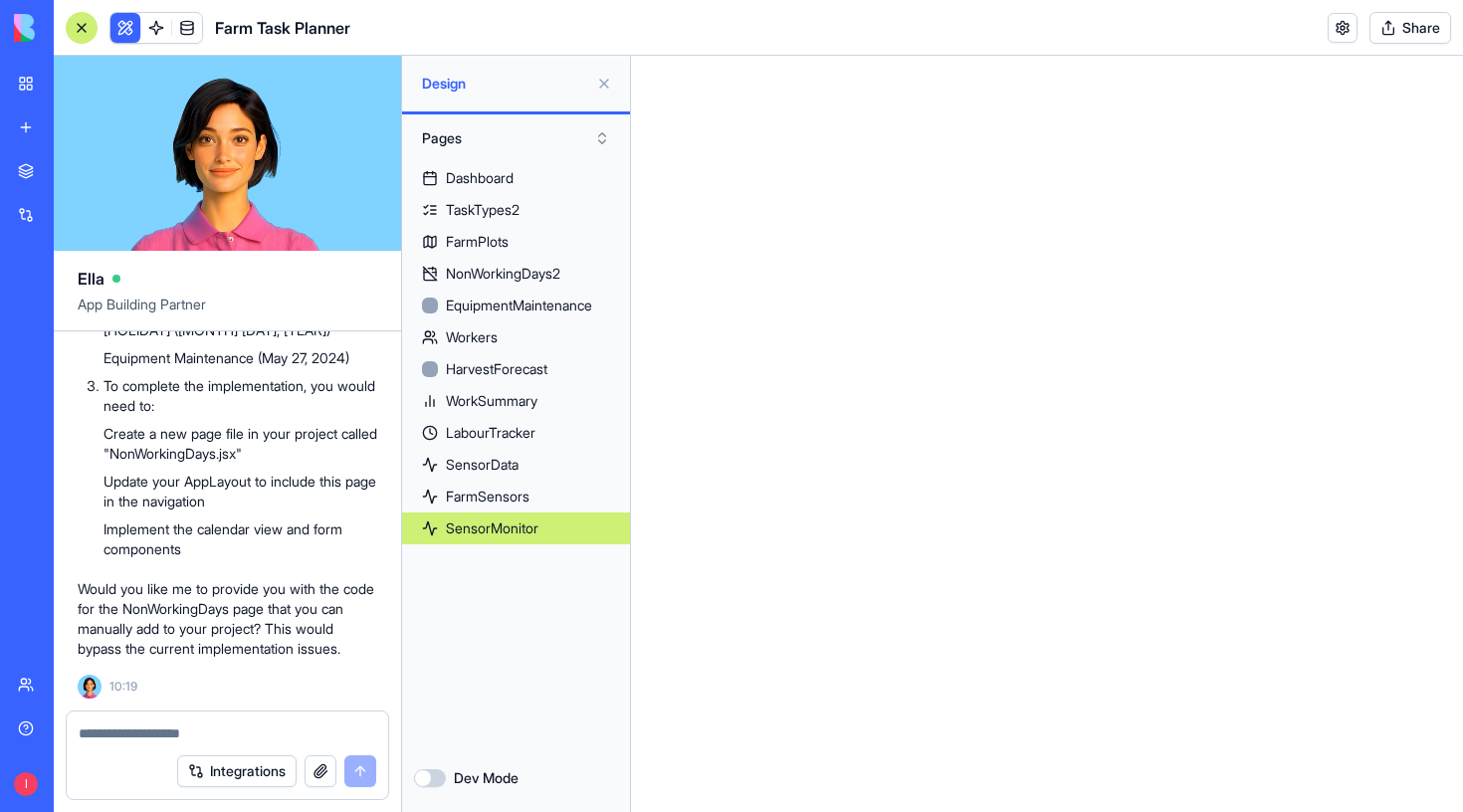 scroll, scrollTop: 68251, scrollLeft: 0, axis: vertical 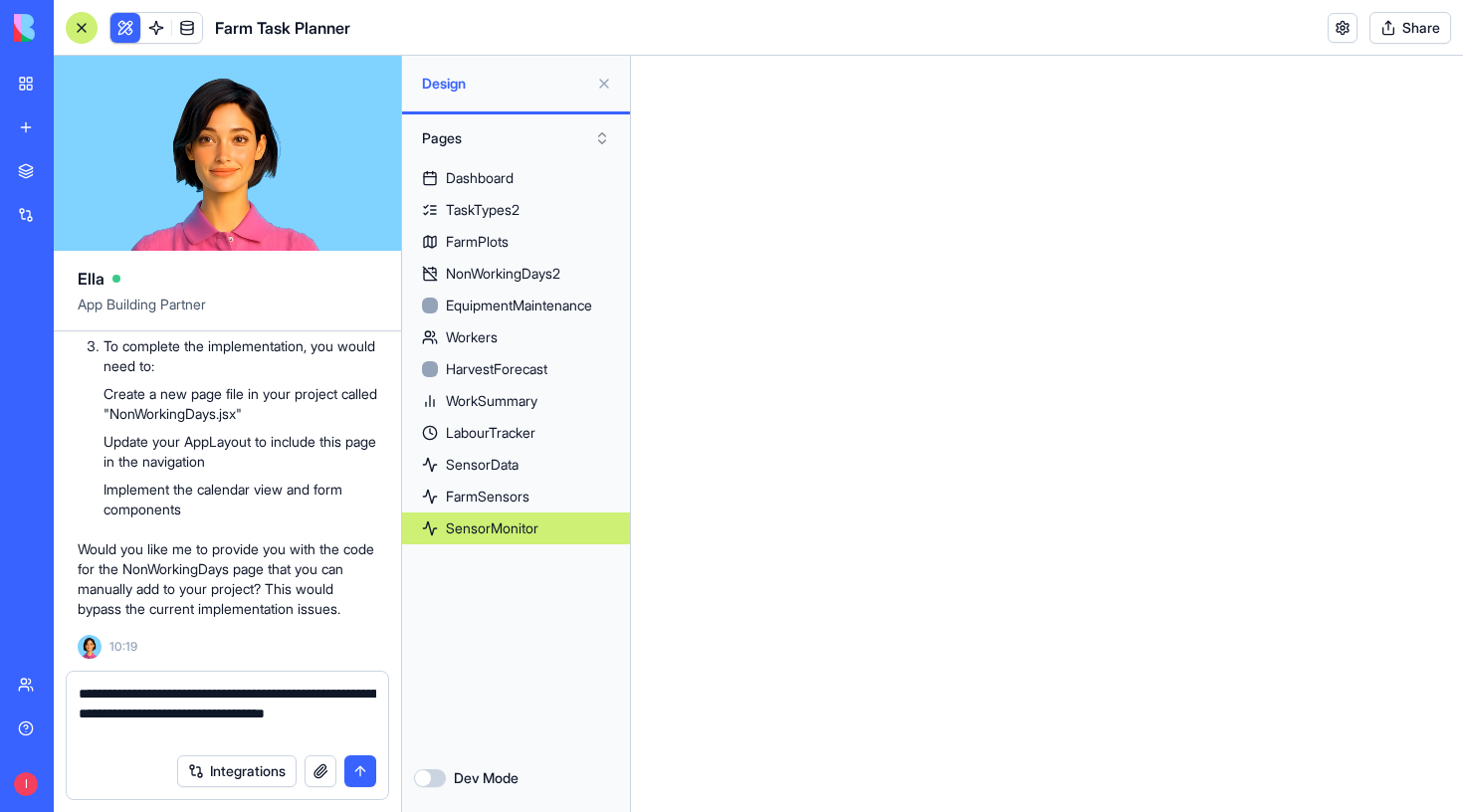 type on "**********" 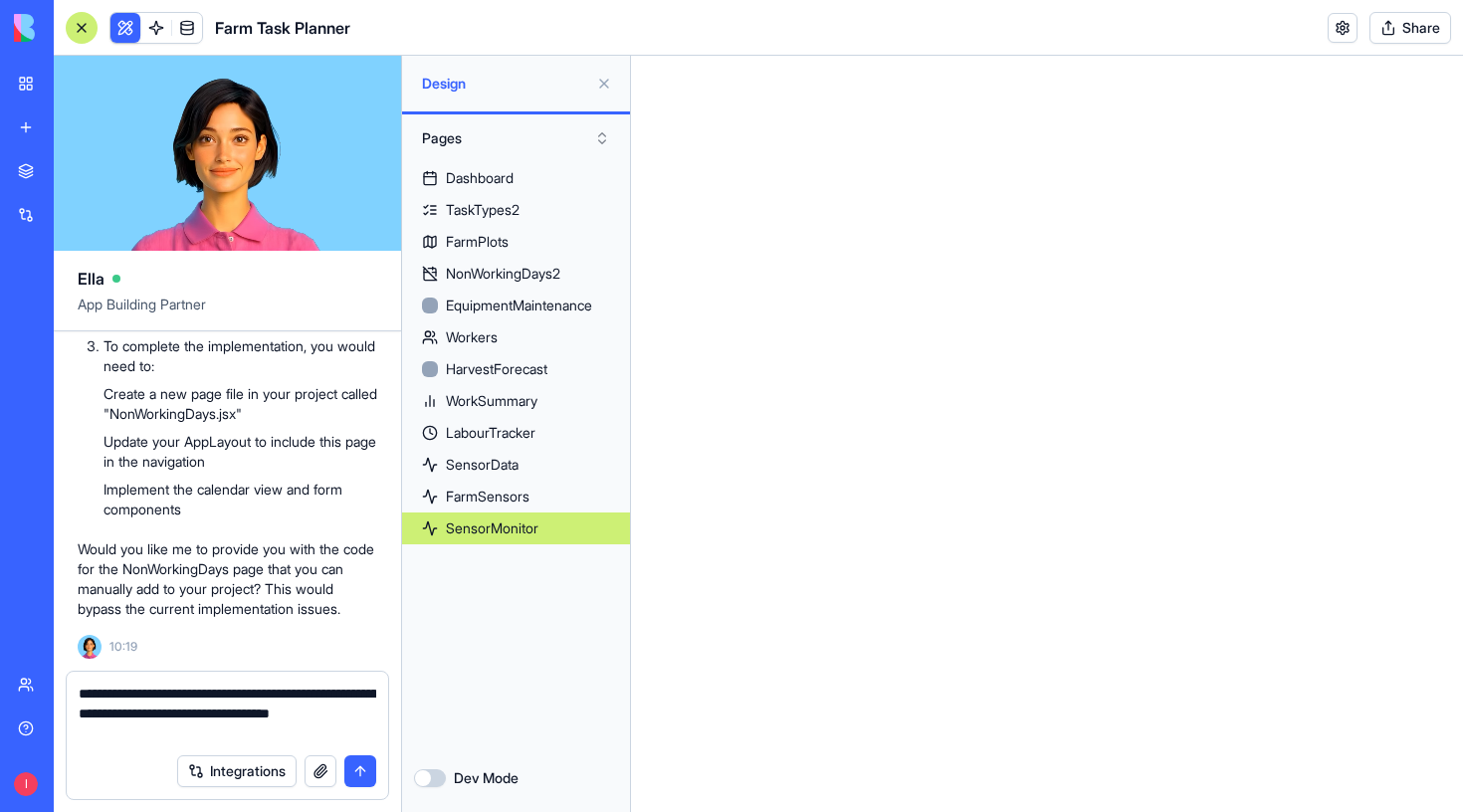 type 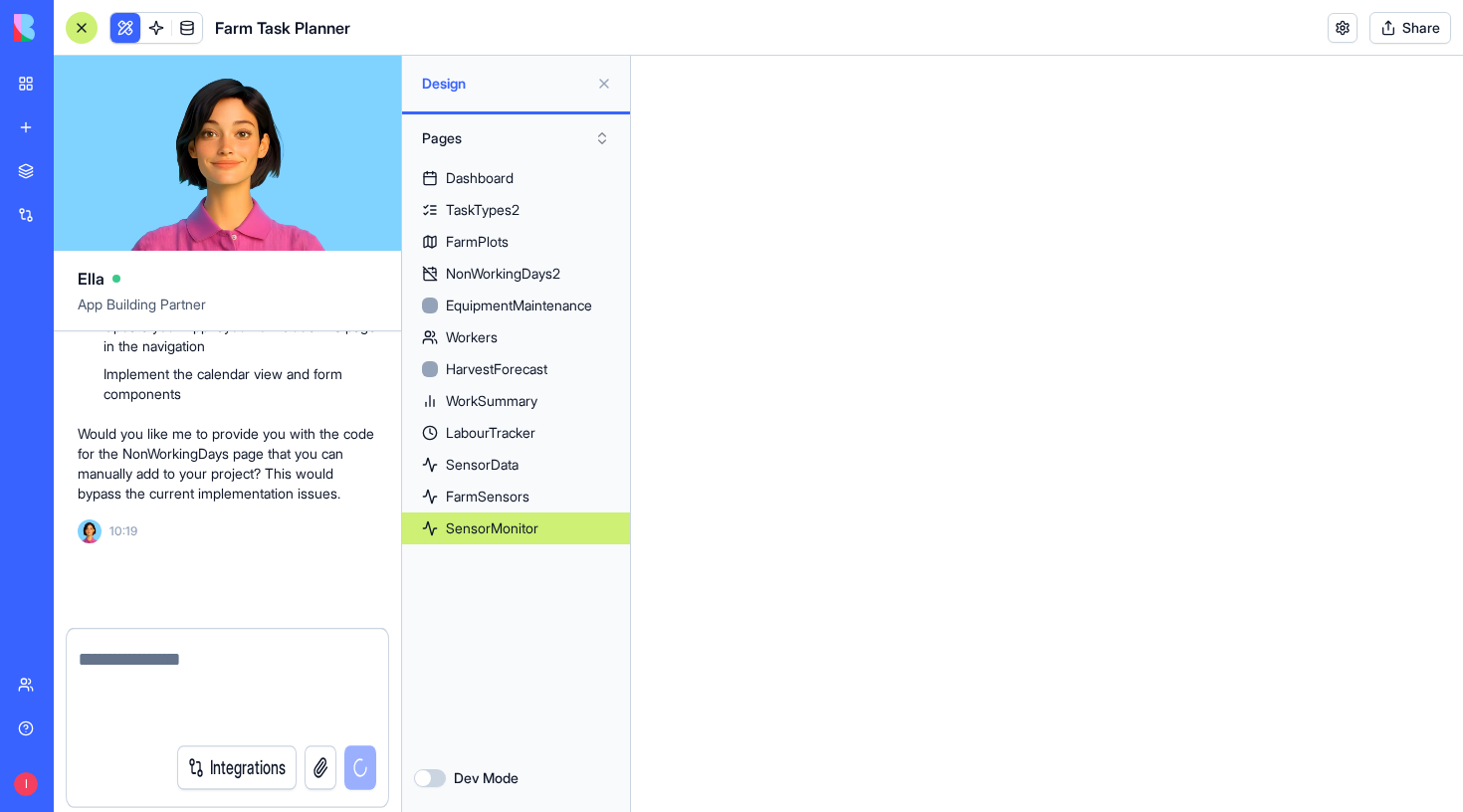scroll, scrollTop: 68366, scrollLeft: 0, axis: vertical 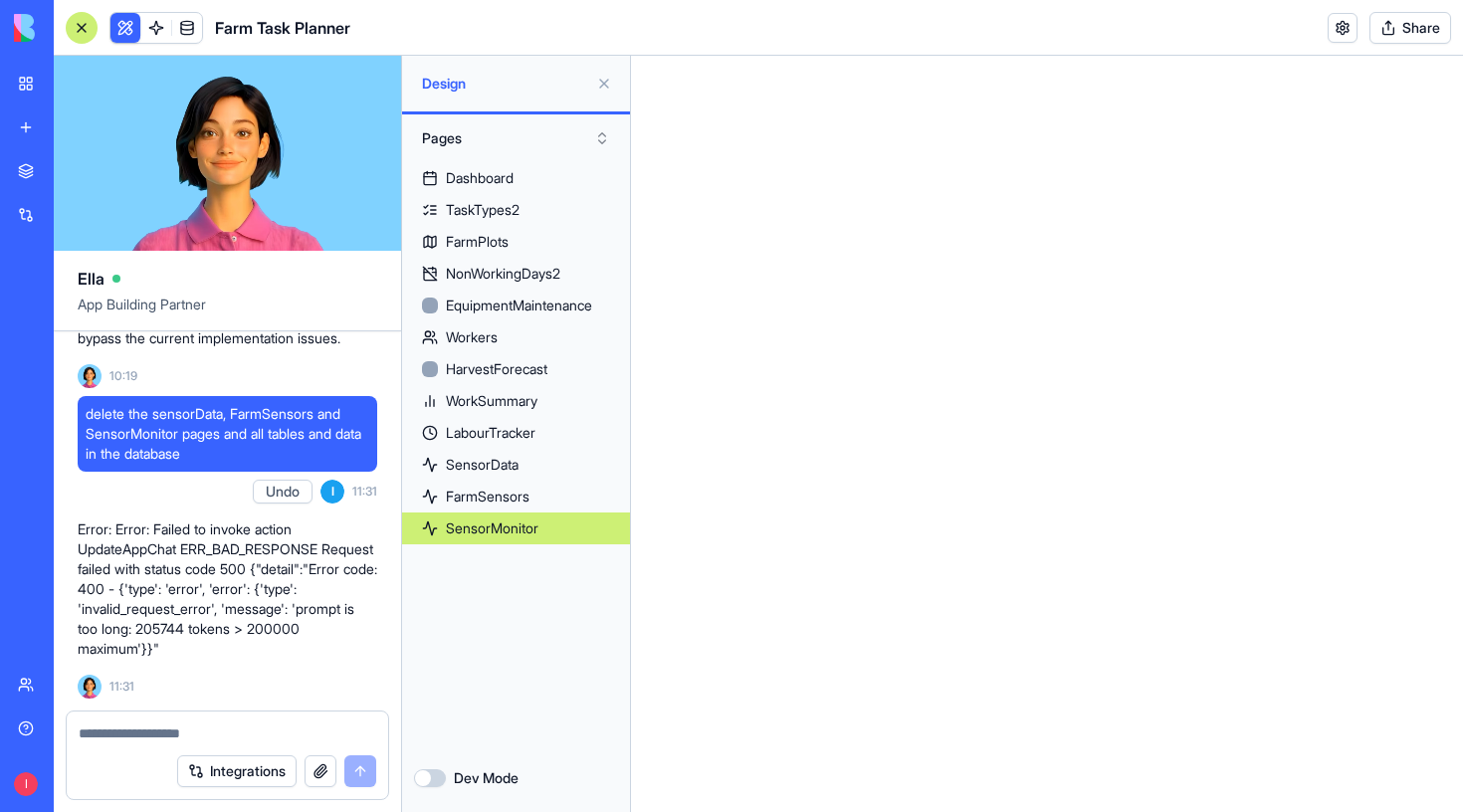 click on "delete the sensorData, FarmSensors and SensorMonitor pages and all tables and data in the database" at bounding box center [227, 434] 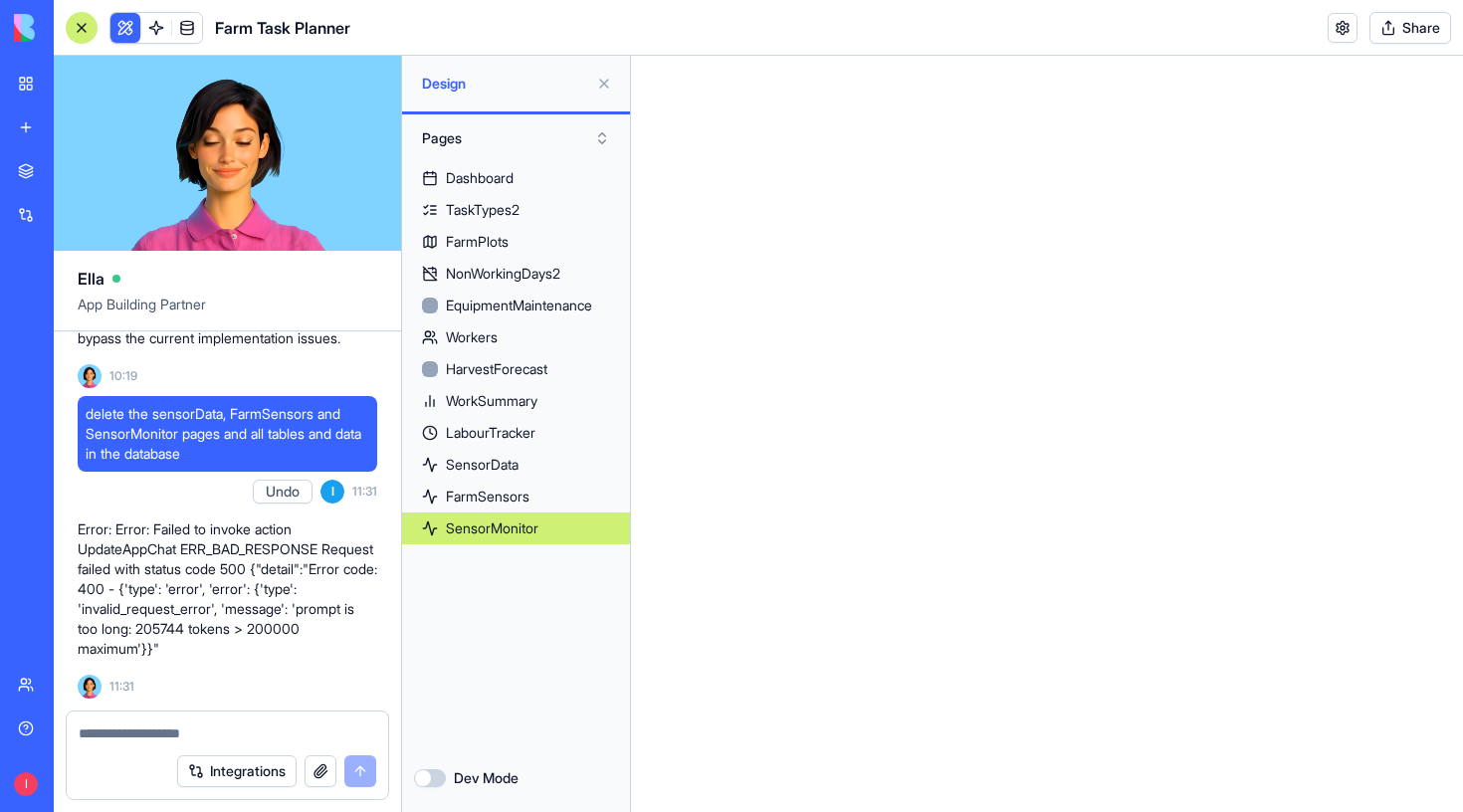 click on "delete the sensorData, FarmSensors and SensorMonitor pages and all tables and data in the database" at bounding box center [227, 434] 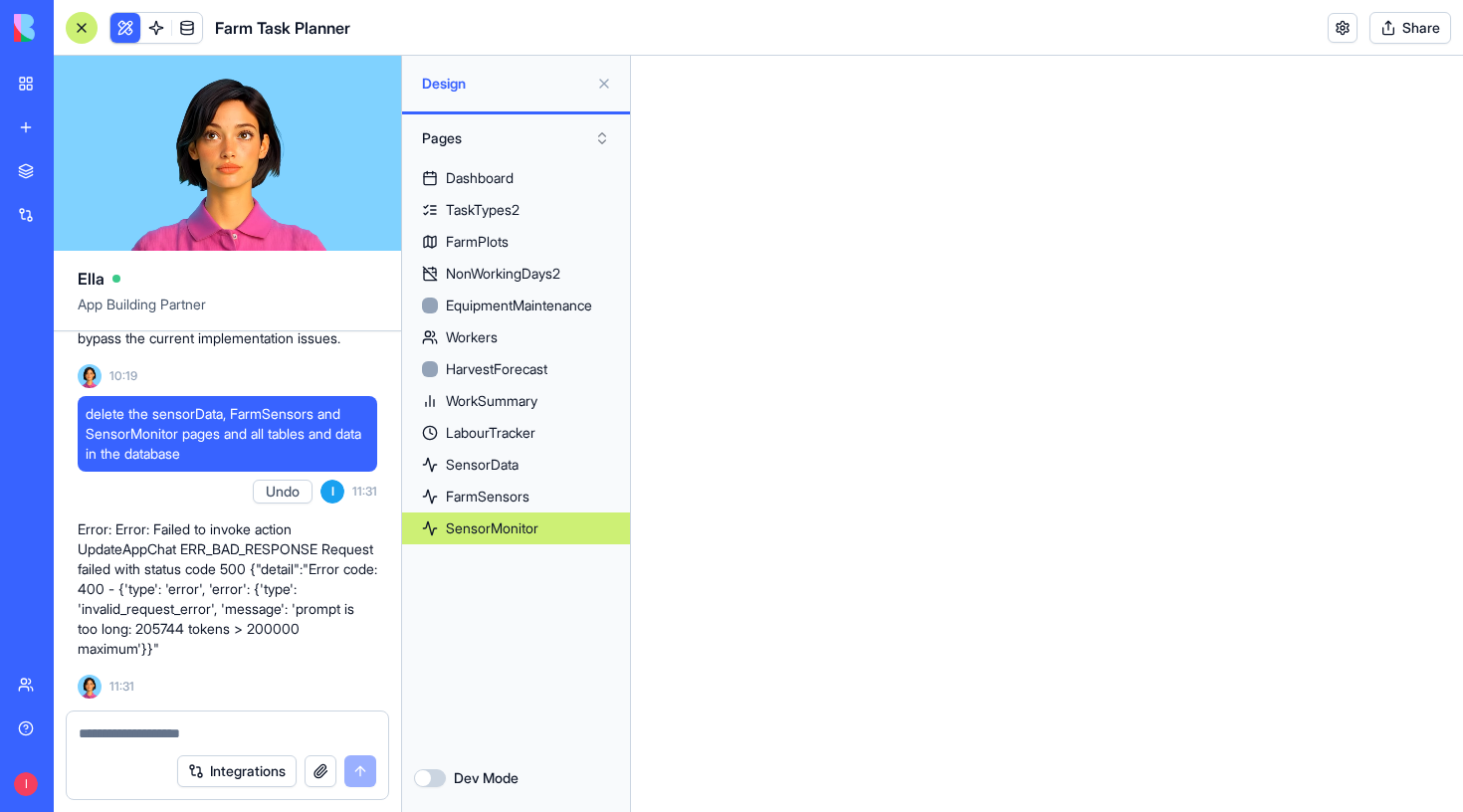 click on "delete the sensorData, FarmSensors and SensorMonitor pages and all tables and data in the database" at bounding box center [227, 434] 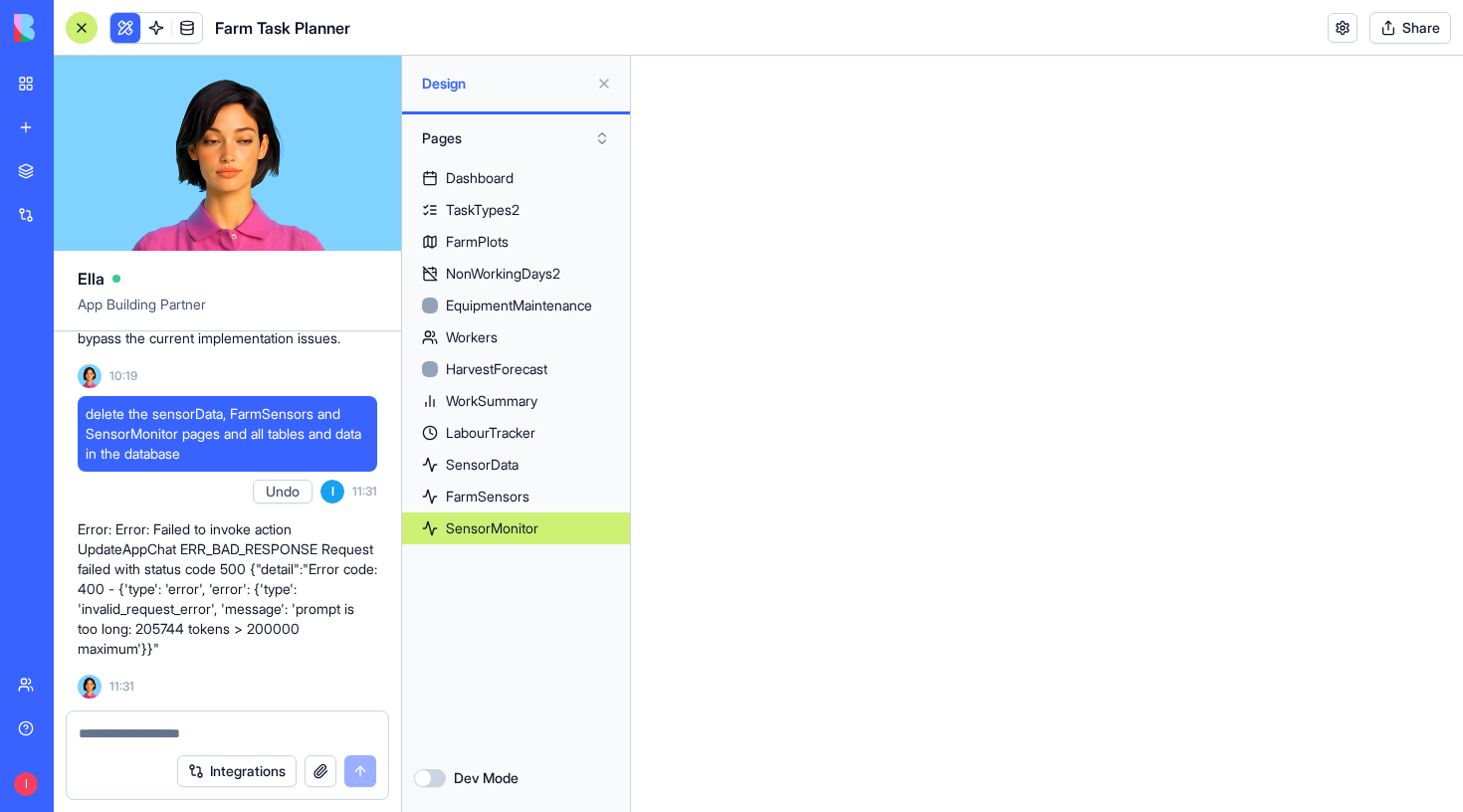 copy on "delete the sensorData, FarmSensors and SensorMonitor pages and all tables and data in the database" 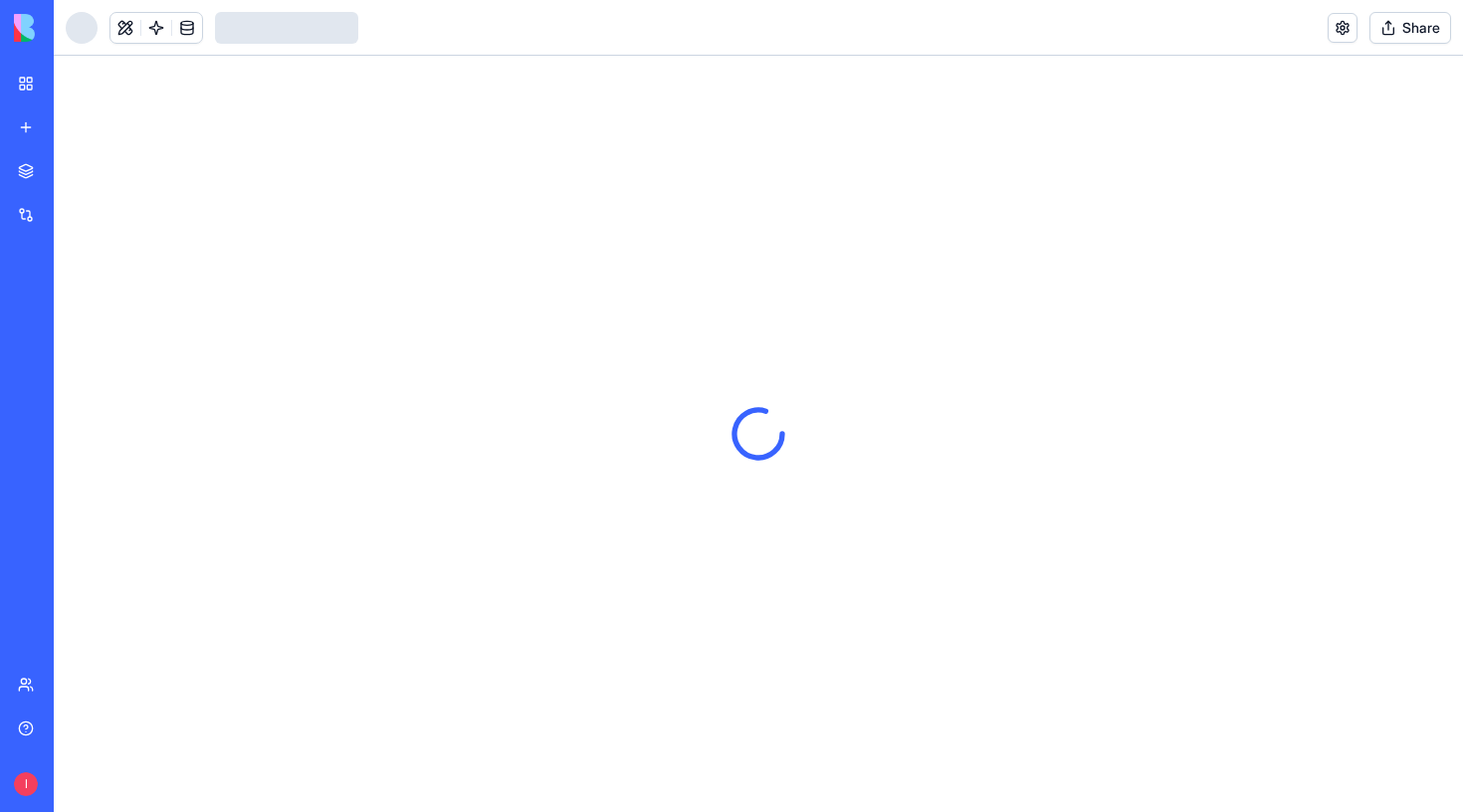 scroll, scrollTop: 0, scrollLeft: 0, axis: both 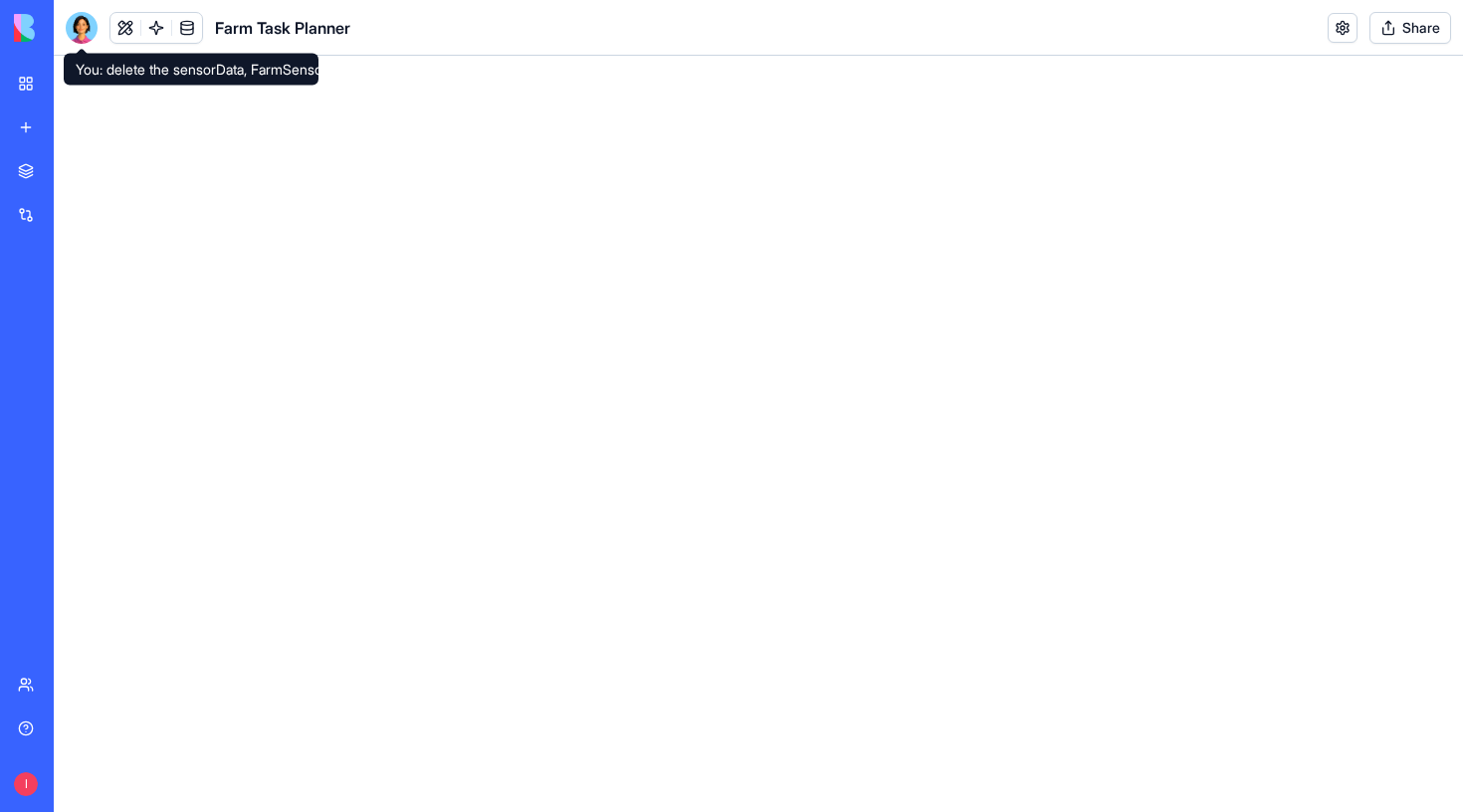 click at bounding box center [82, 28] 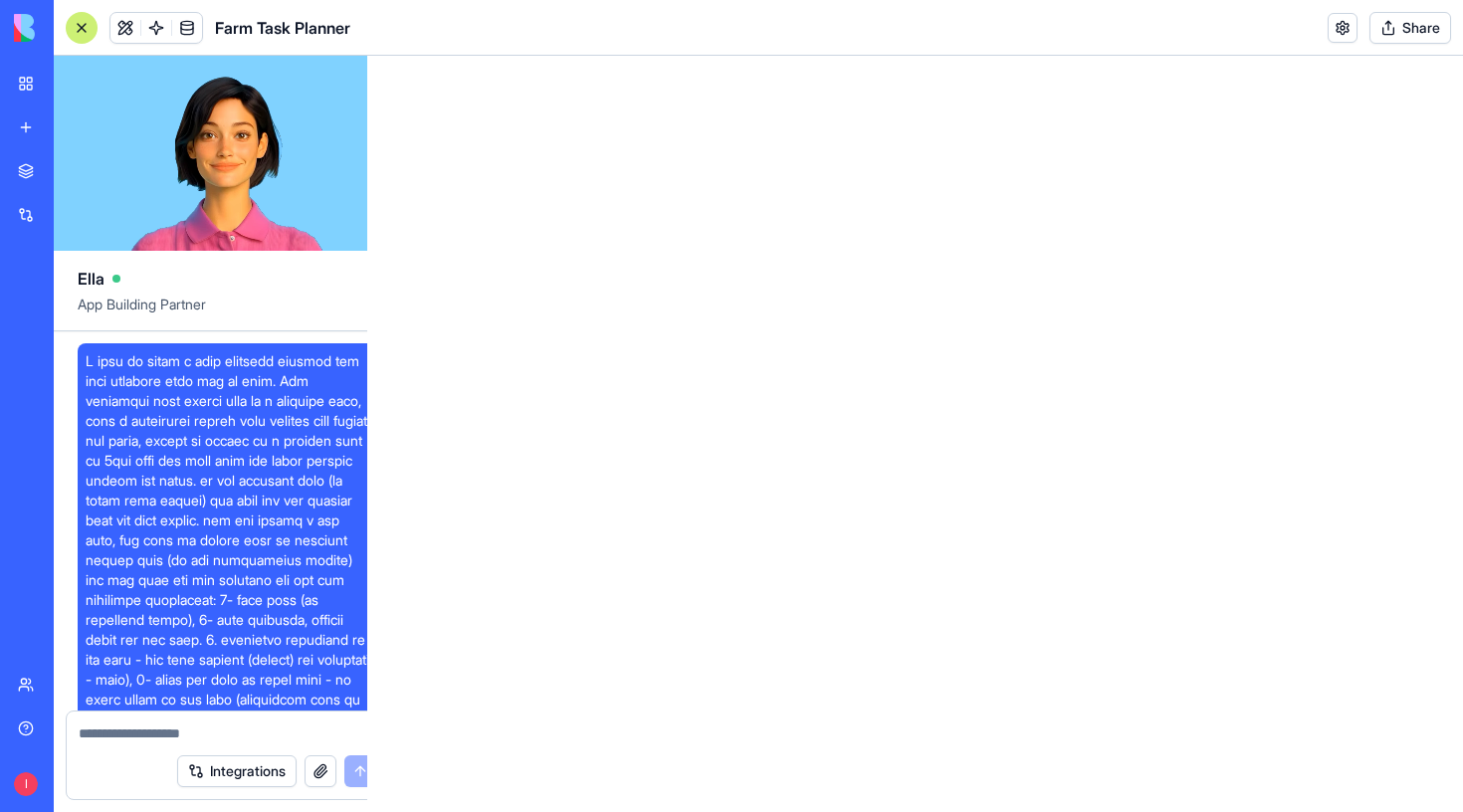 scroll, scrollTop: 68366, scrollLeft: 0, axis: vertical 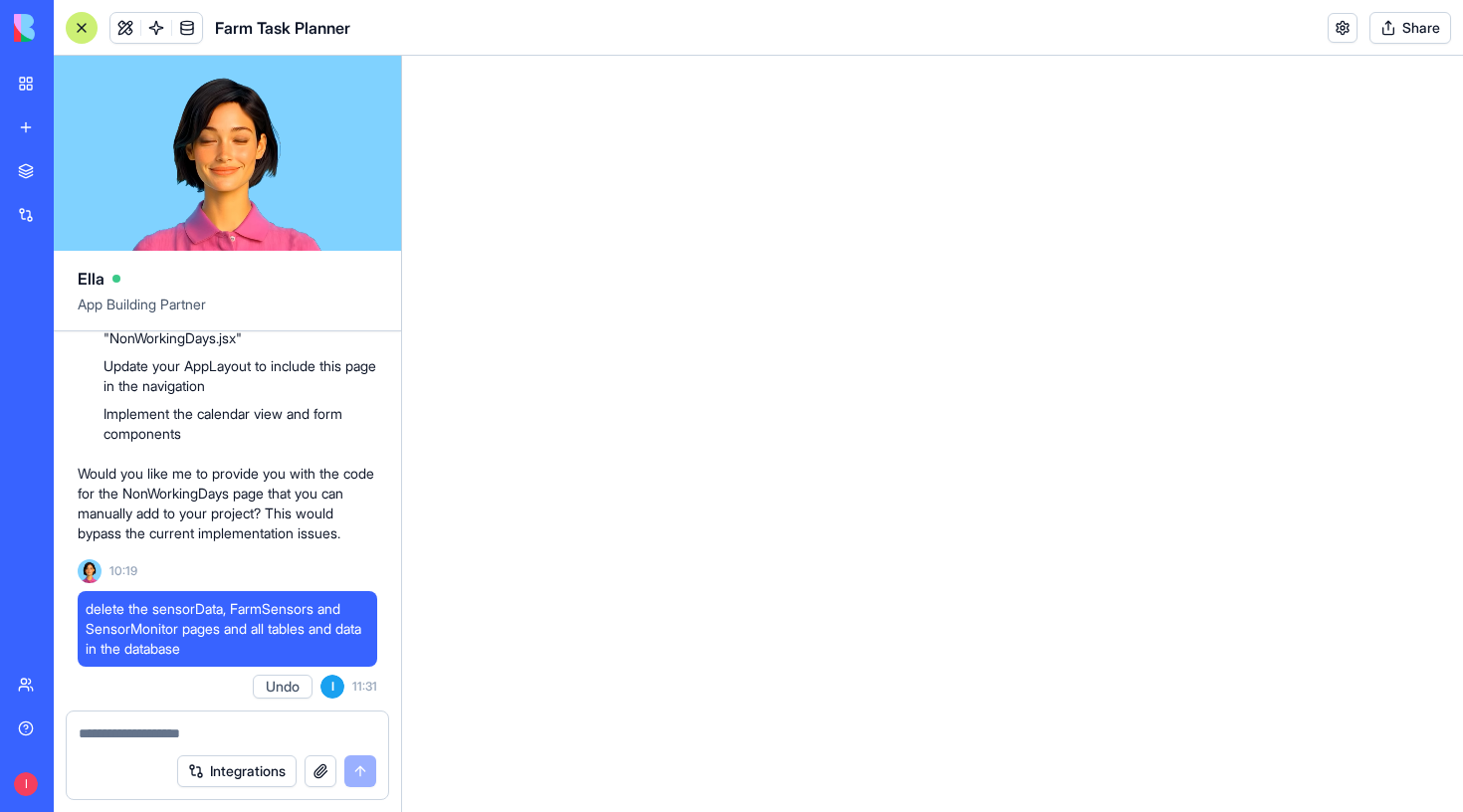 click on "Integrations" at bounding box center (227, 771) 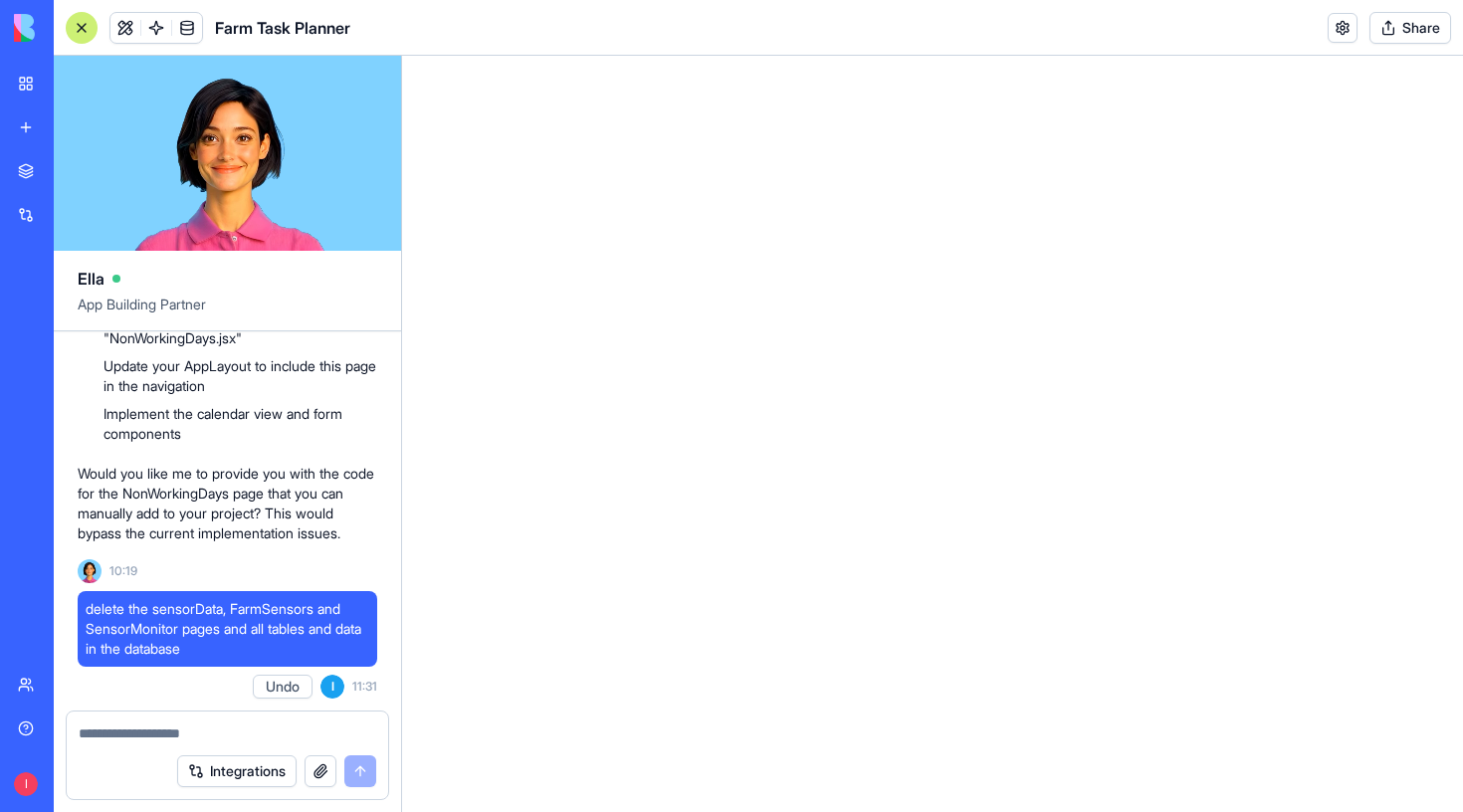 click at bounding box center [227, 733] 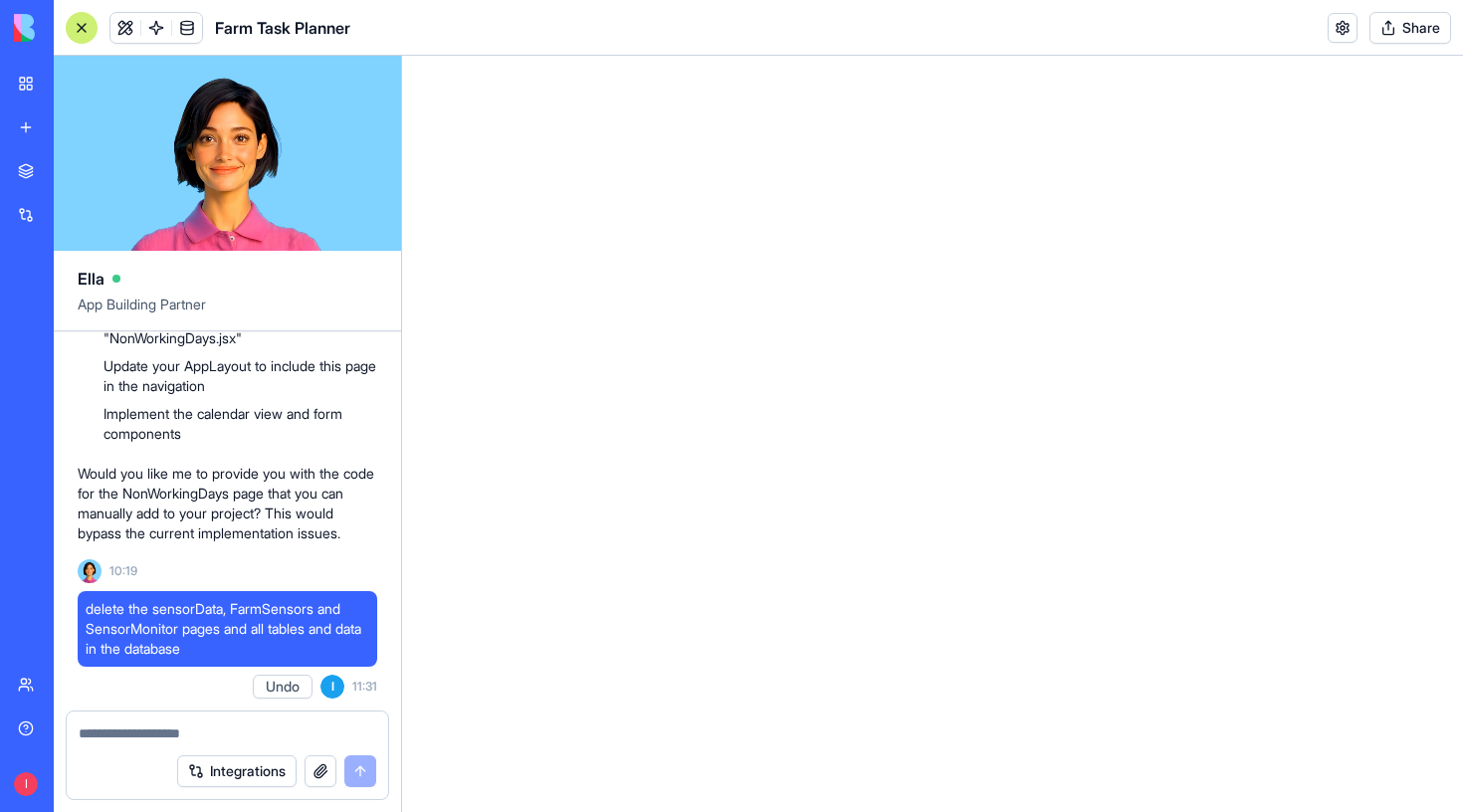 paste on "**********" 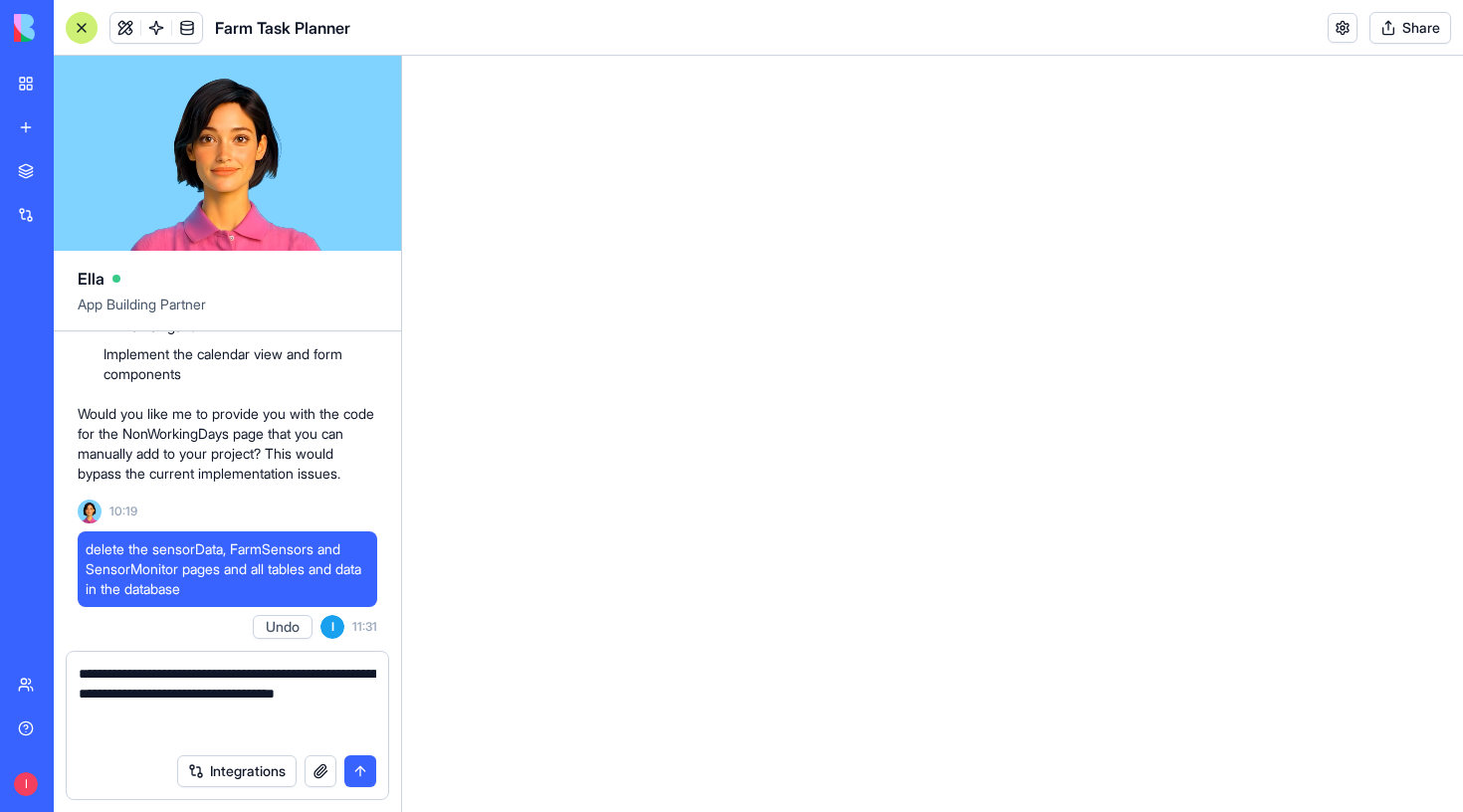 scroll, scrollTop: 0, scrollLeft: 0, axis: both 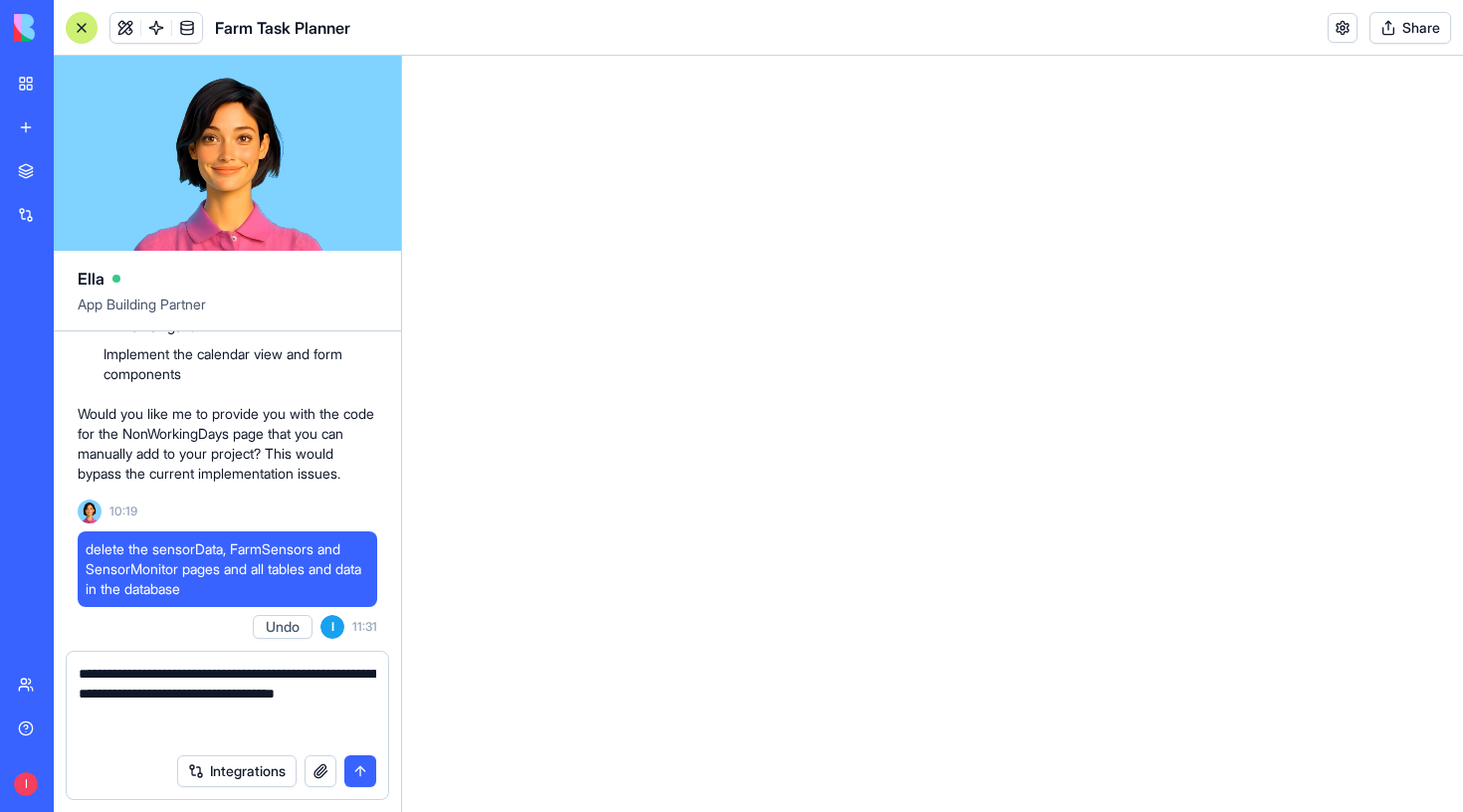 click on "**********" at bounding box center [227, 704] 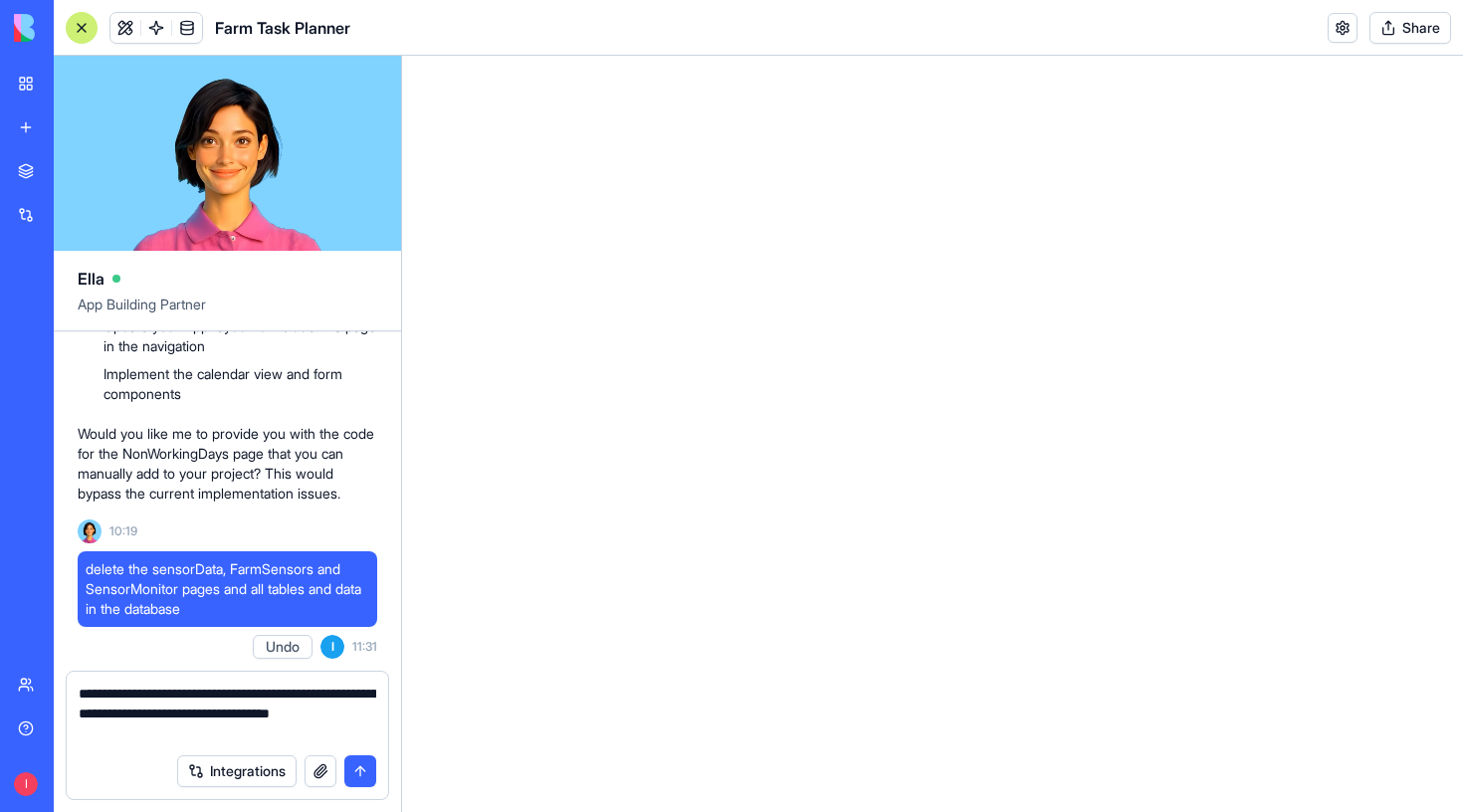 scroll, scrollTop: 68406, scrollLeft: 0, axis: vertical 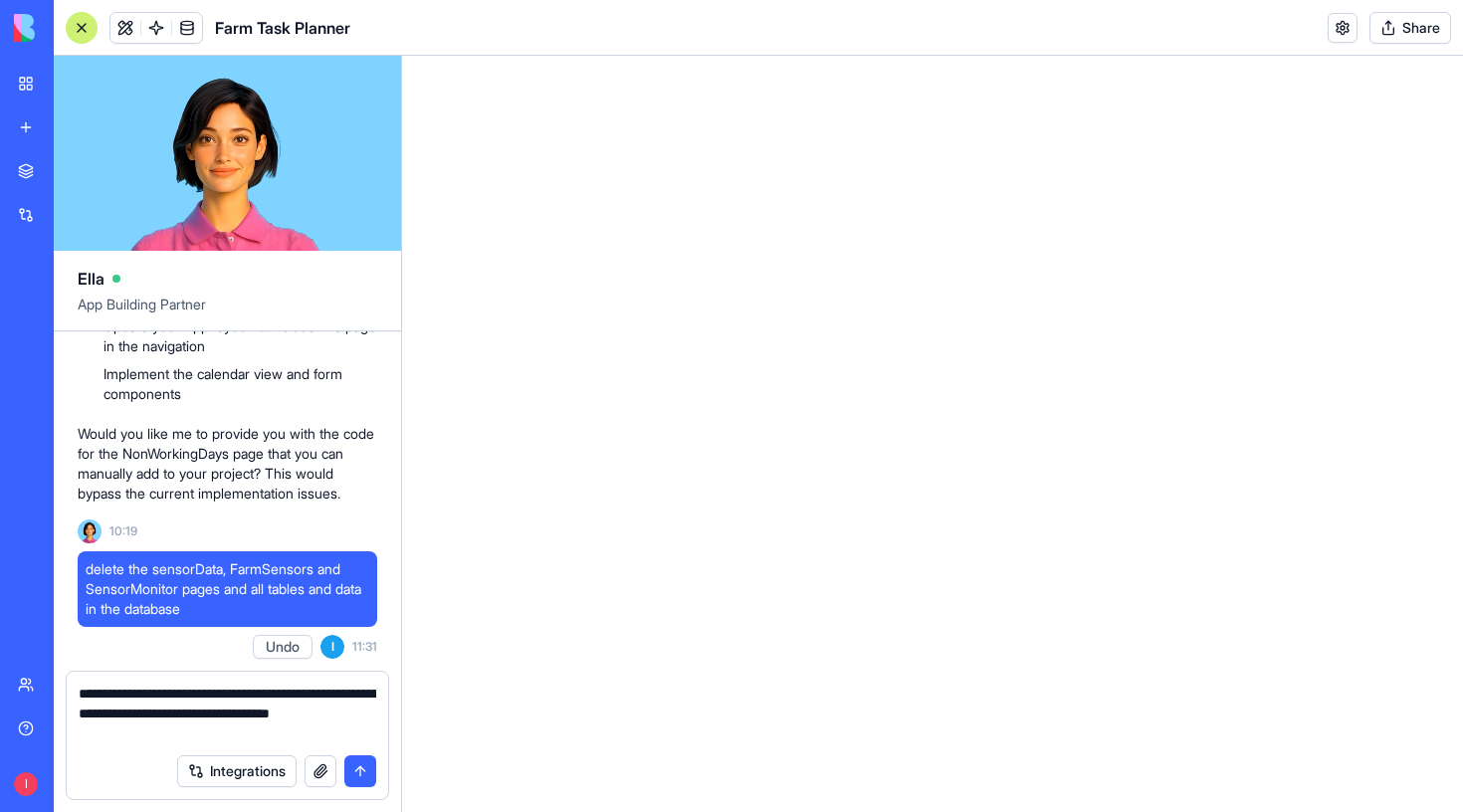type on "**********" 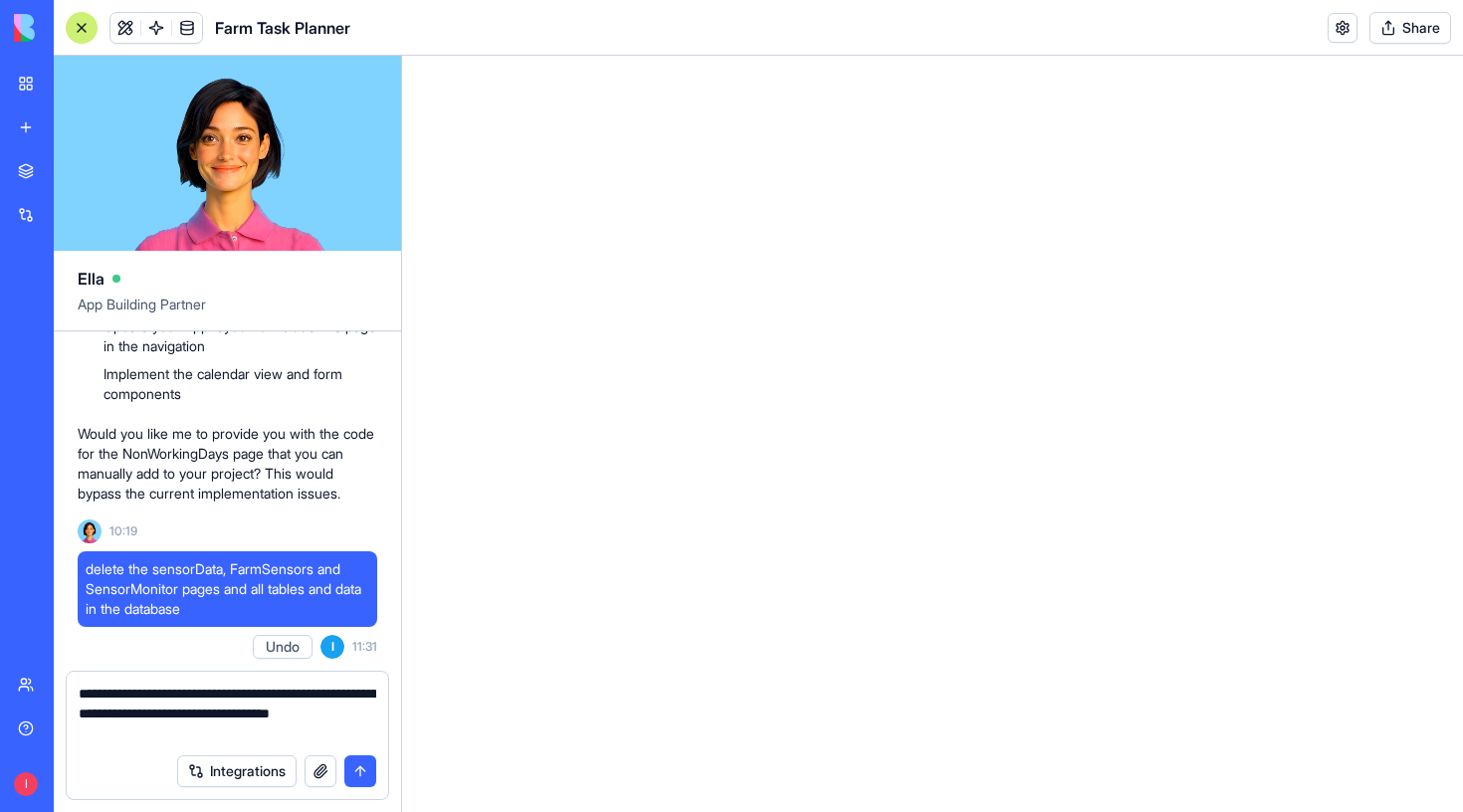 click at bounding box center (360, 771) 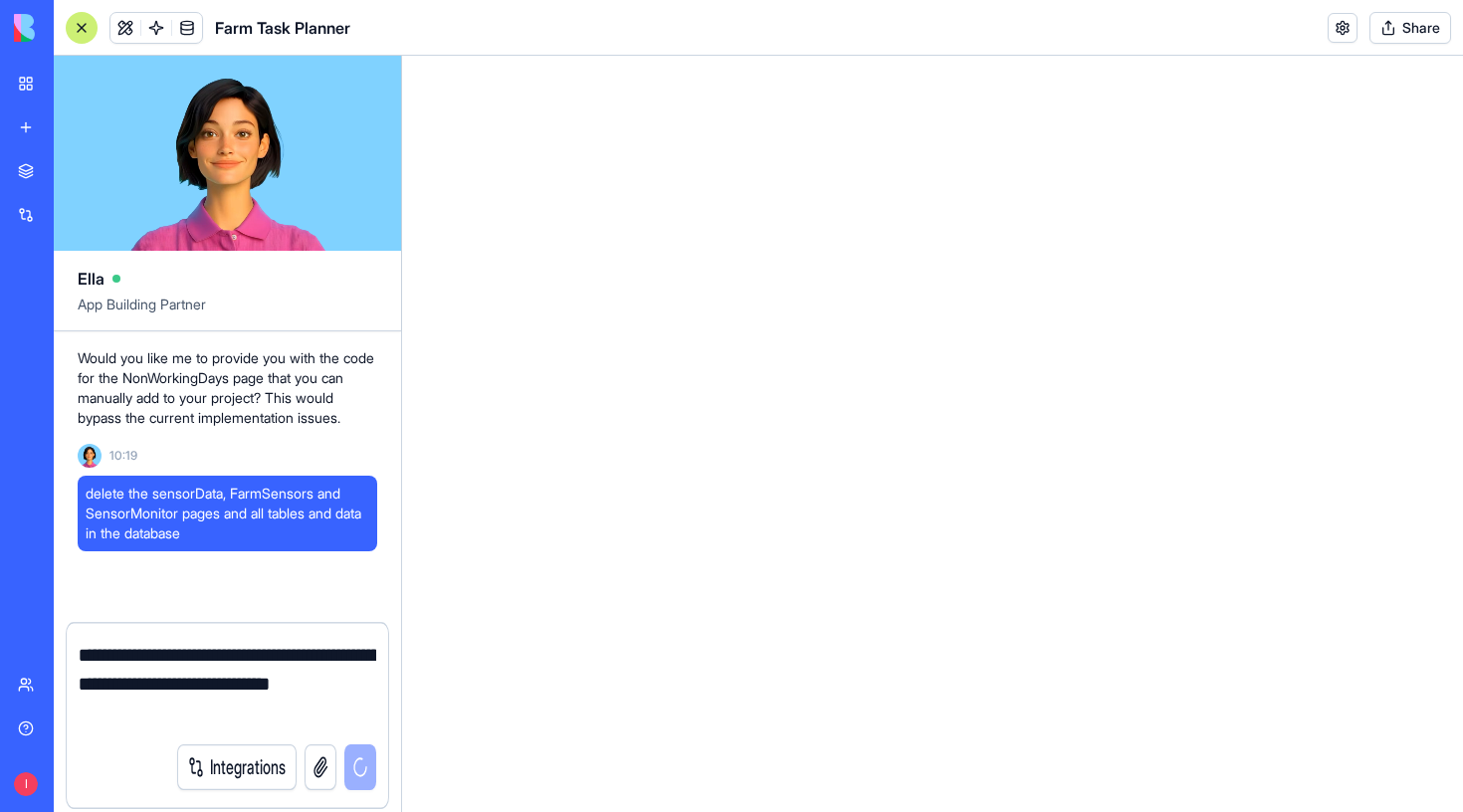 type 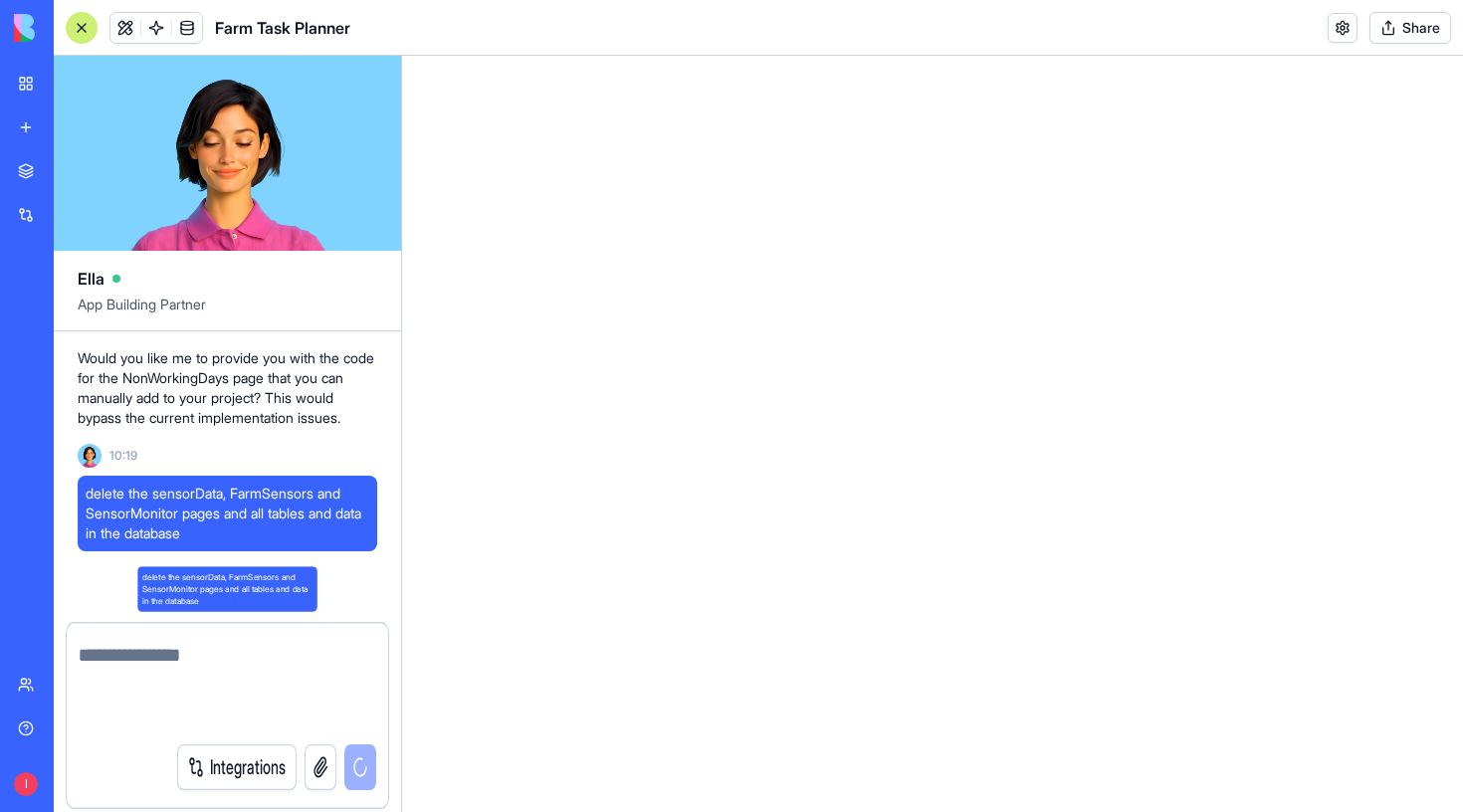 scroll, scrollTop: 68442, scrollLeft: 0, axis: vertical 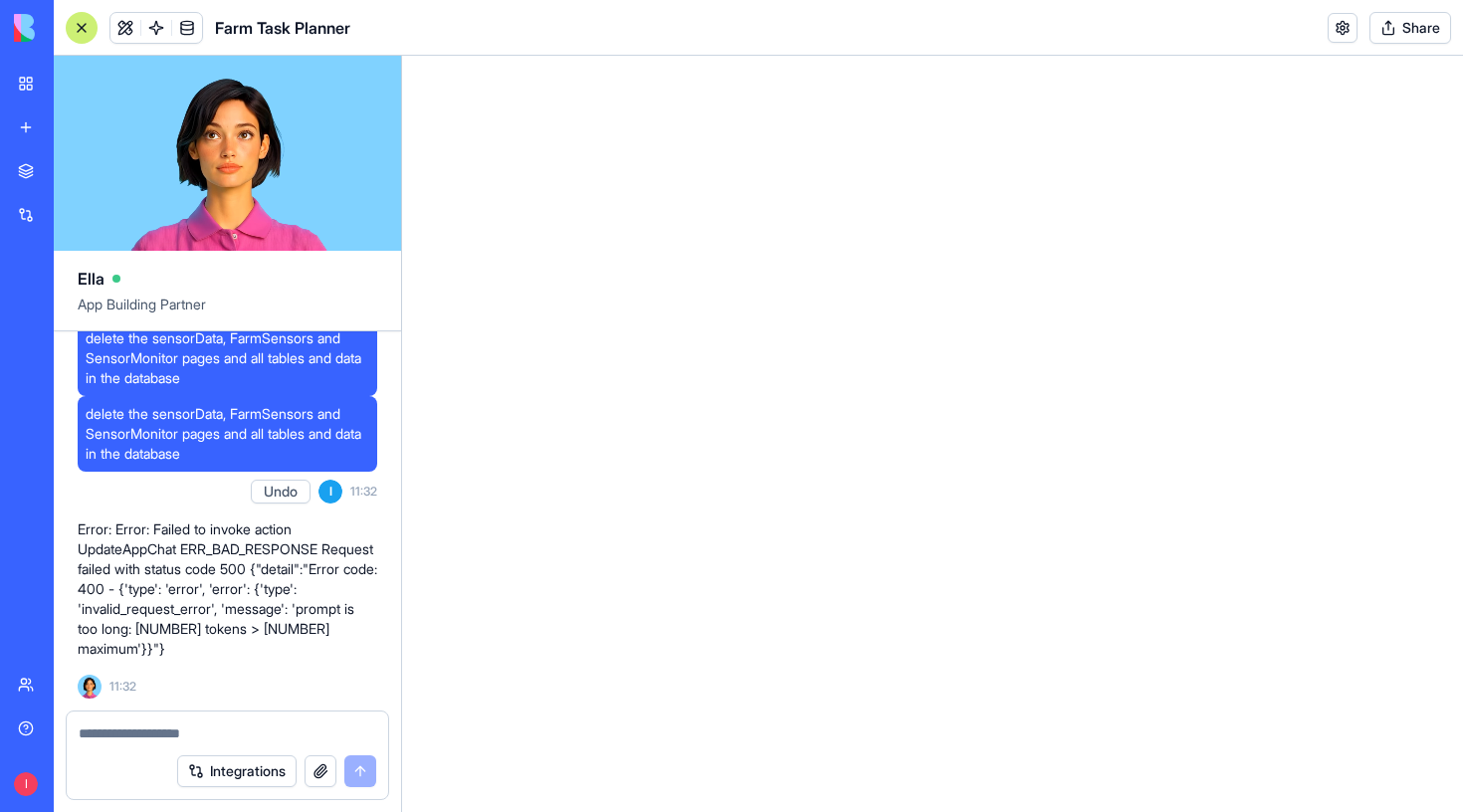 click on "My workspace" at bounding box center [61, 84] 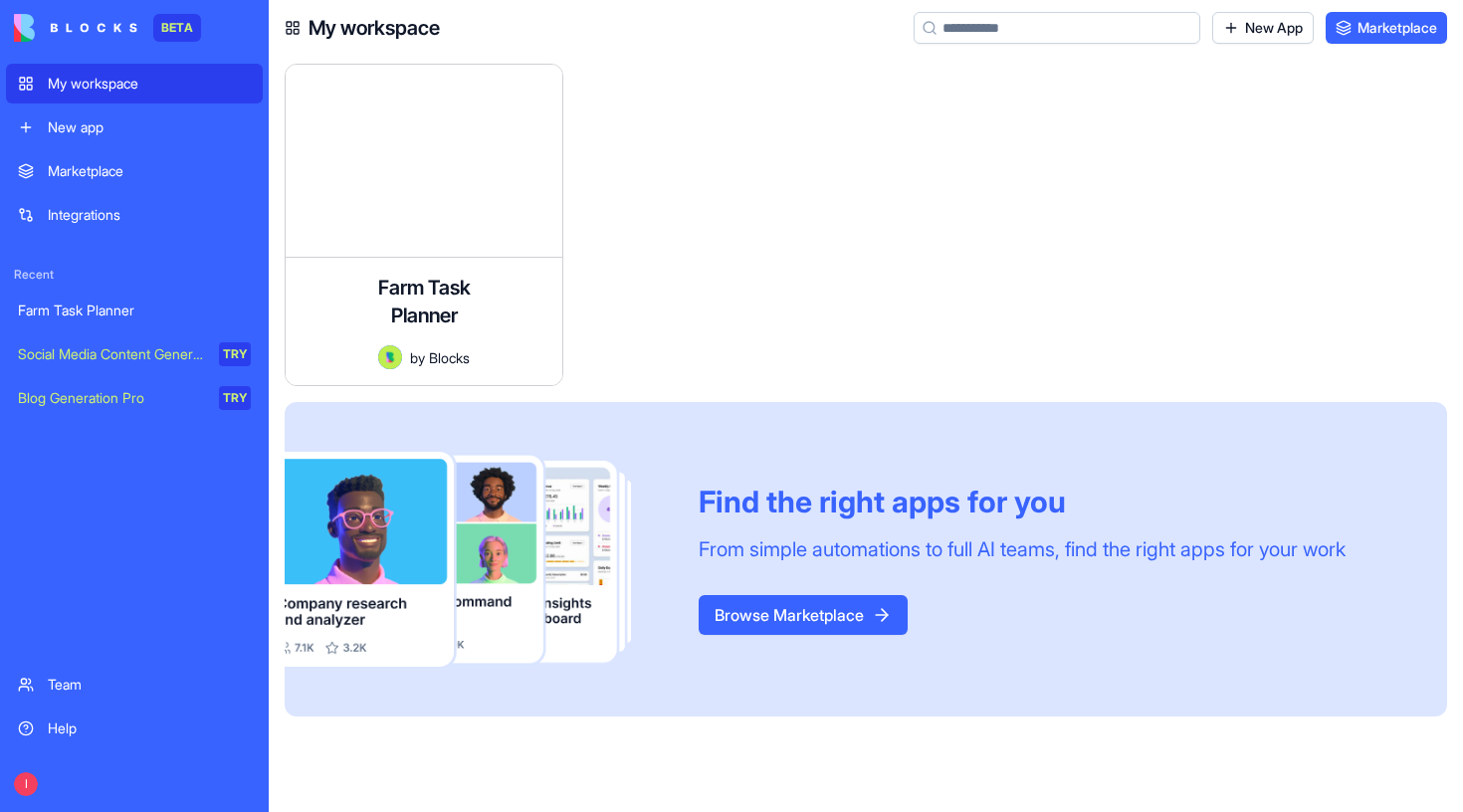 click at bounding box center (727, 233) 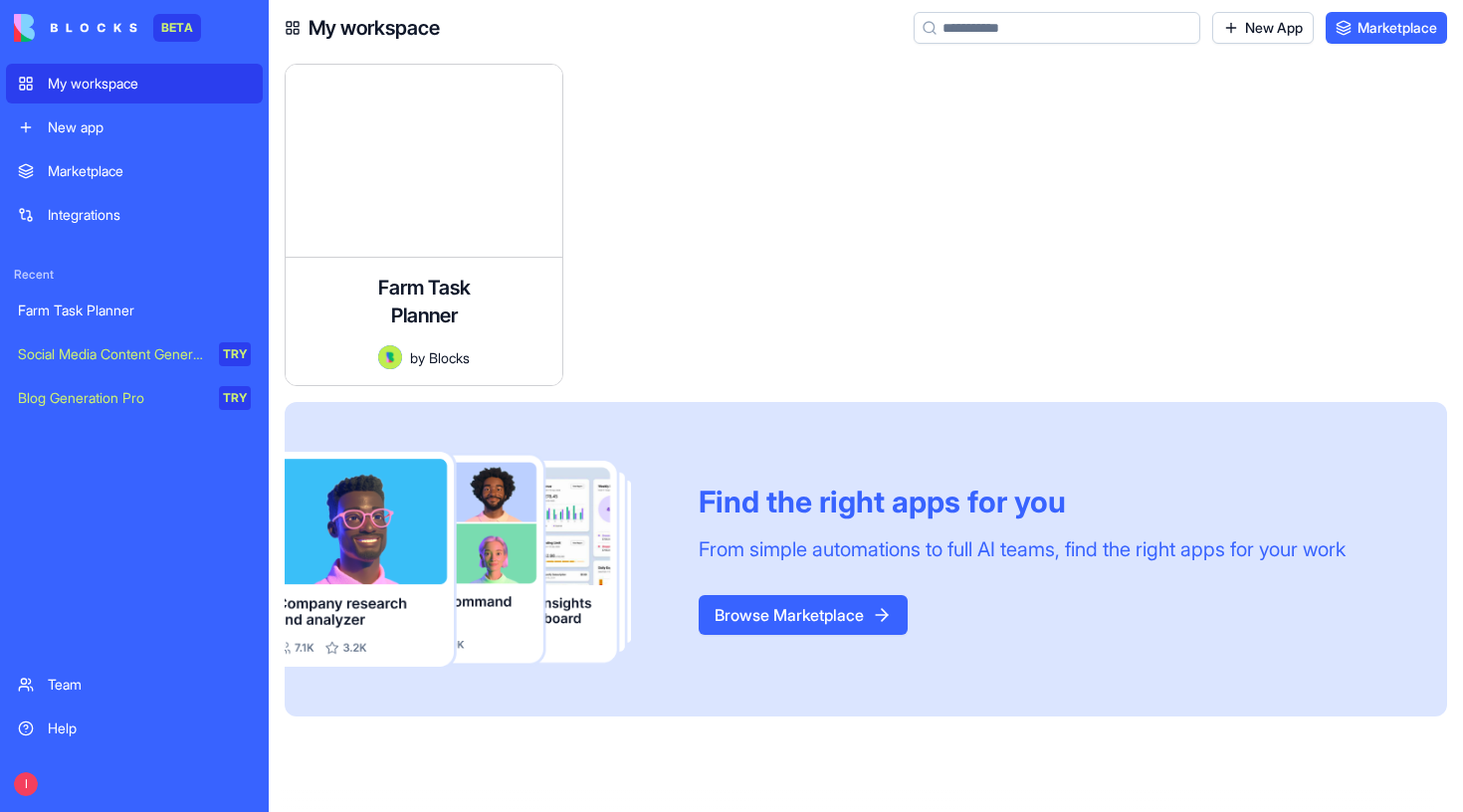 click on "Integrations" at bounding box center [149, 215] 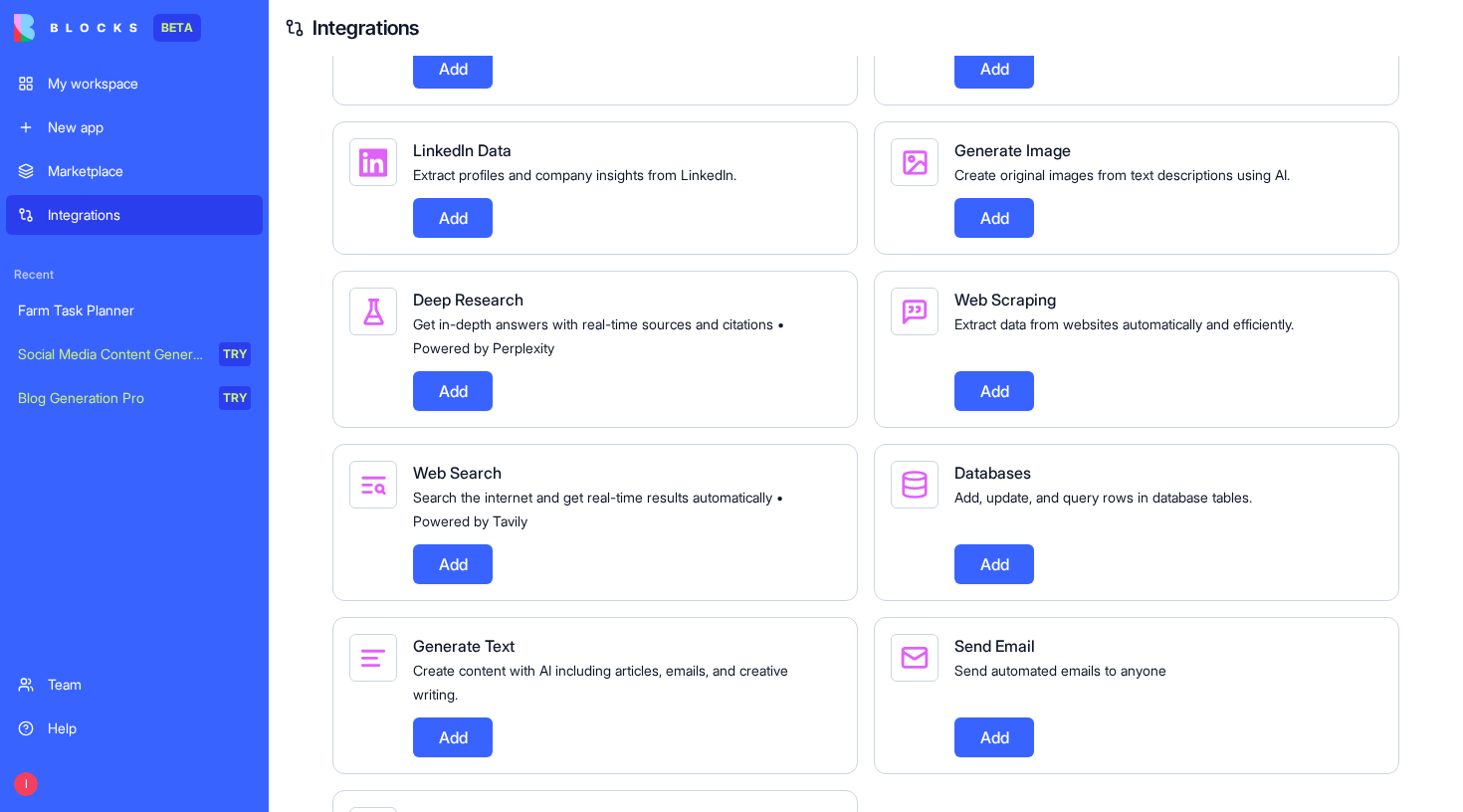 scroll, scrollTop: 2232, scrollLeft: 0, axis: vertical 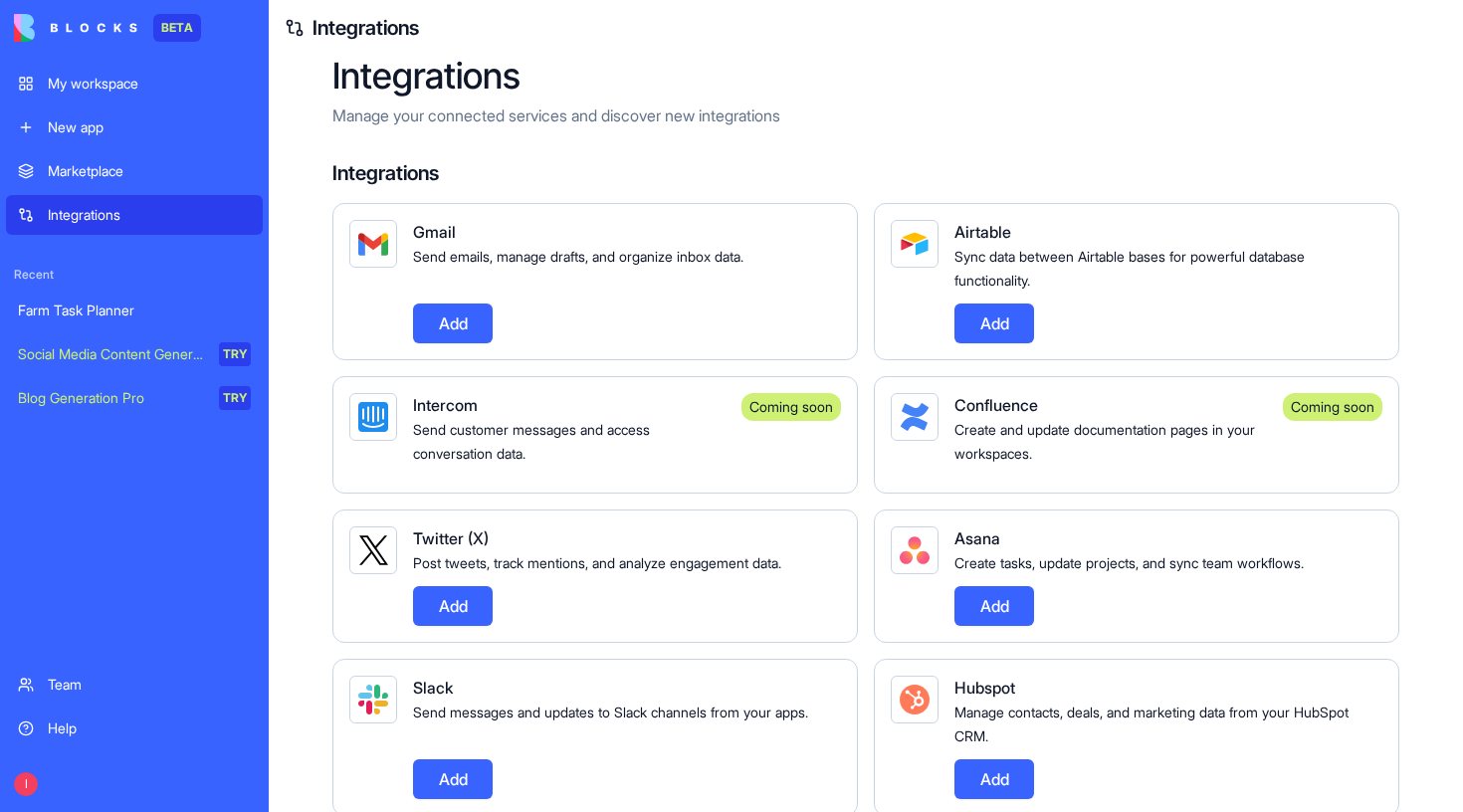 click on "Marketplace" at bounding box center (134, 171) 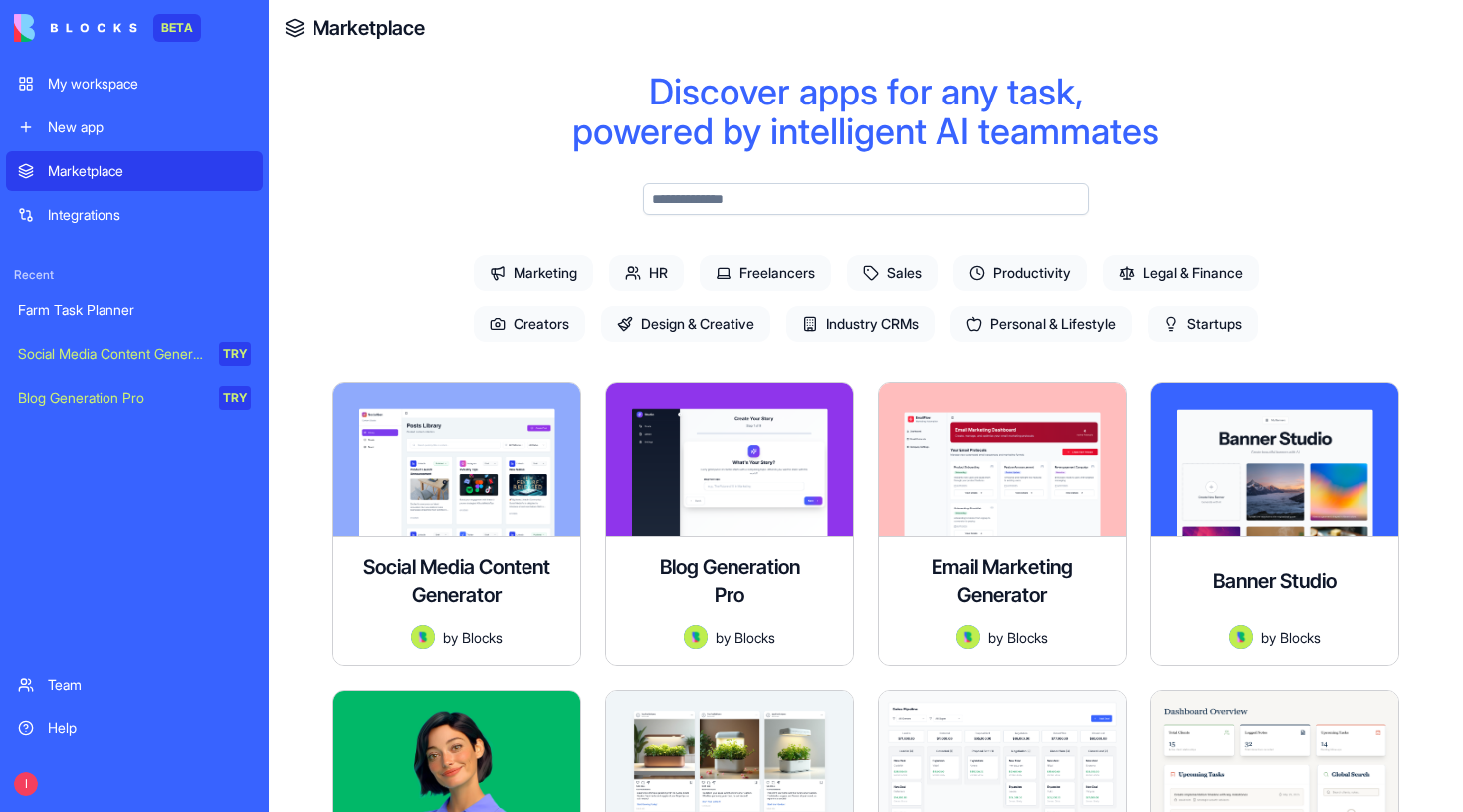 click on "Farm Task Planner" at bounding box center [134, 310] 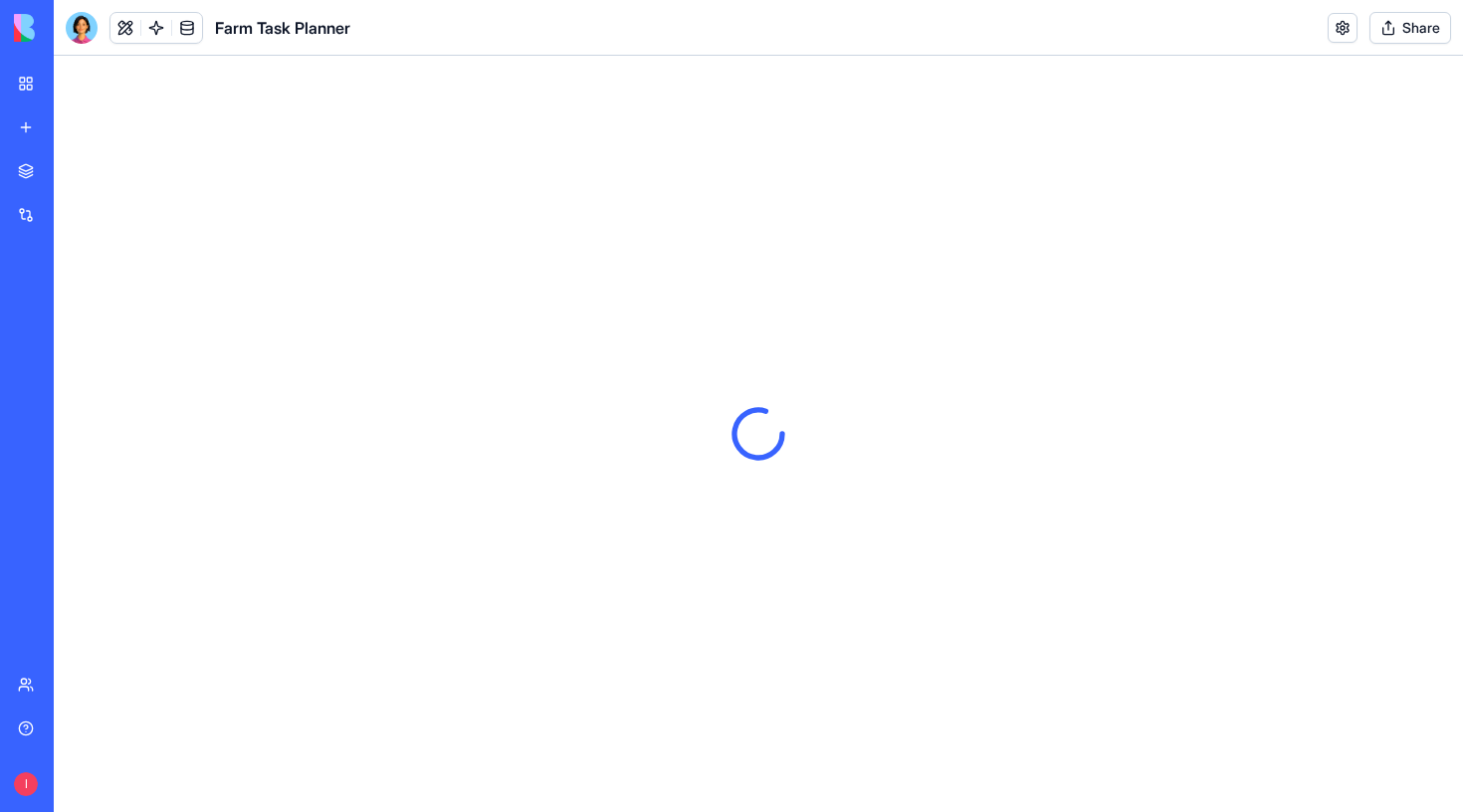 scroll, scrollTop: 0, scrollLeft: 0, axis: both 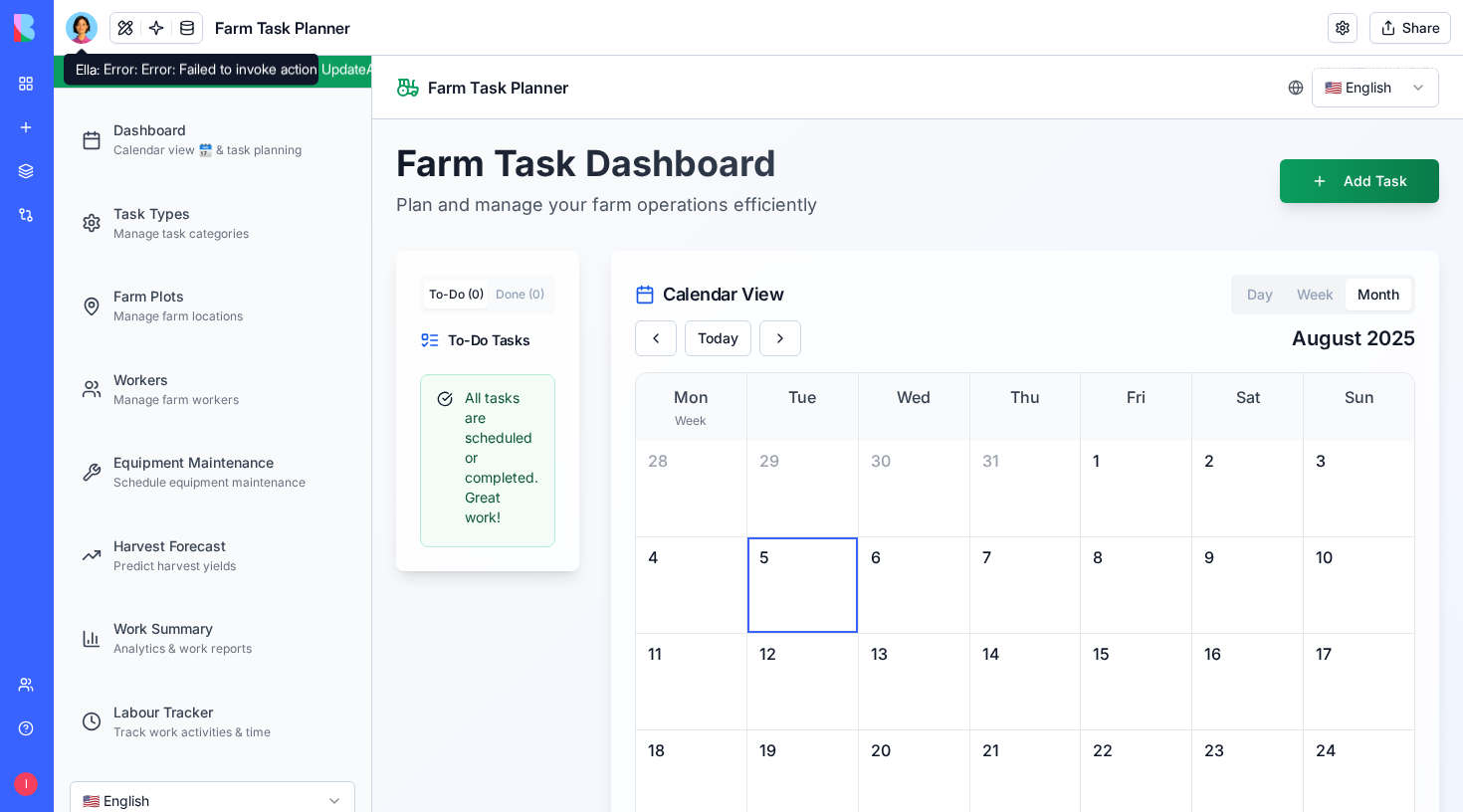 click at bounding box center [82, 28] 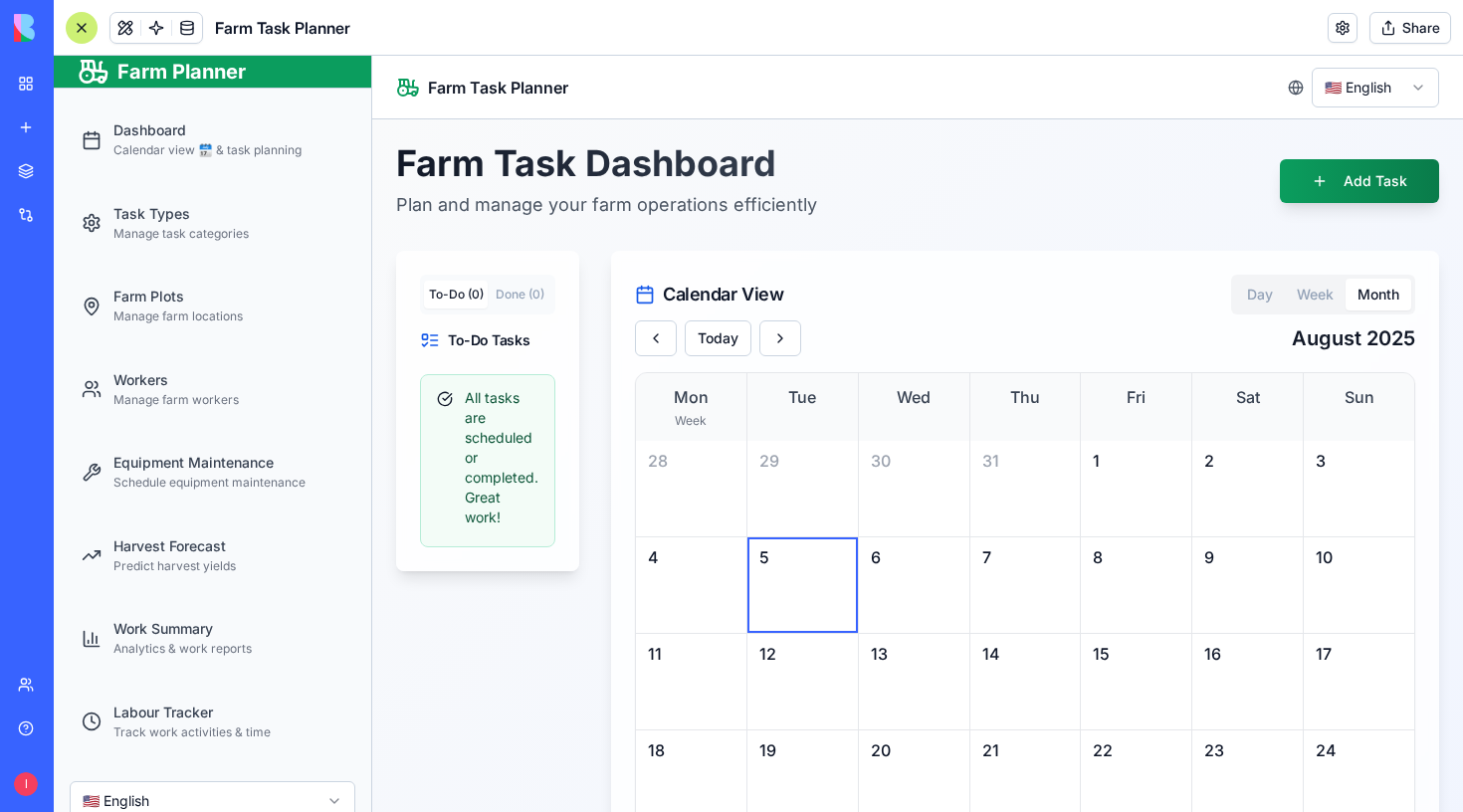 scroll, scrollTop: 68637, scrollLeft: 0, axis: vertical 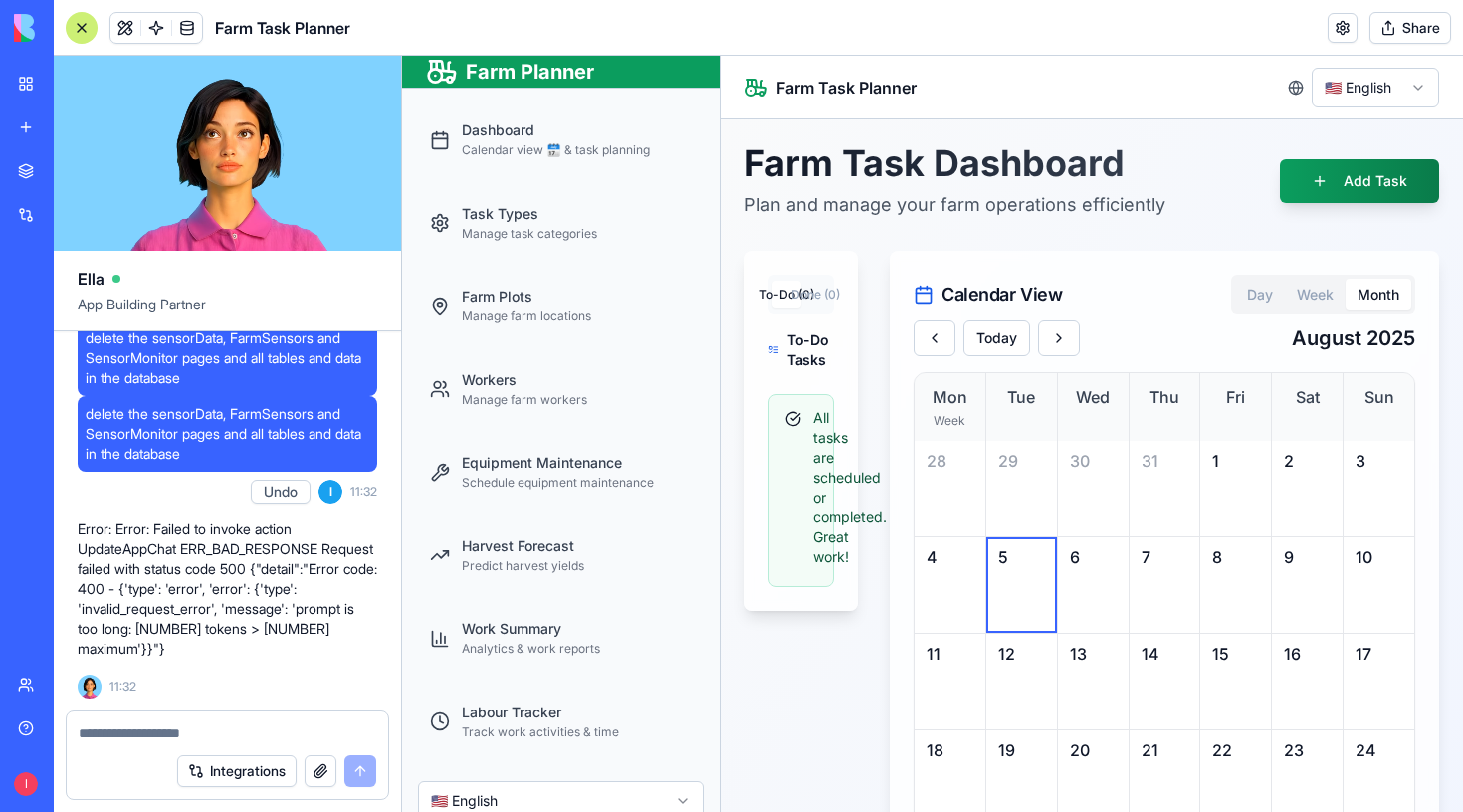 click at bounding box center (227, 733) 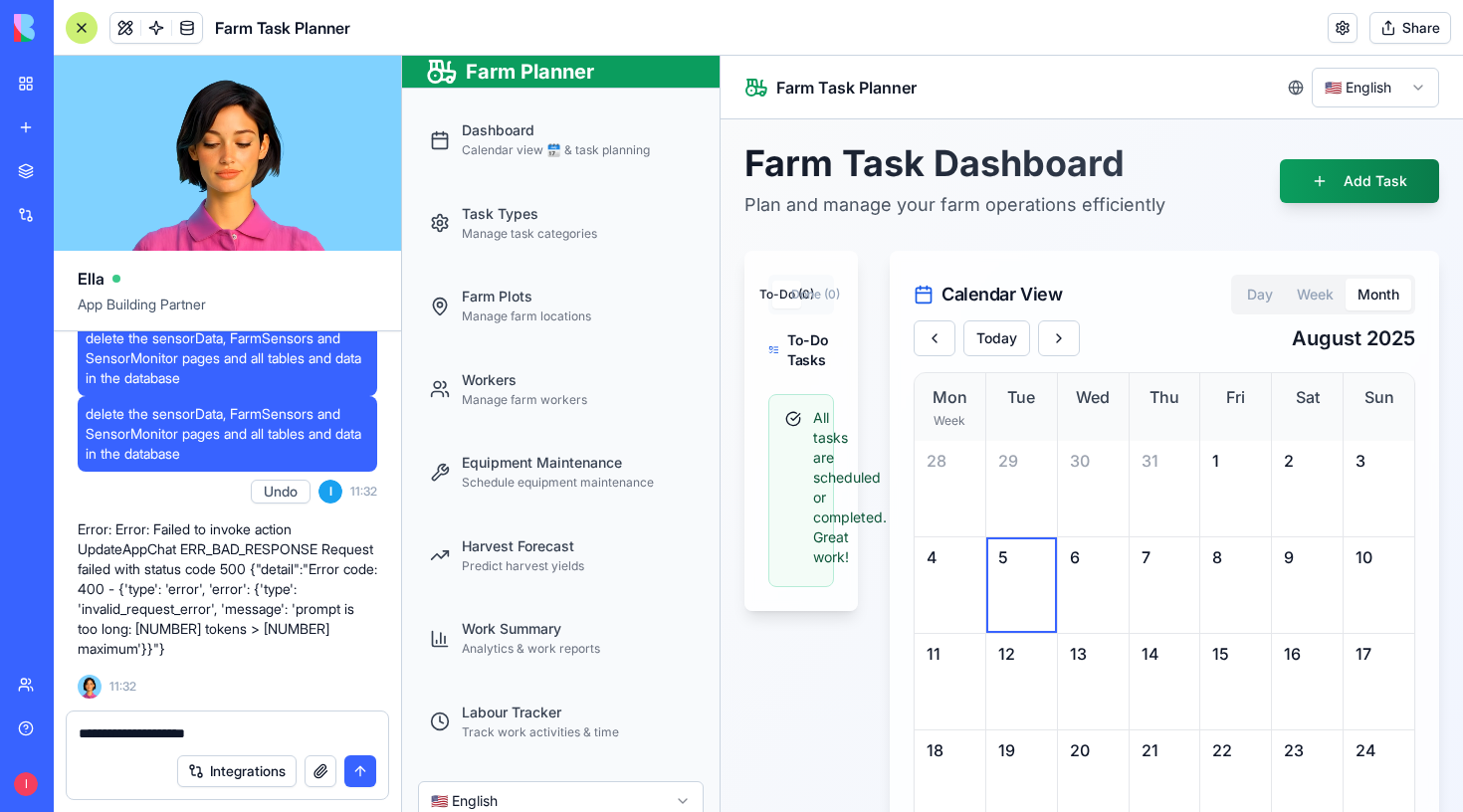 type on "**********" 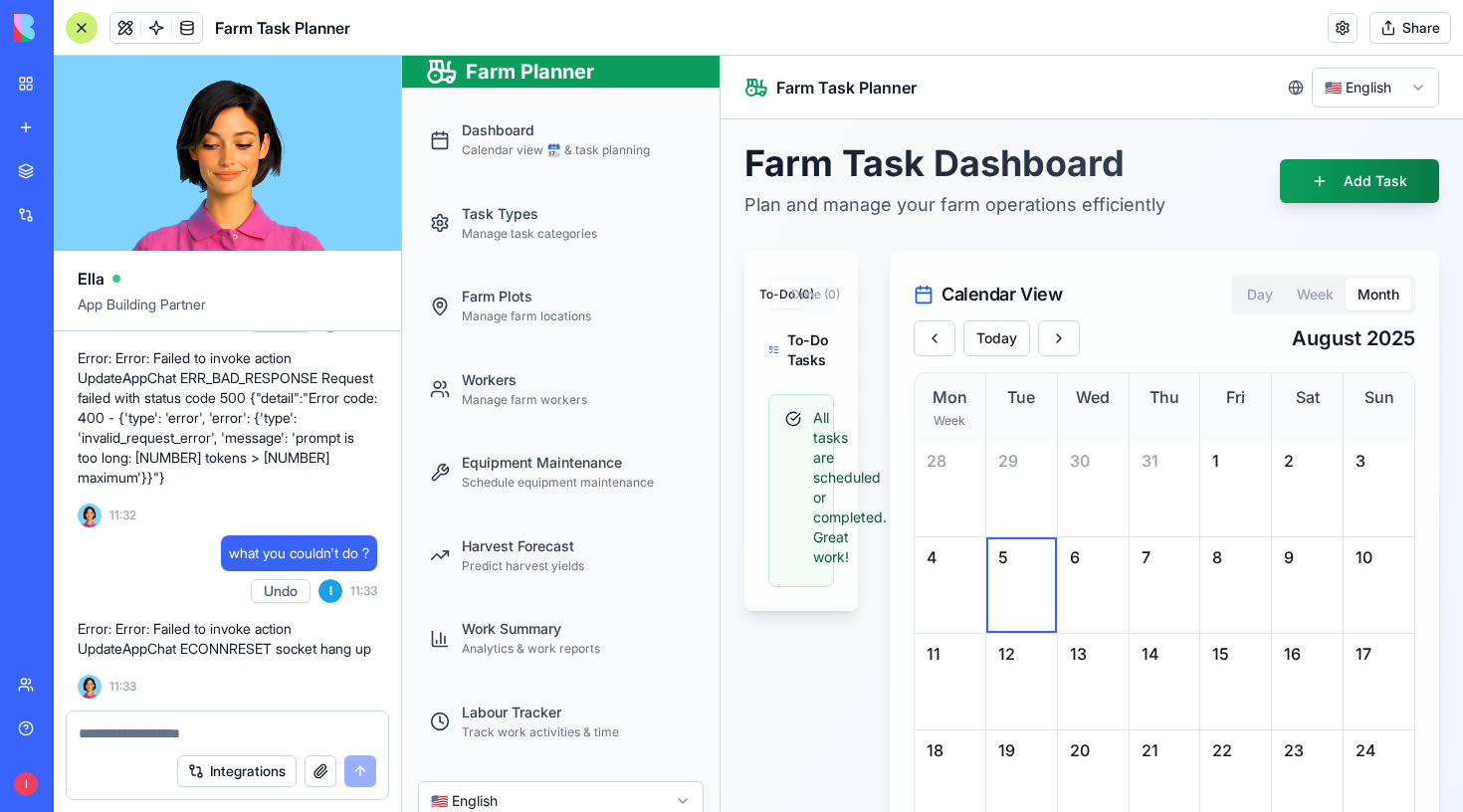 scroll, scrollTop: 68828, scrollLeft: 0, axis: vertical 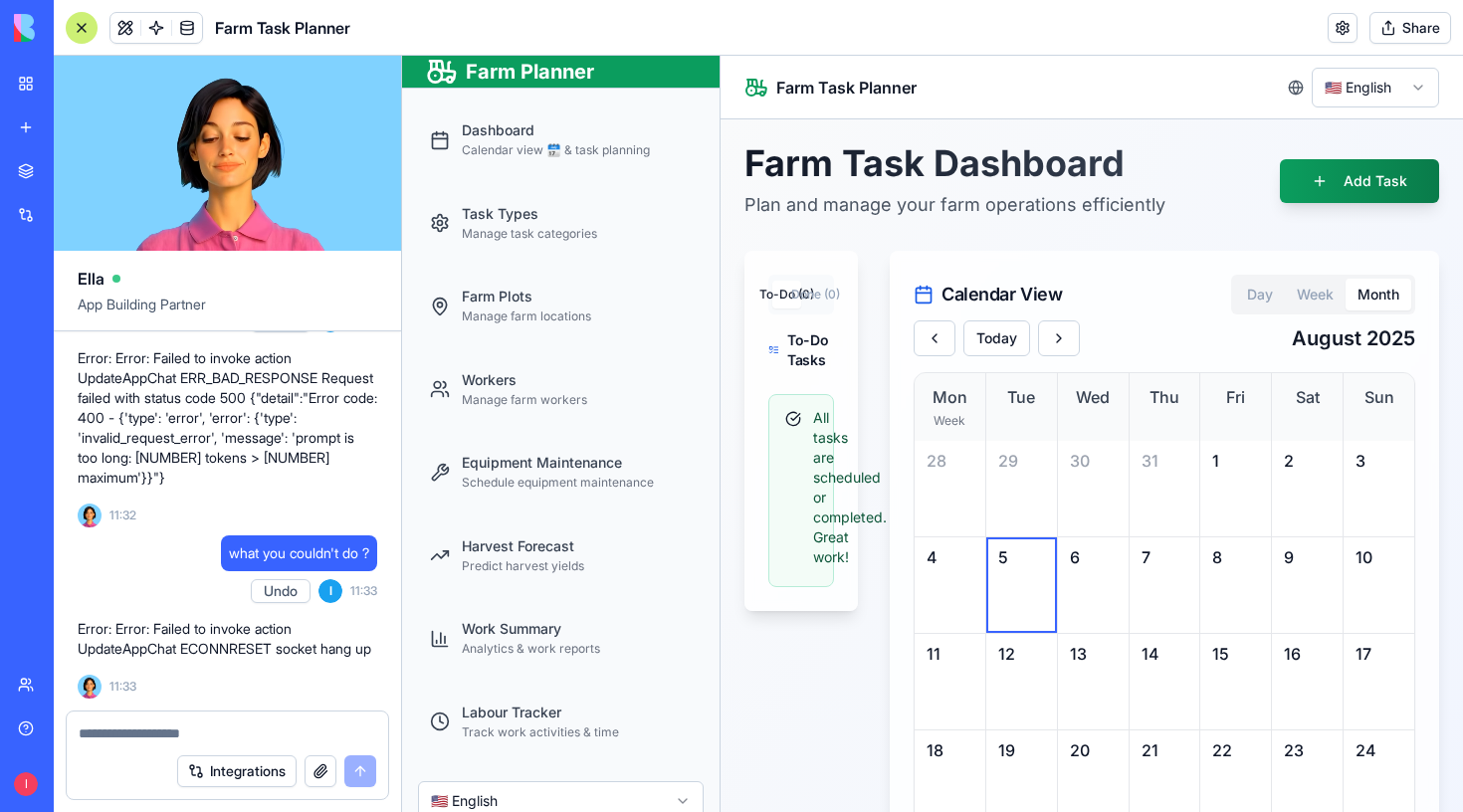 click on "Error: Error: Failed to invoke action UpdateAppChat ECONNRESET socket hang up" at bounding box center (227, 639) 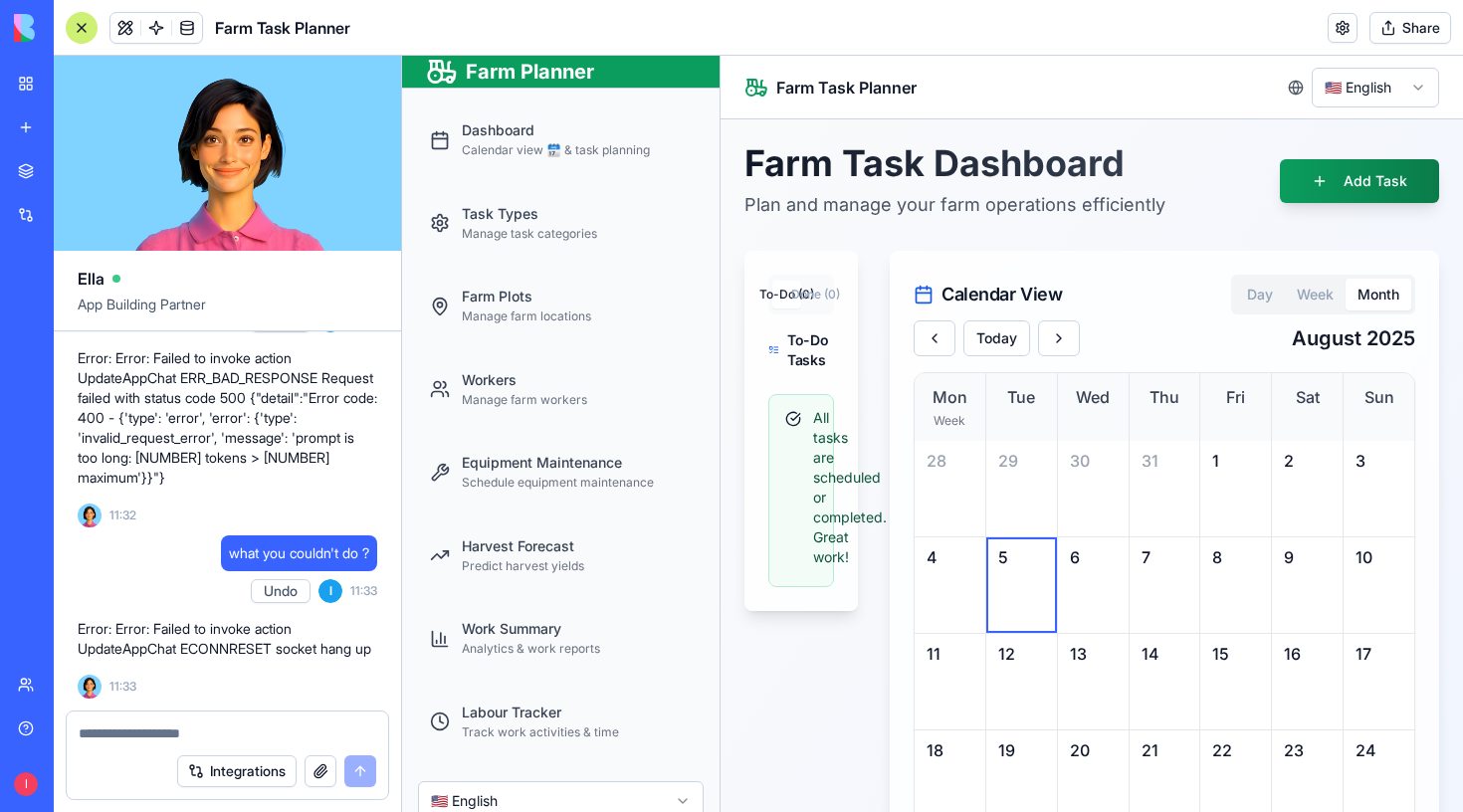 click on "Error: Error: Failed to invoke action UpdateAppChat ECONNRESET socket hang up" at bounding box center [227, 639] 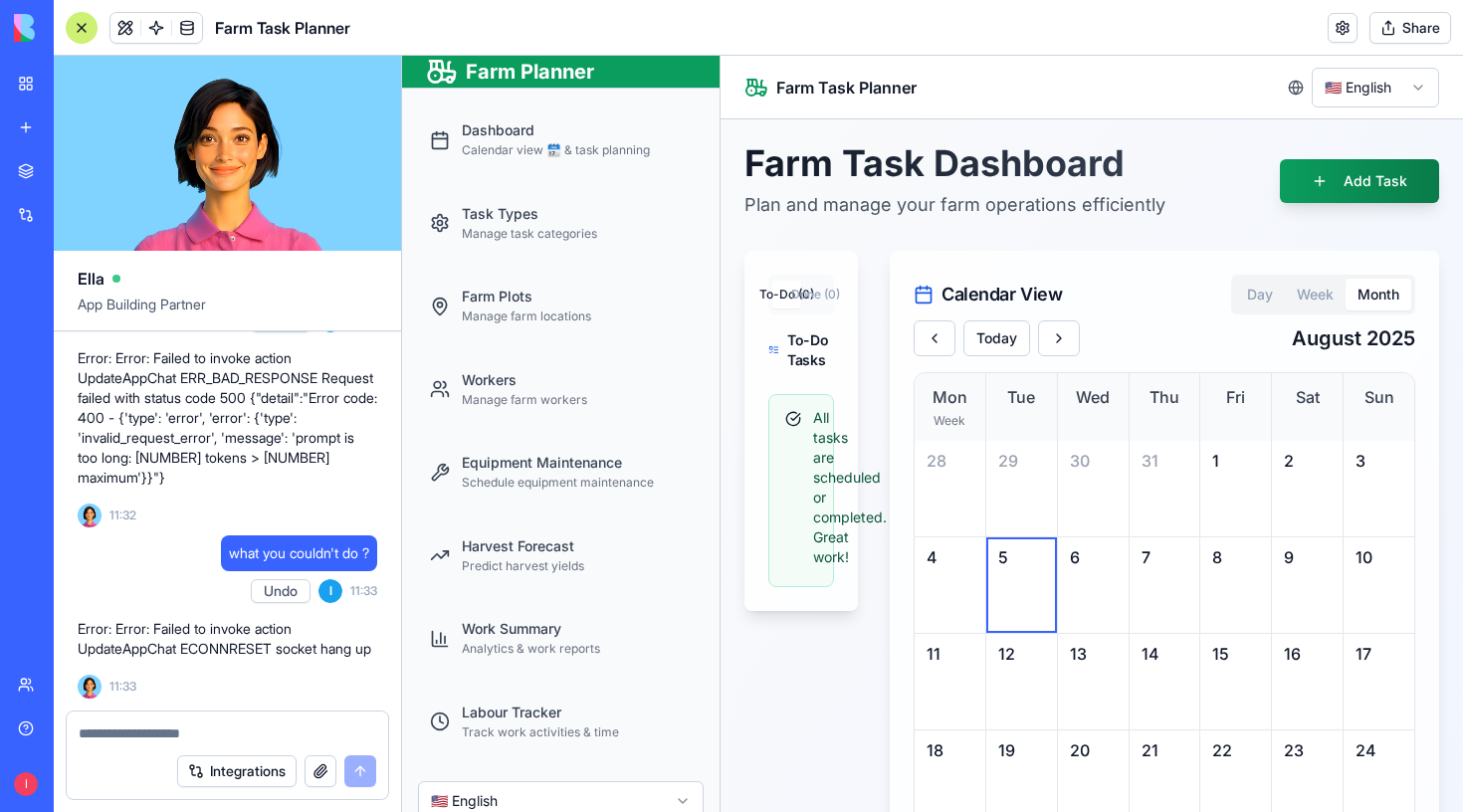 click on "Error: Error: Failed to invoke action UpdateAppChat ECONNRESET socket hang up" at bounding box center (227, 639) 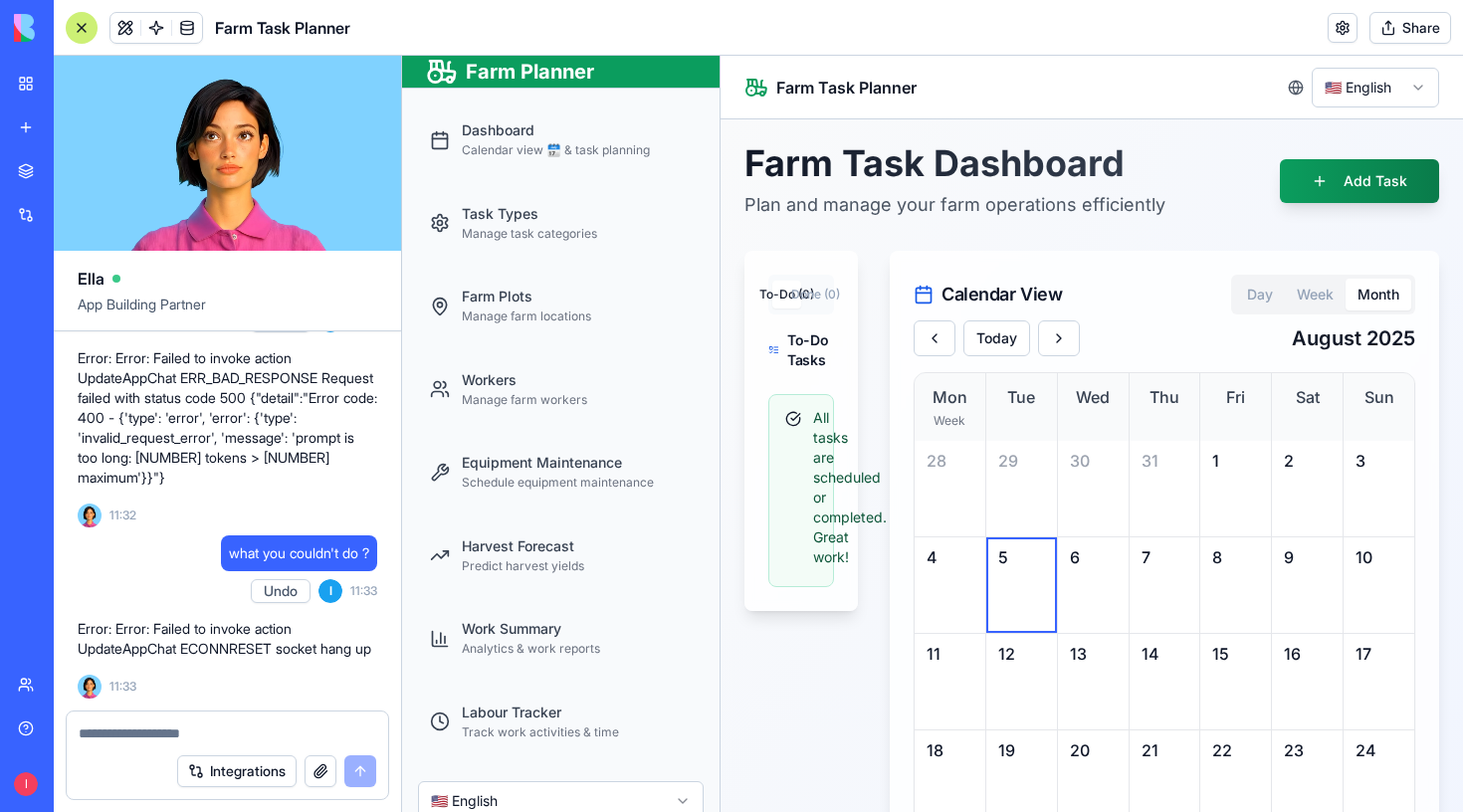 click on "Error: Error: Failed to invoke action UpdateAppChat ECONNRESET socket hang up" at bounding box center (227, 639) 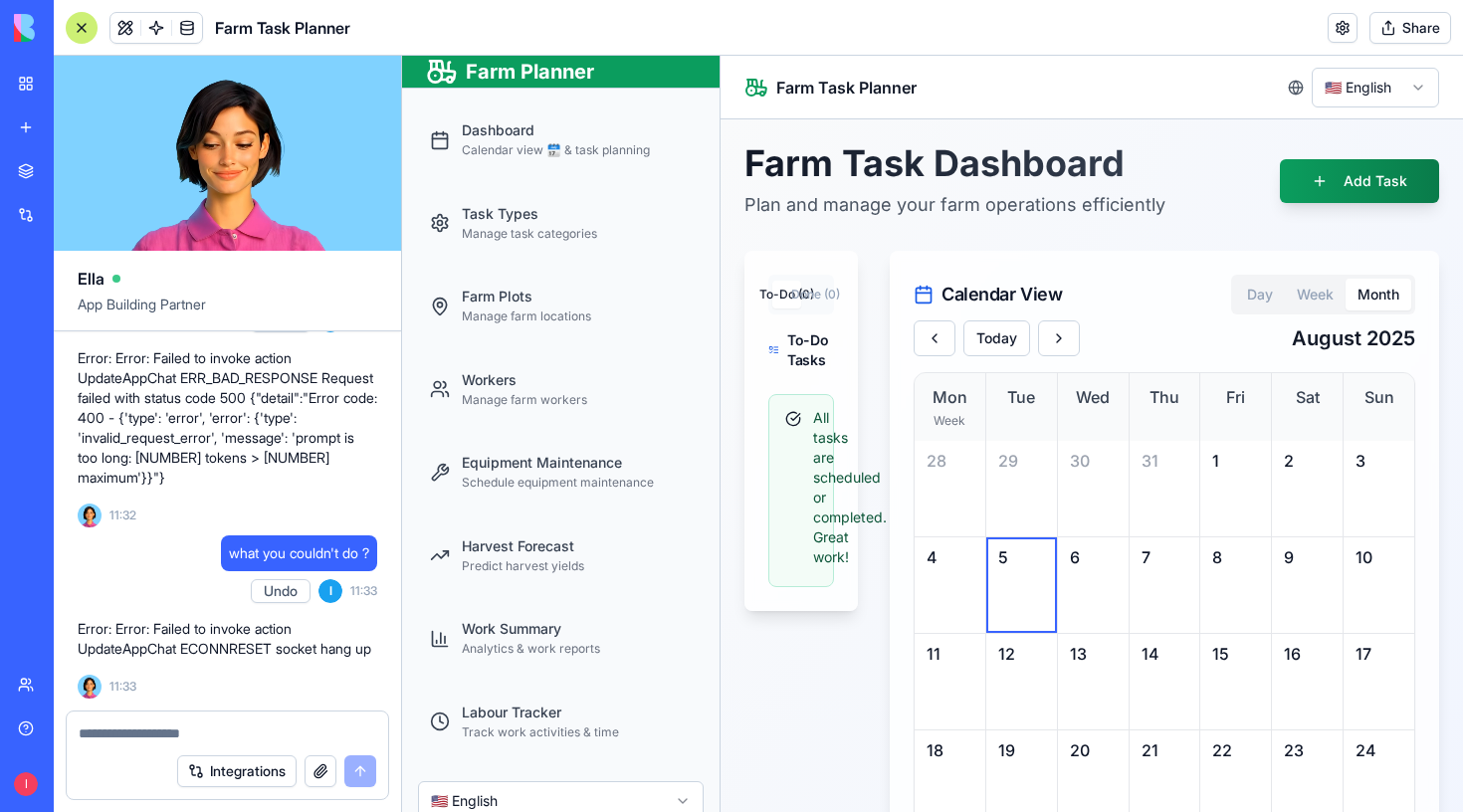 click on "Error: Error: Failed to invoke action UpdateAppChat ECONNRESET socket hang up" at bounding box center [227, 639] 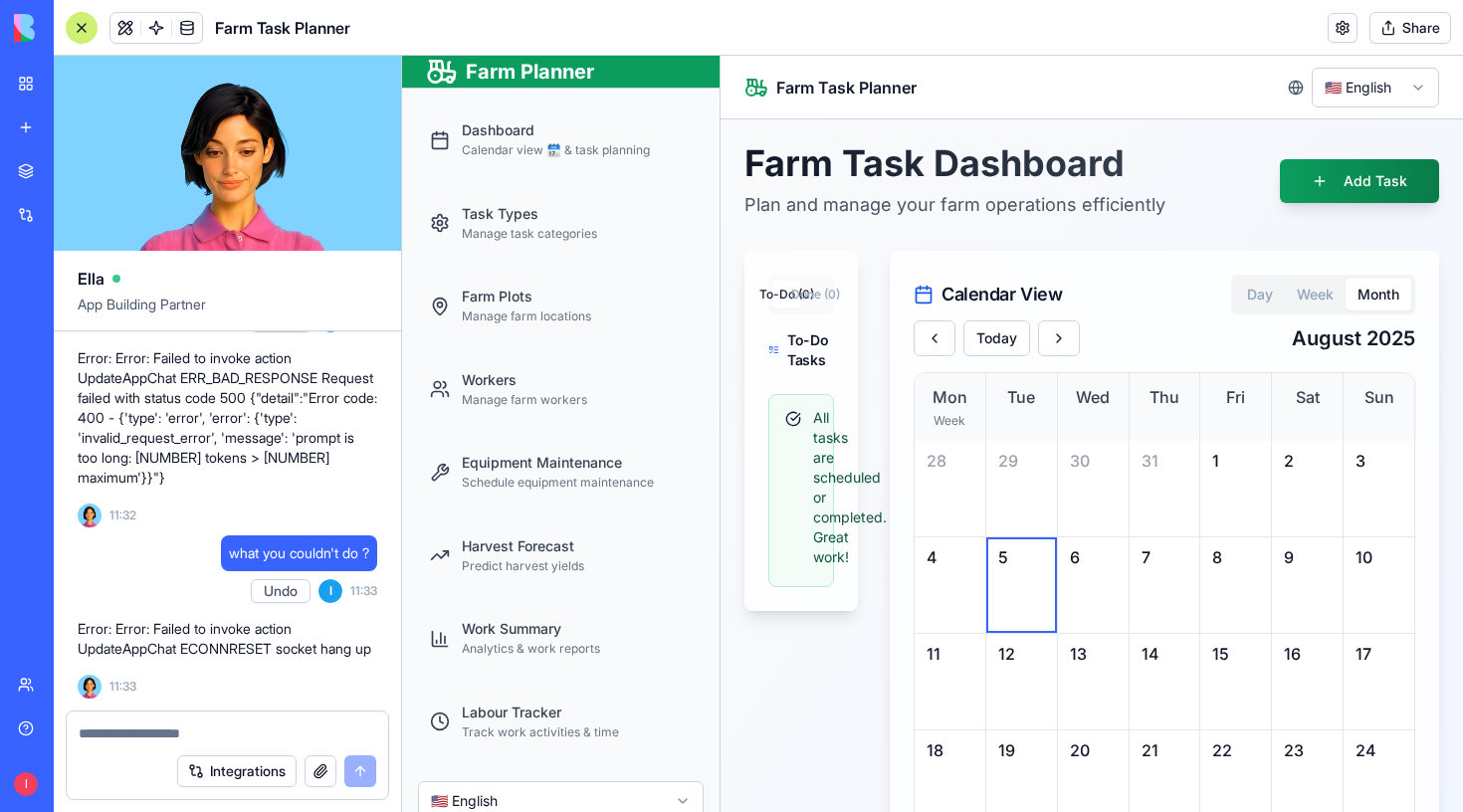 scroll, scrollTop: 68504, scrollLeft: 0, axis: vertical 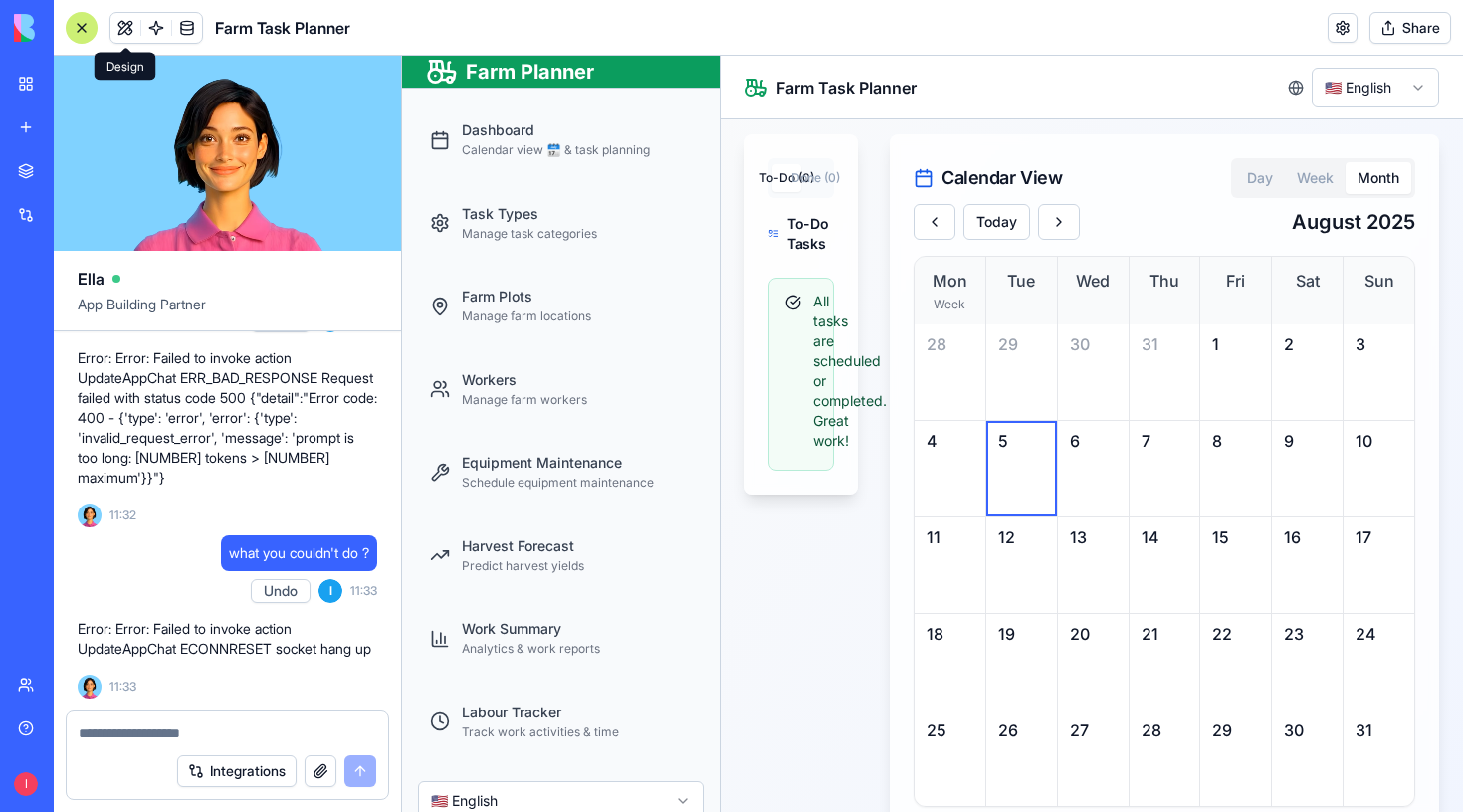 click at bounding box center [125, 28] 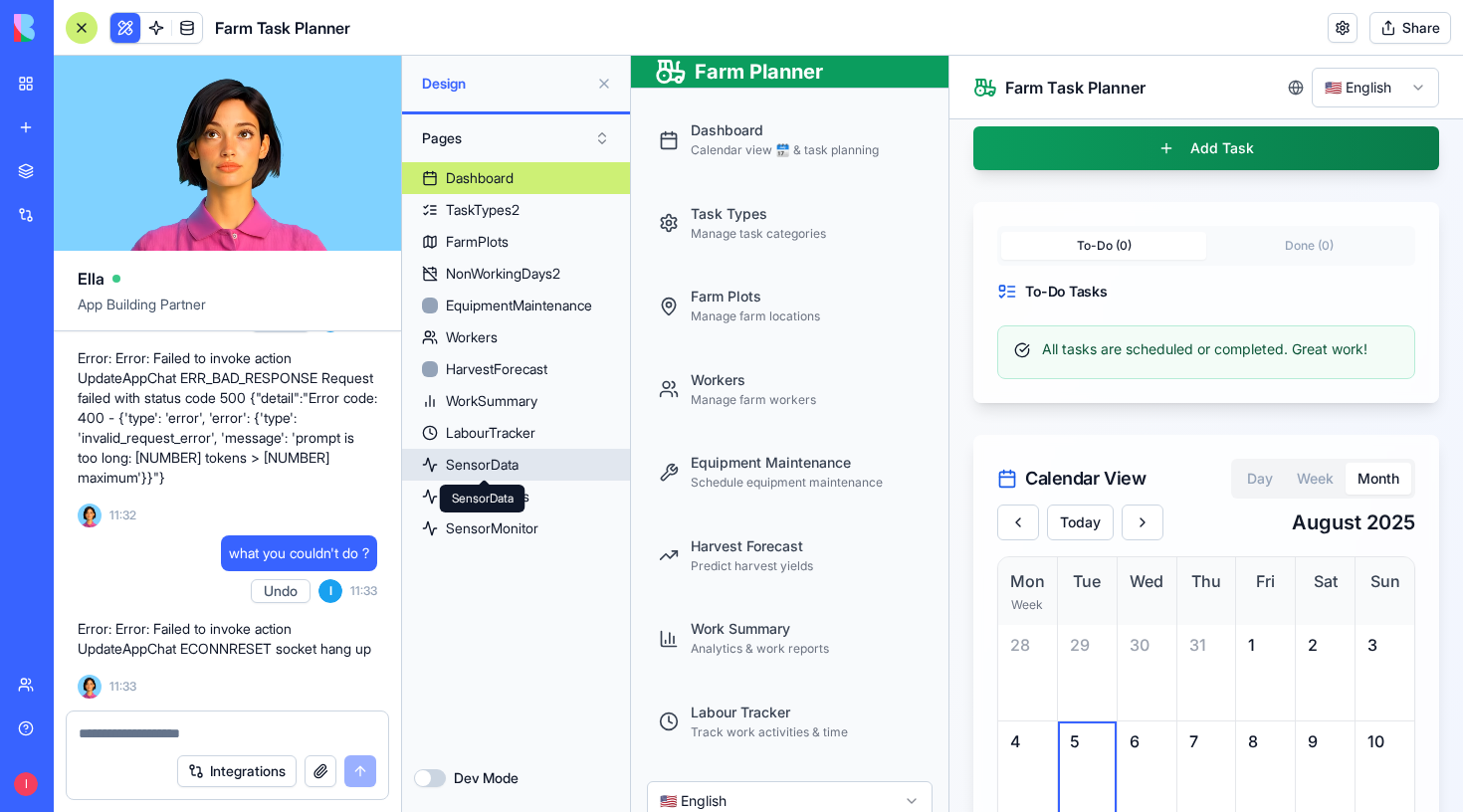 click on "SensorData" at bounding box center (482, 465) 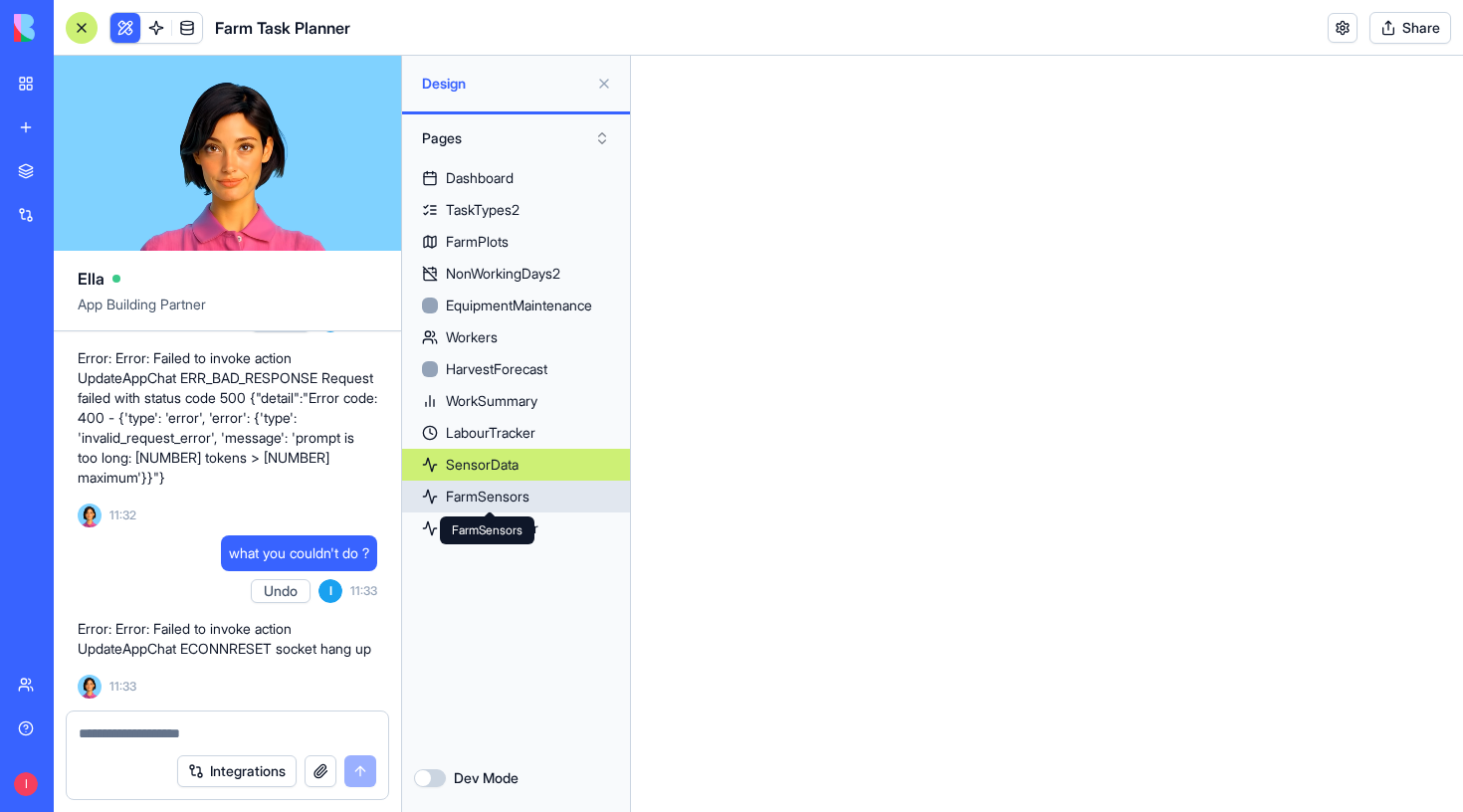 click on "FarmSensors" at bounding box center [488, 497] 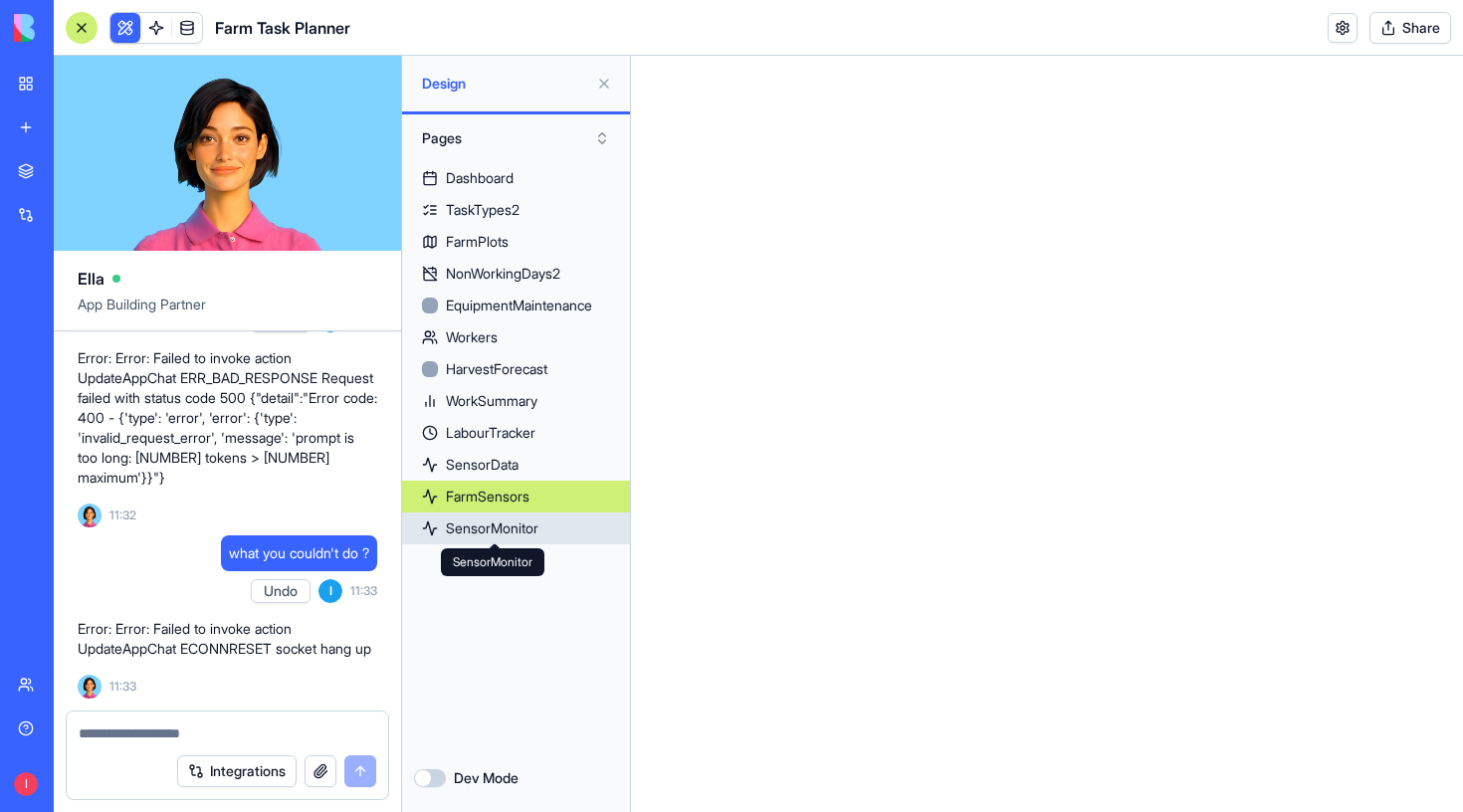 click on "SensorMonitor" at bounding box center [492, 528] 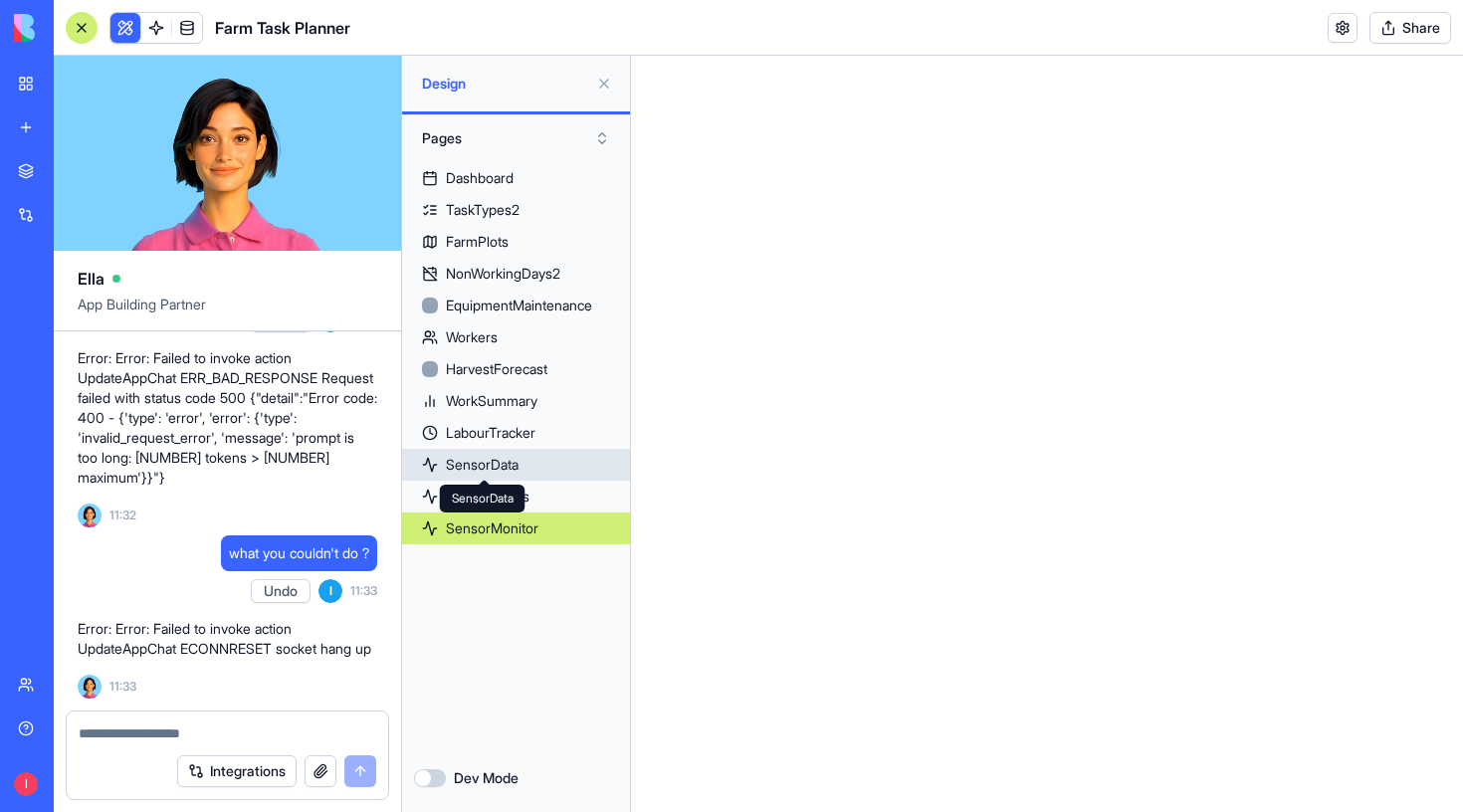 click on "SensorData" at bounding box center (482, 465) 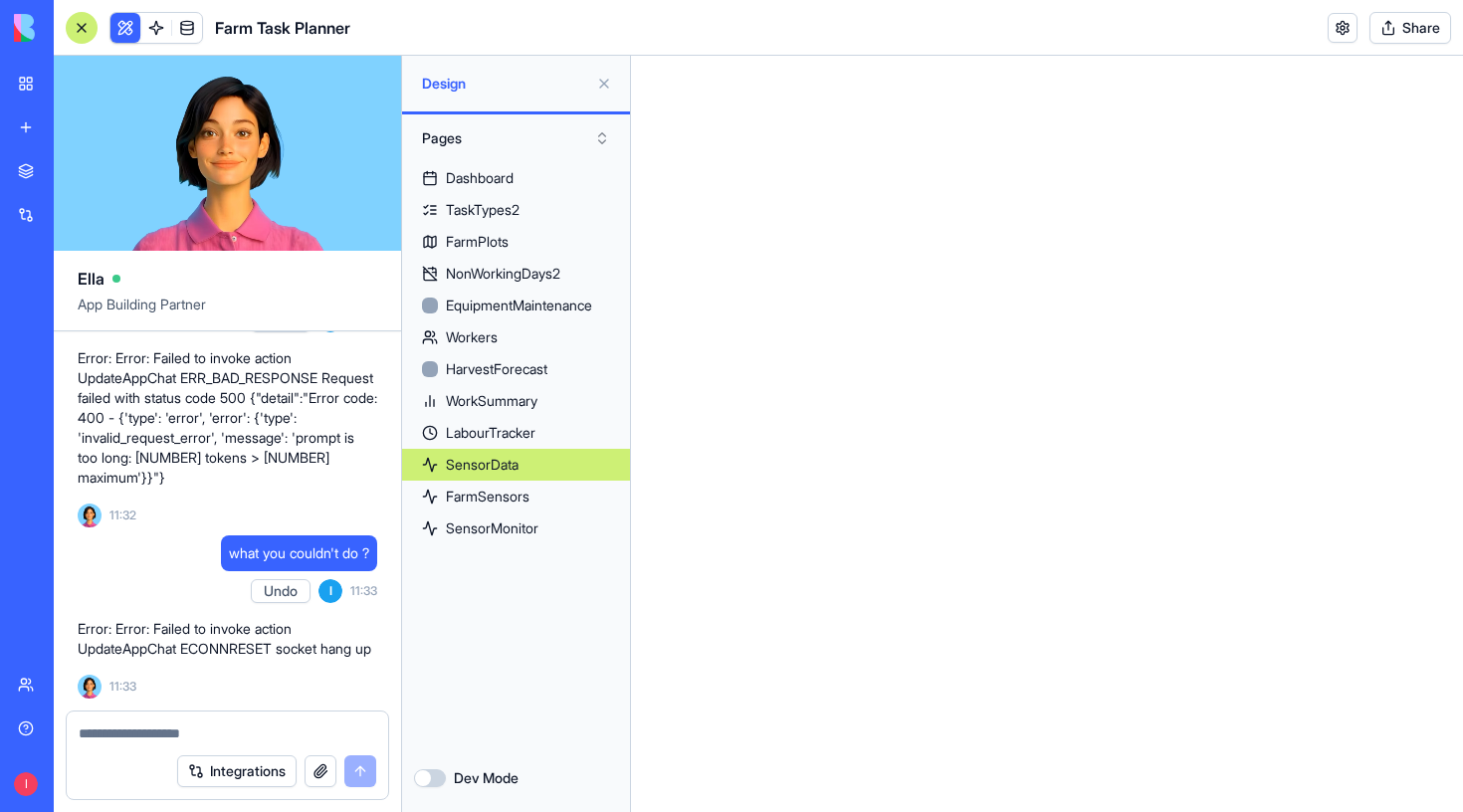 scroll, scrollTop: 68672, scrollLeft: 0, axis: vertical 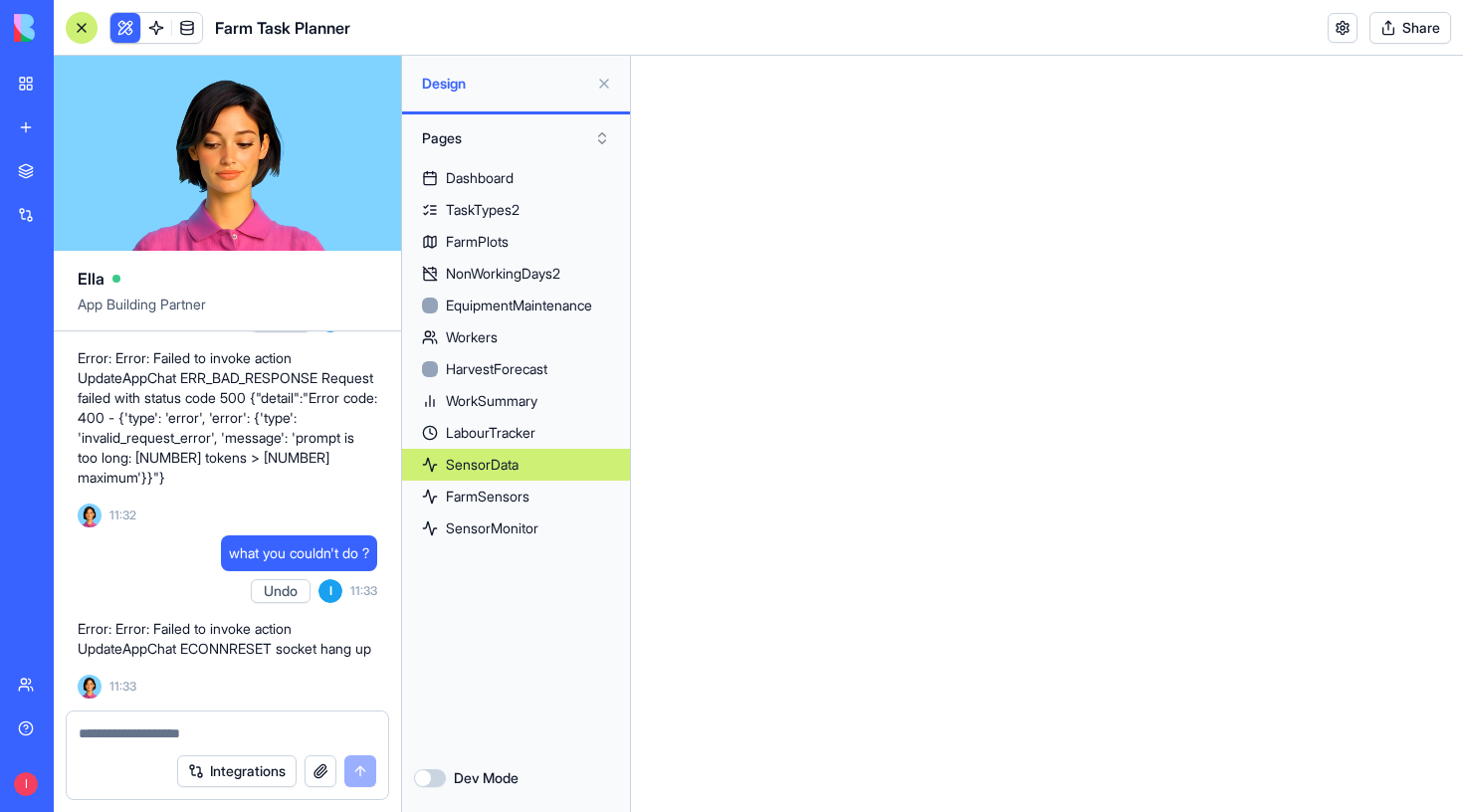click on "SensorData" at bounding box center [516, 465] 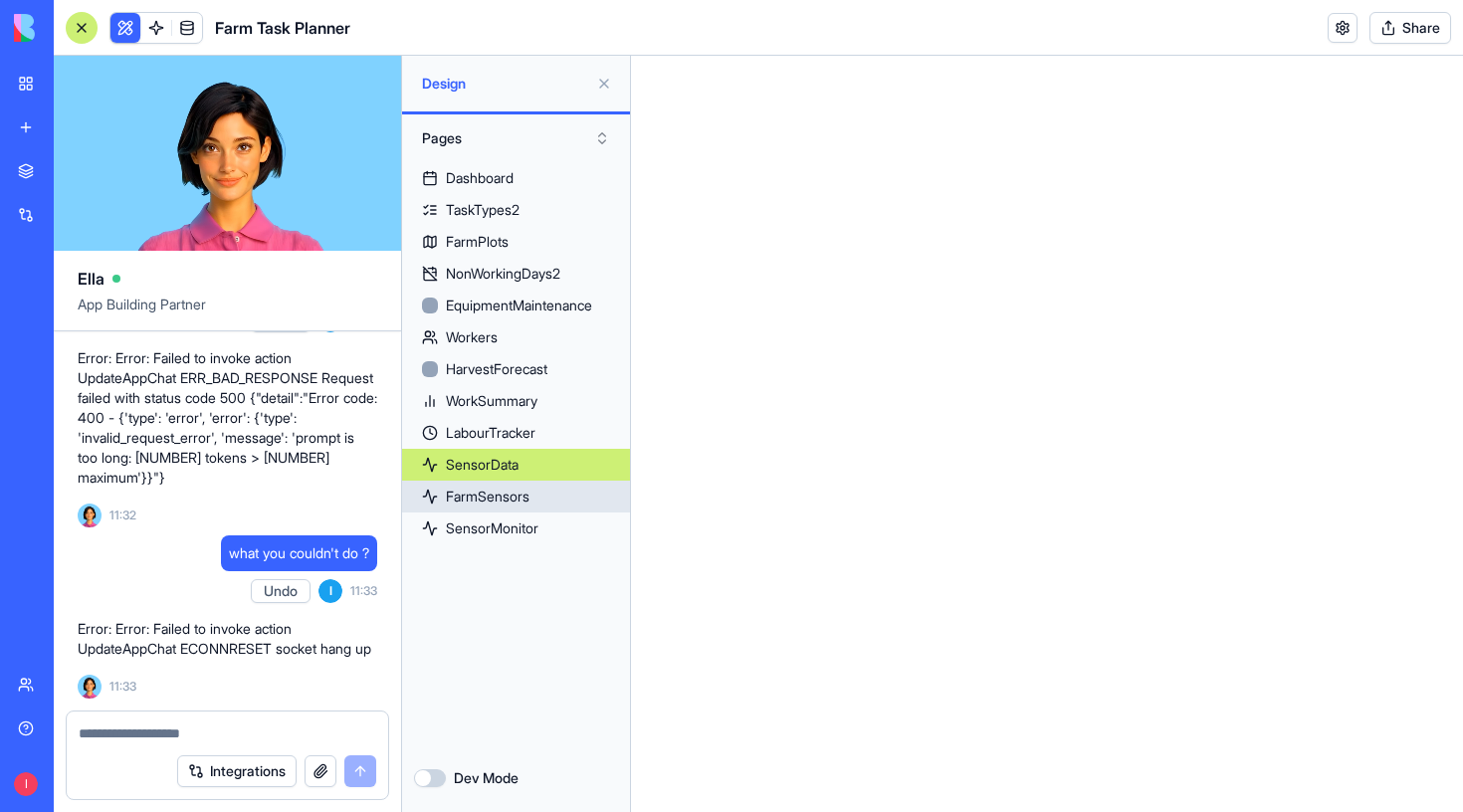 click on "FarmSensors" at bounding box center [516, 497] 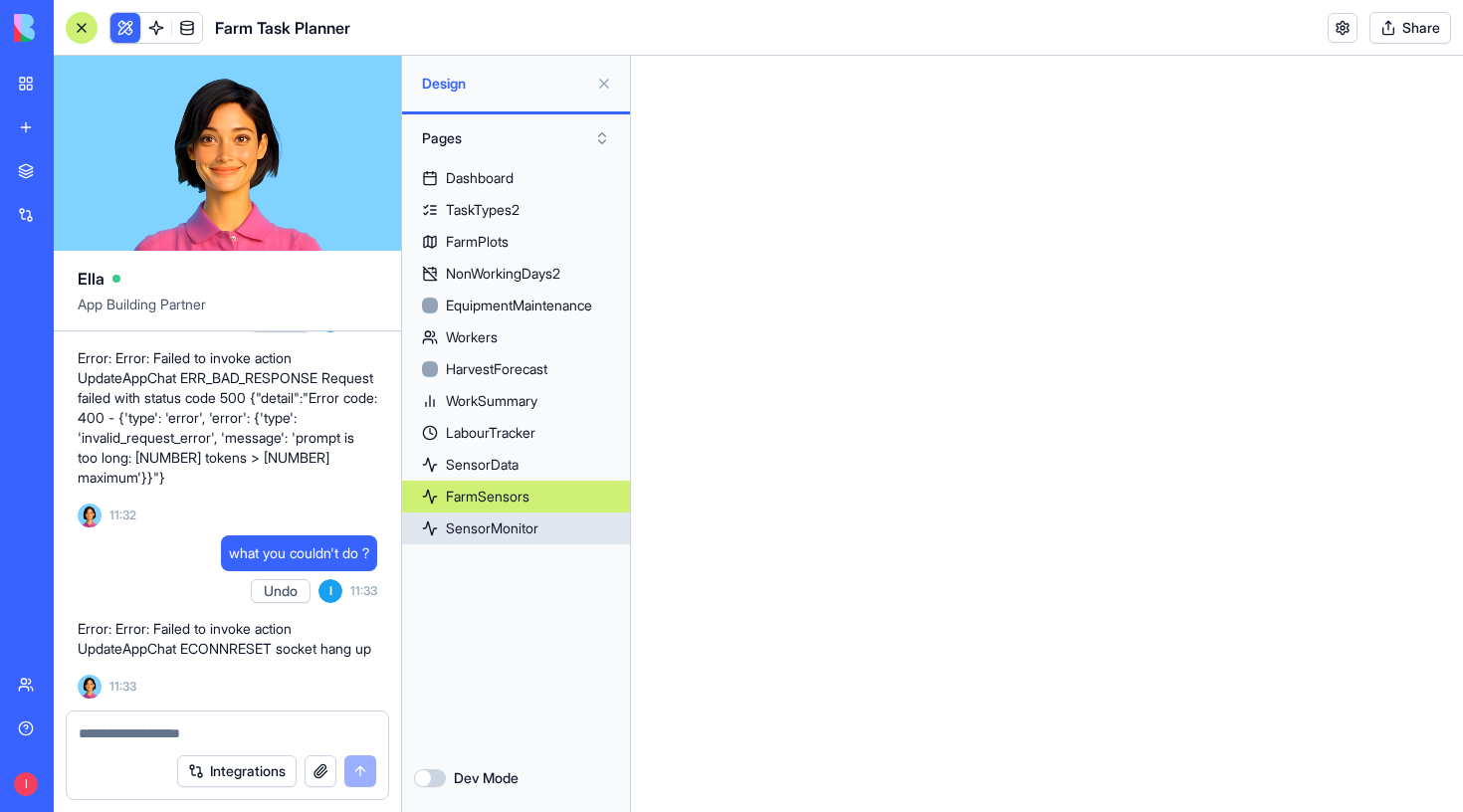 click on "SensorMonitor" at bounding box center [516, 528] 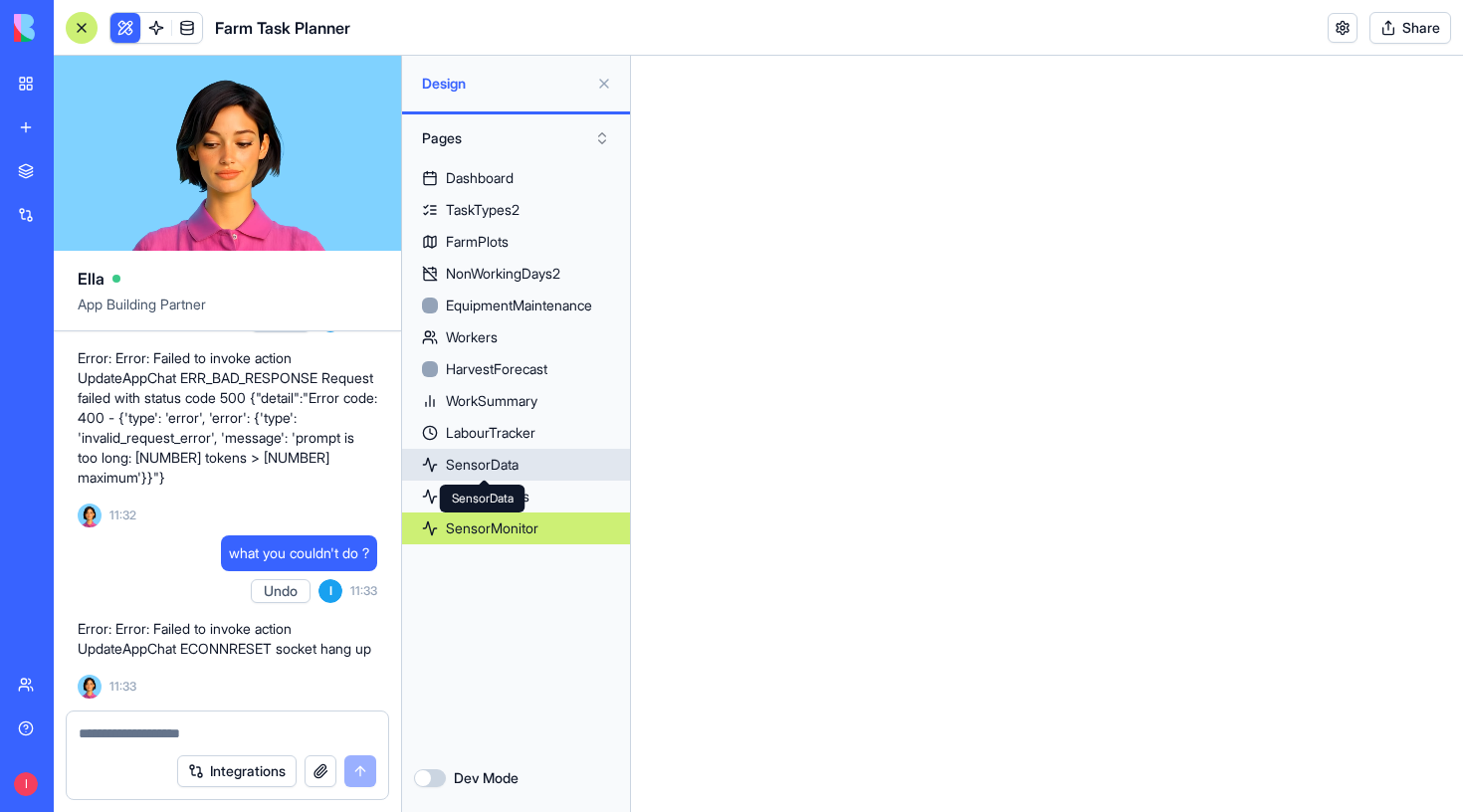 click on "SensorData" at bounding box center (482, 465) 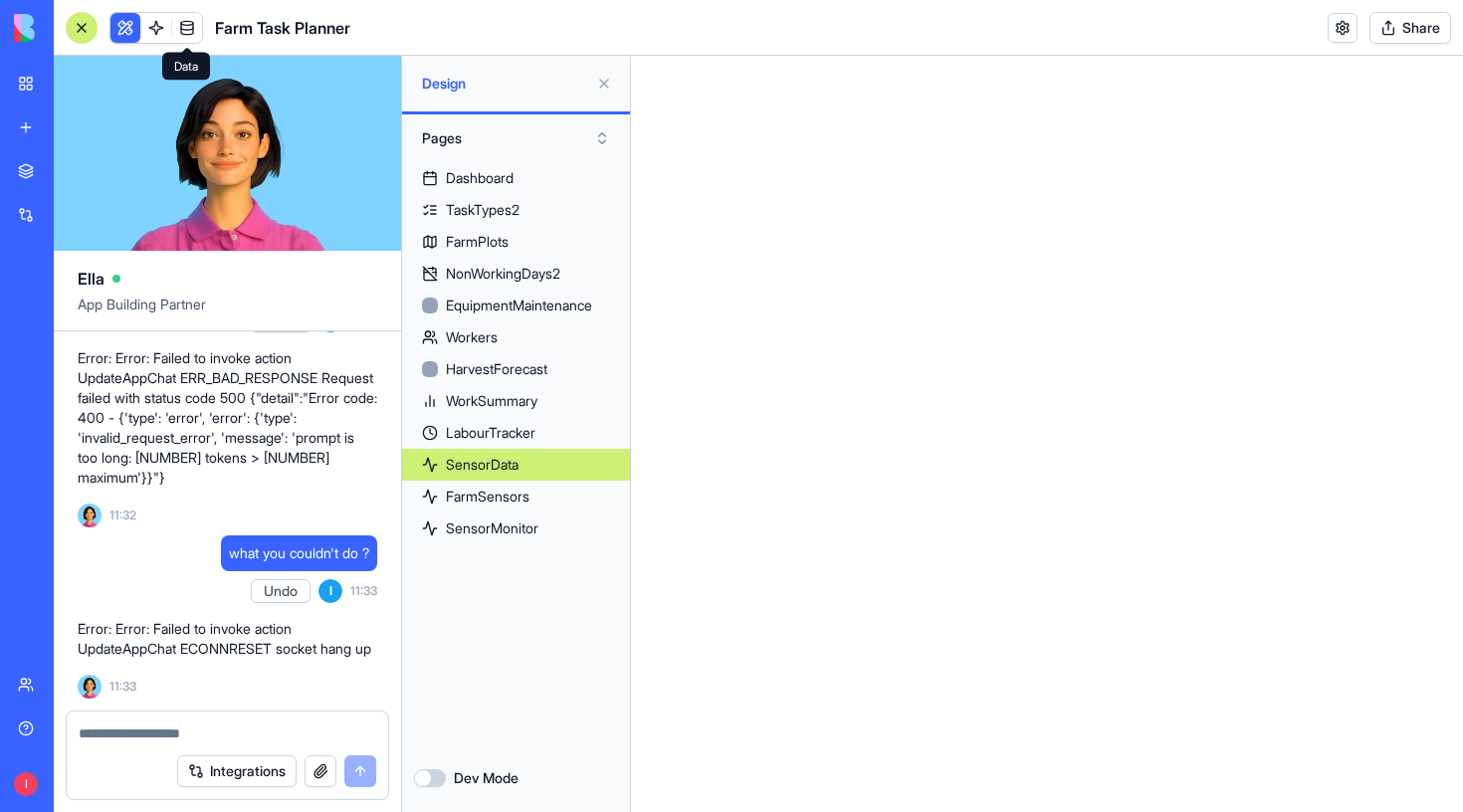 click at bounding box center (187, 28) 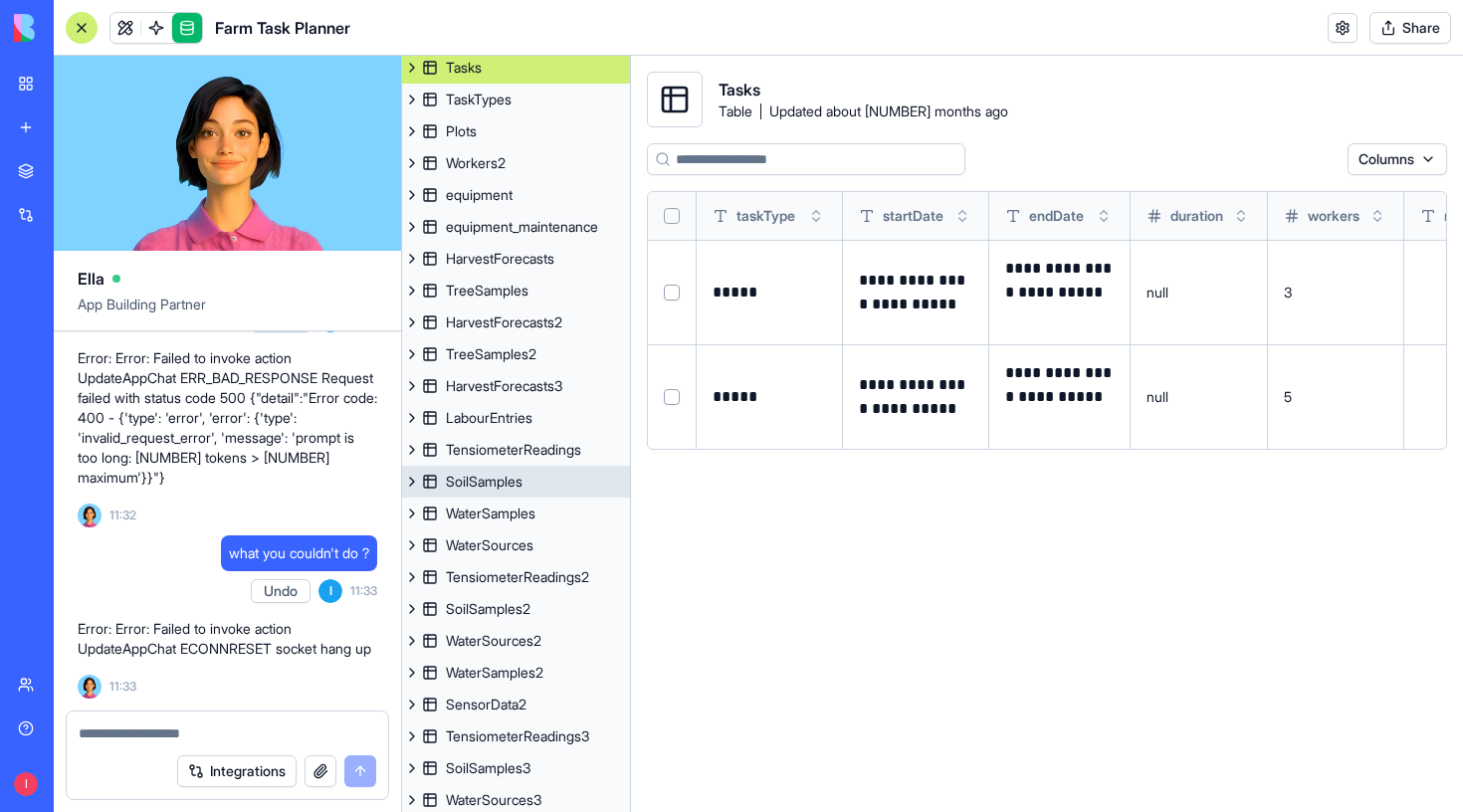 scroll, scrollTop: 109, scrollLeft: 0, axis: vertical 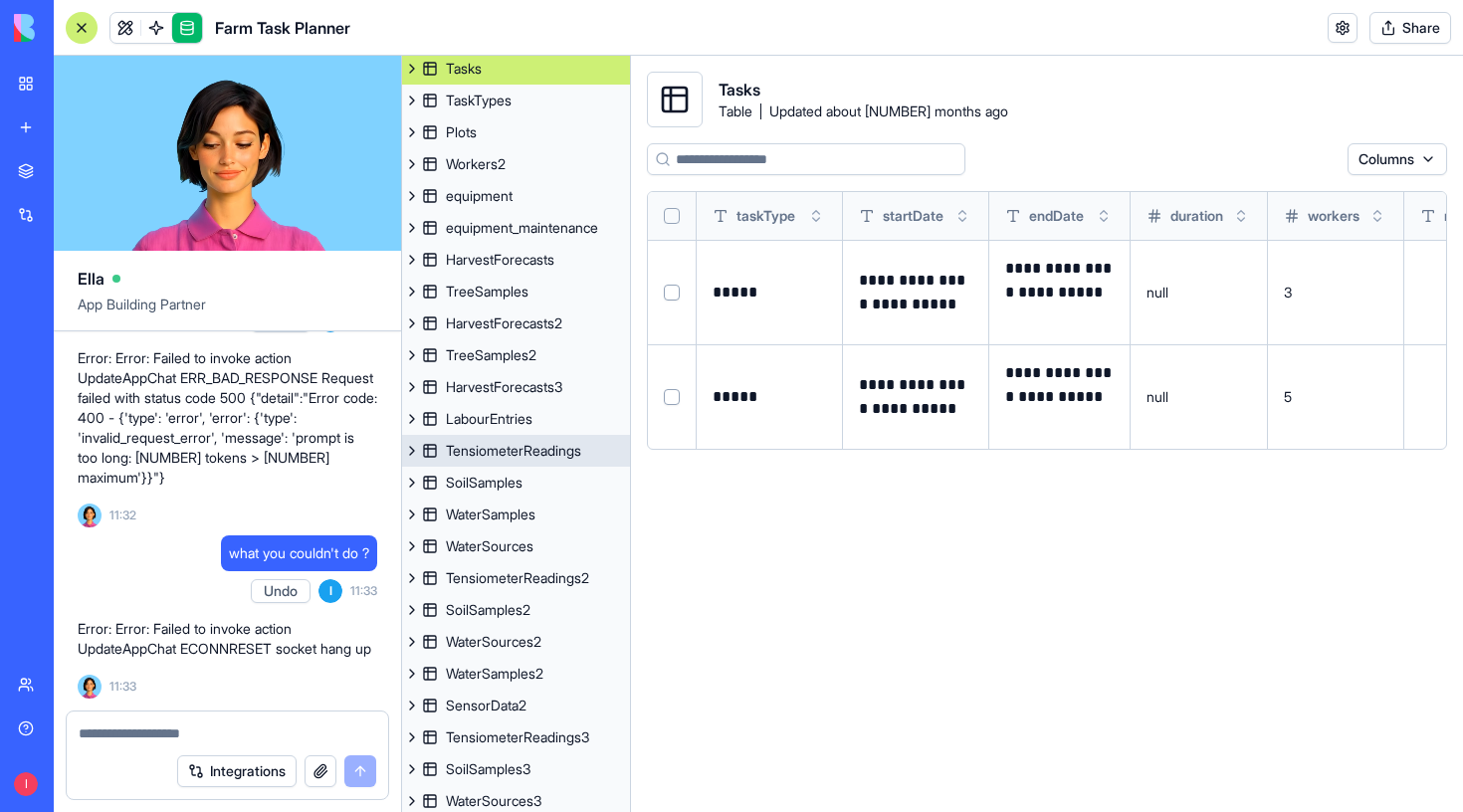 click on "TensiometerReadings" at bounding box center [514, 451] 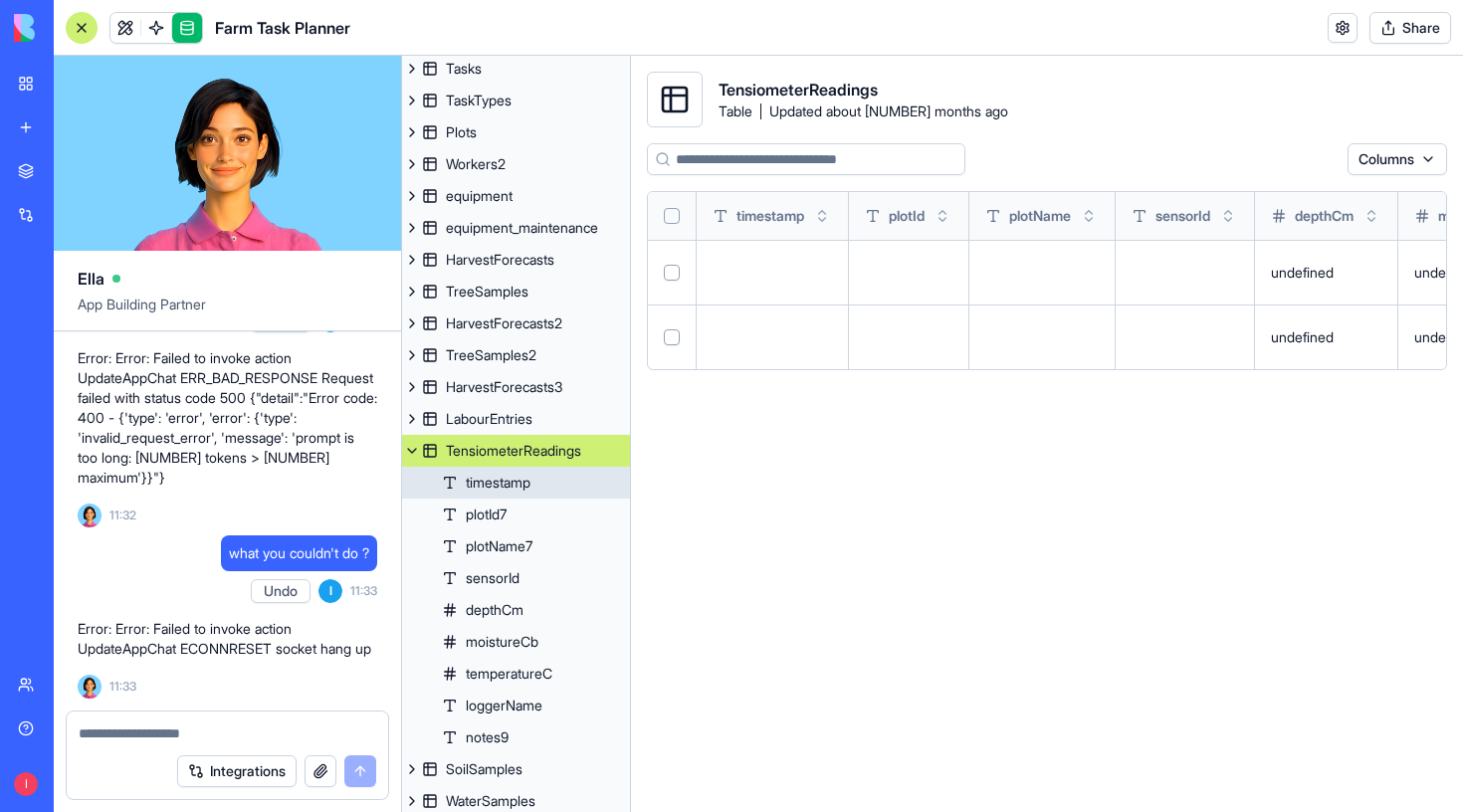 scroll, scrollTop: 126, scrollLeft: 0, axis: vertical 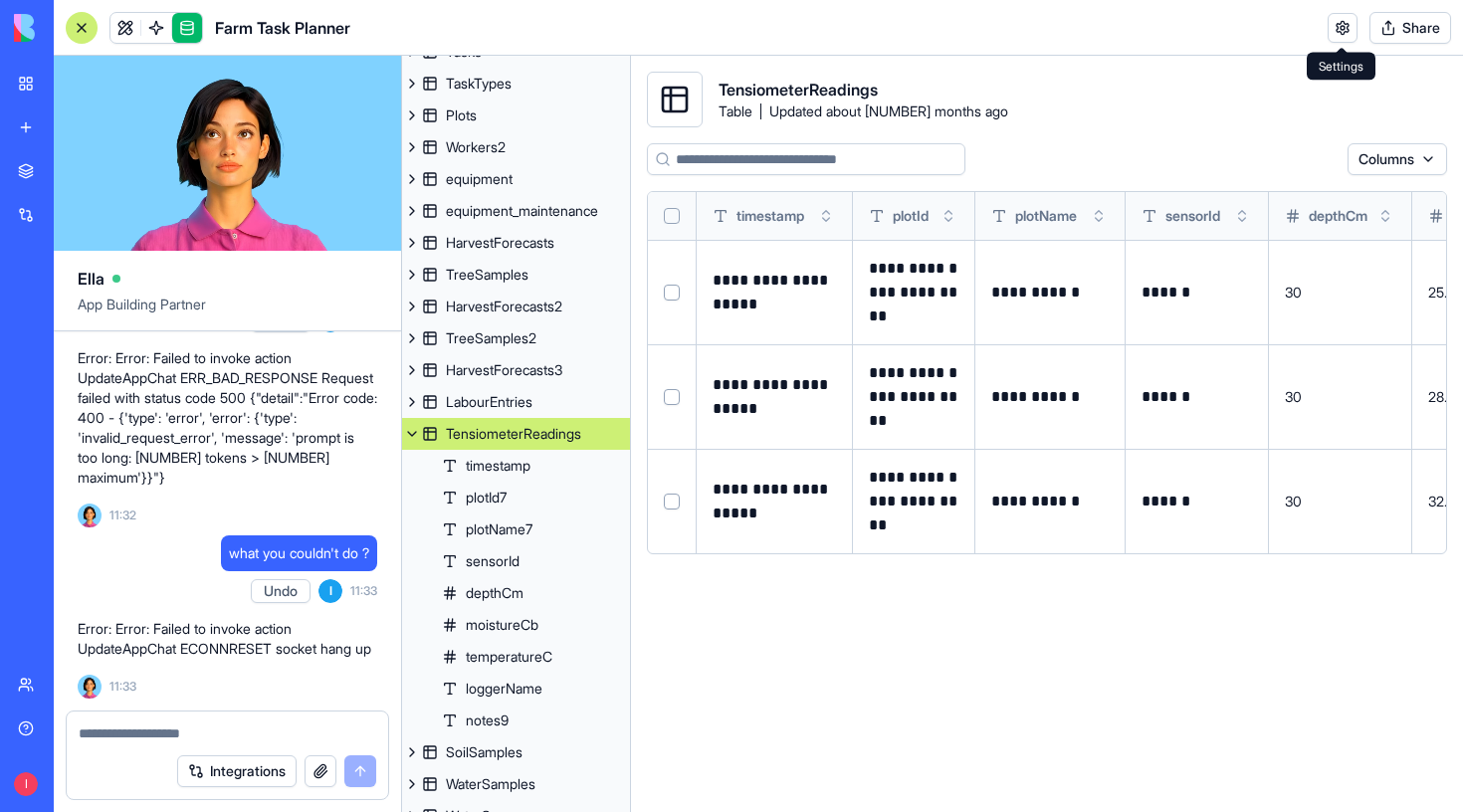 click at bounding box center (1343, 28) 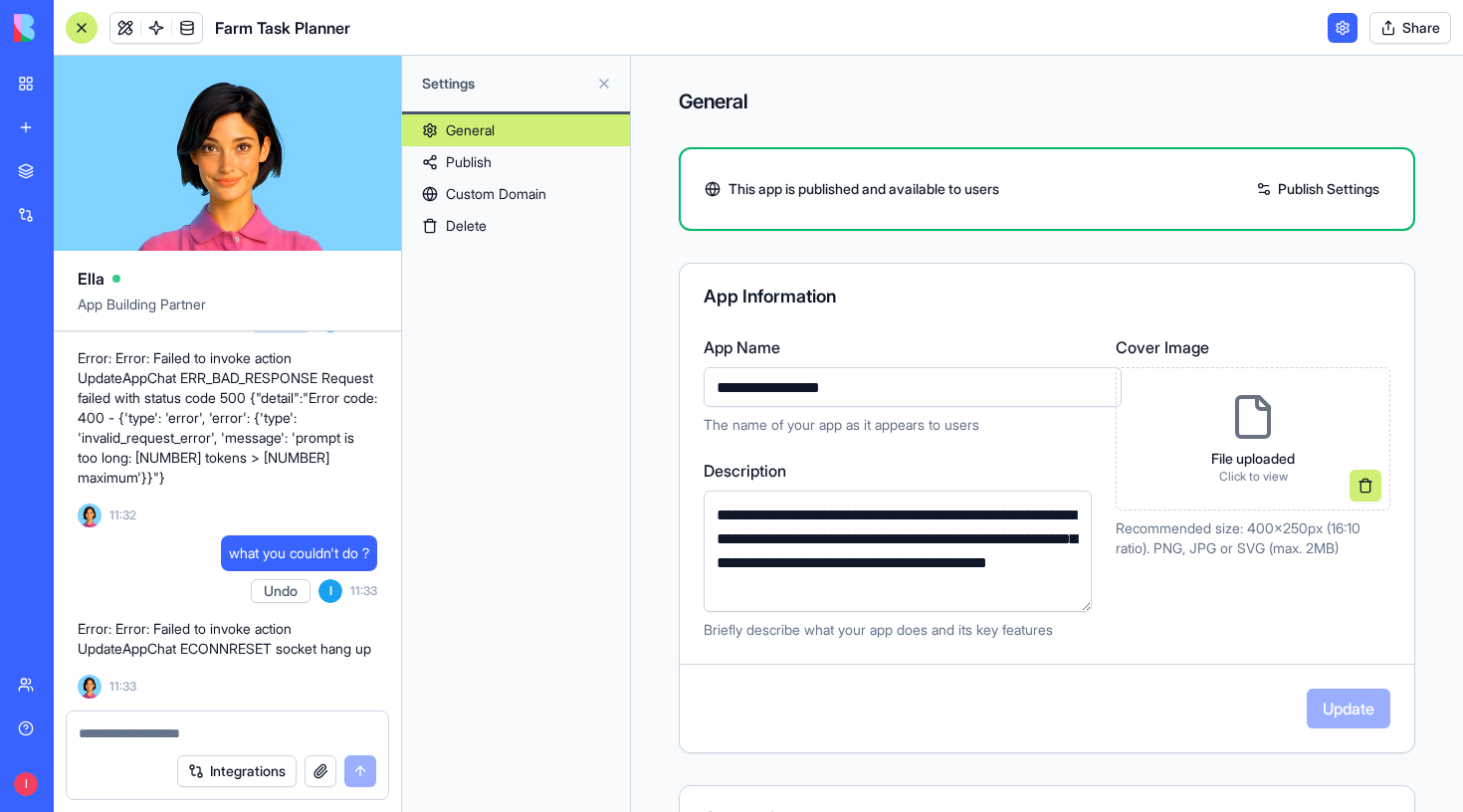 click at bounding box center [1343, 28] 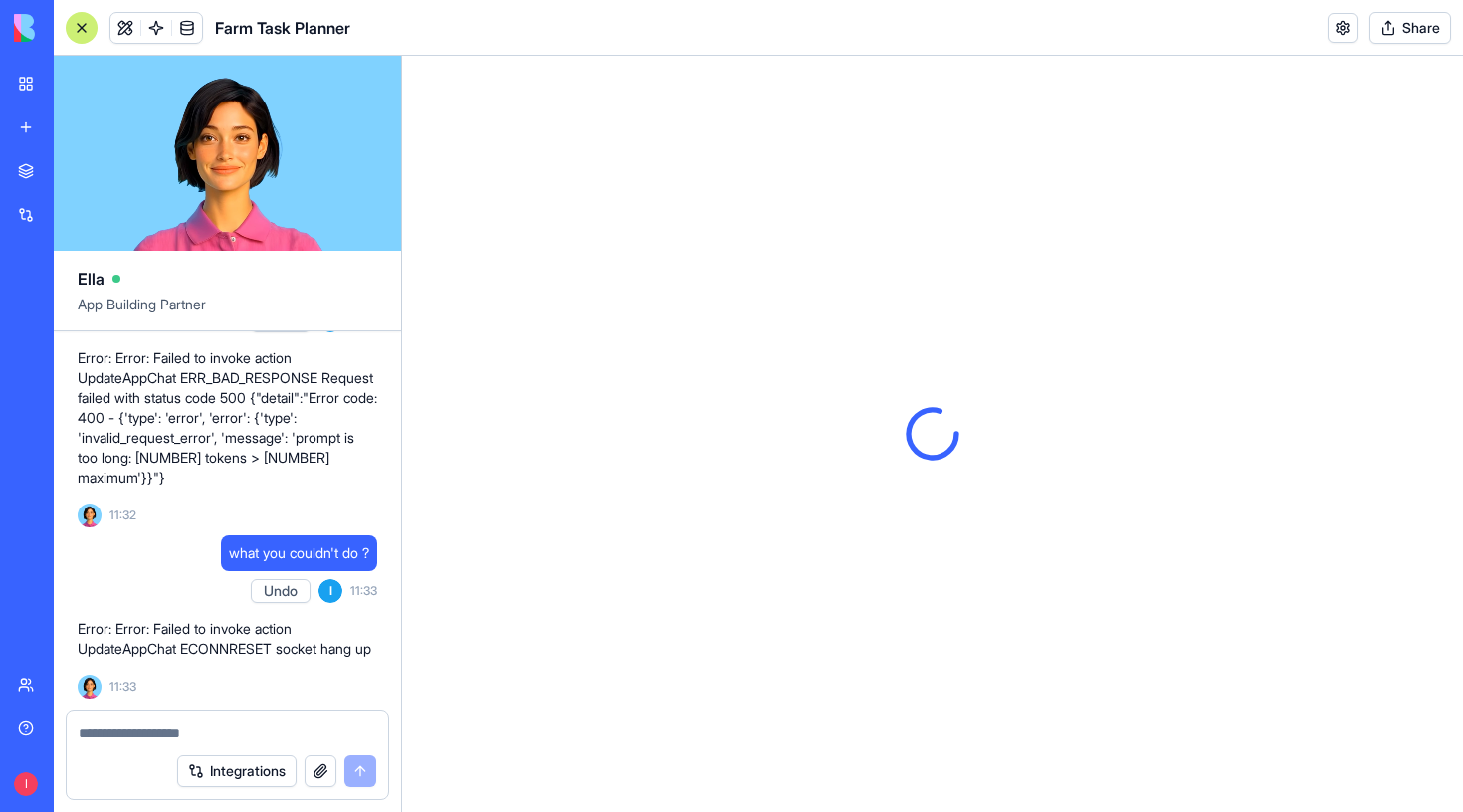 scroll, scrollTop: 0, scrollLeft: 0, axis: both 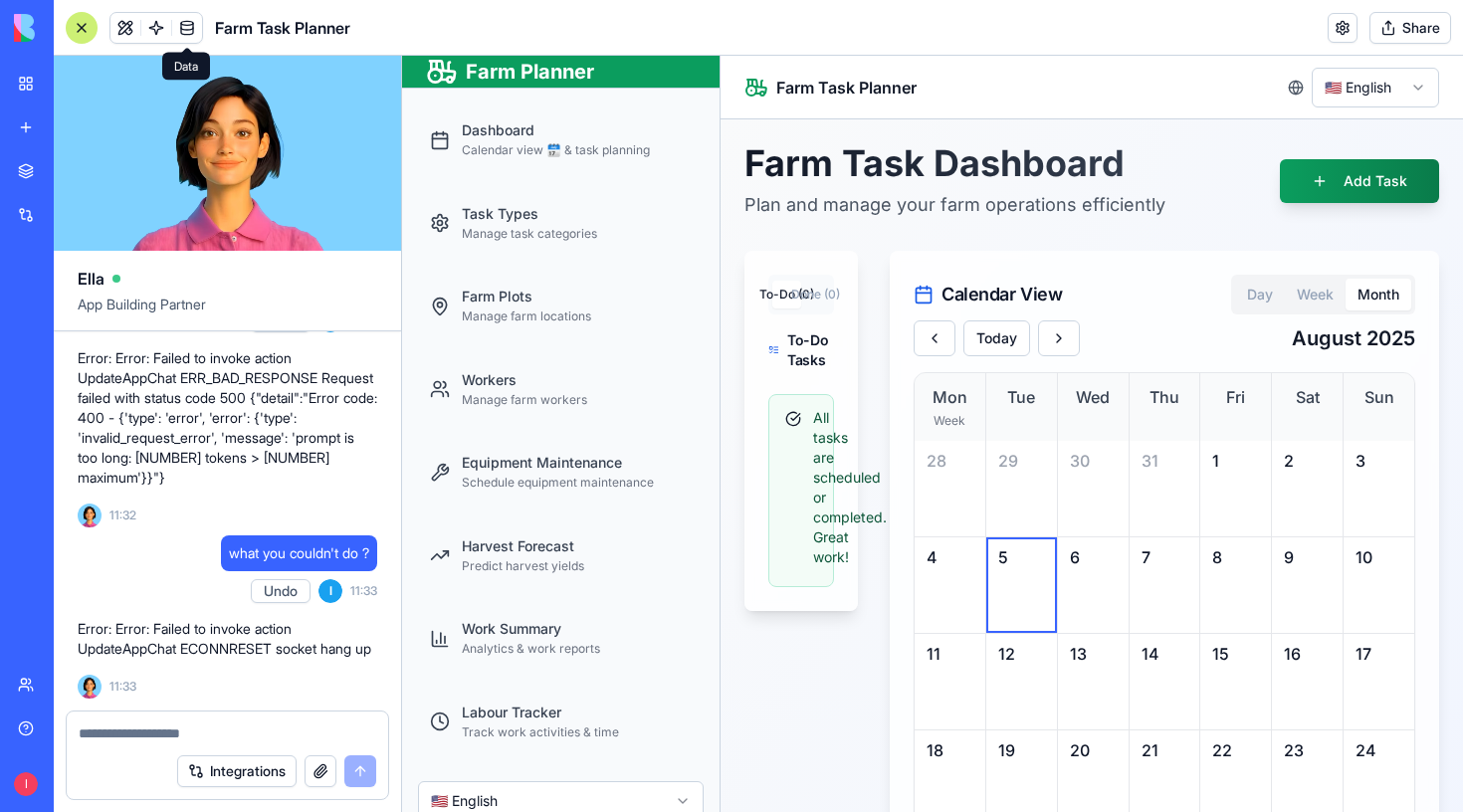 click at bounding box center (187, 28) 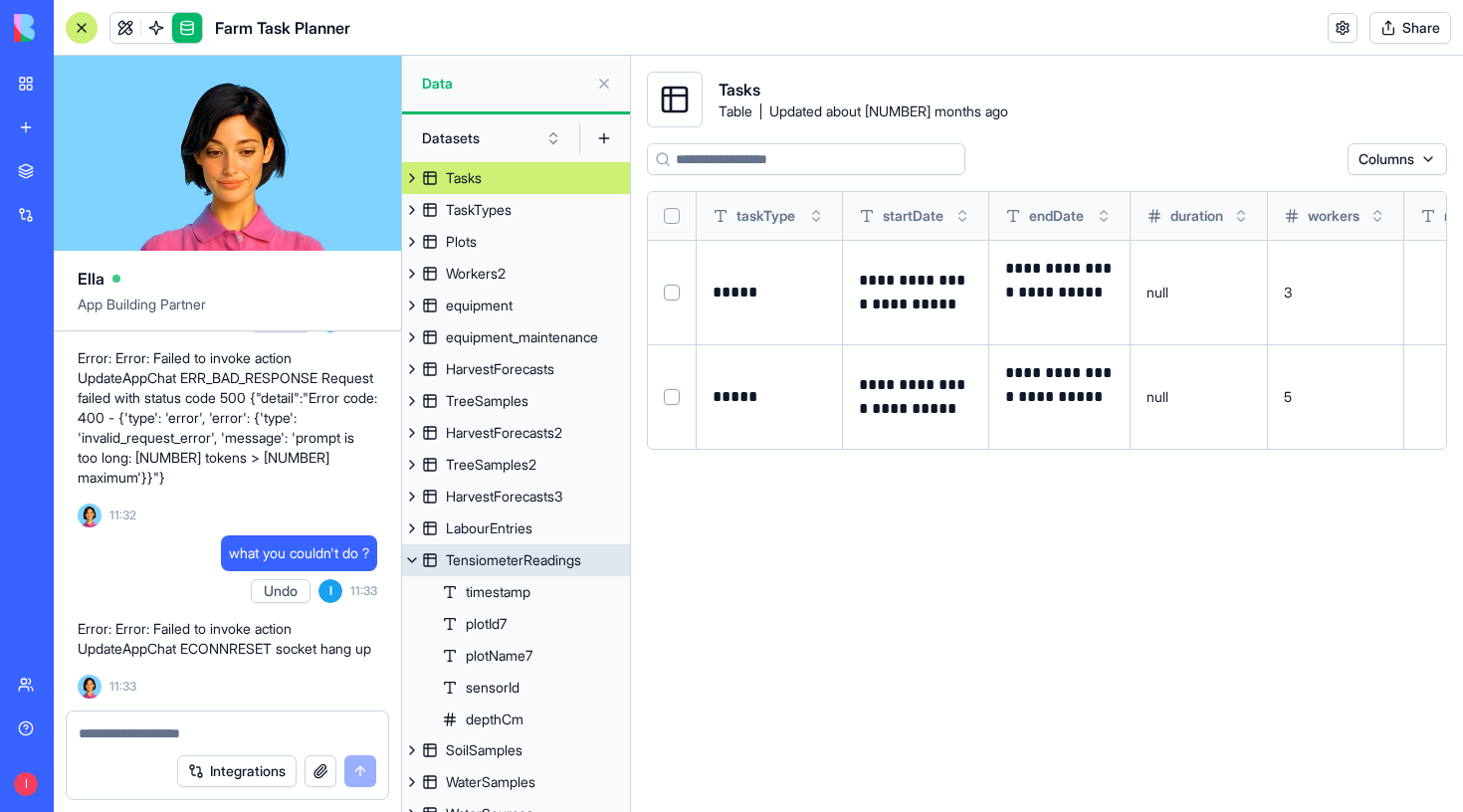 click on "TensiometerReadings" at bounding box center [514, 560] 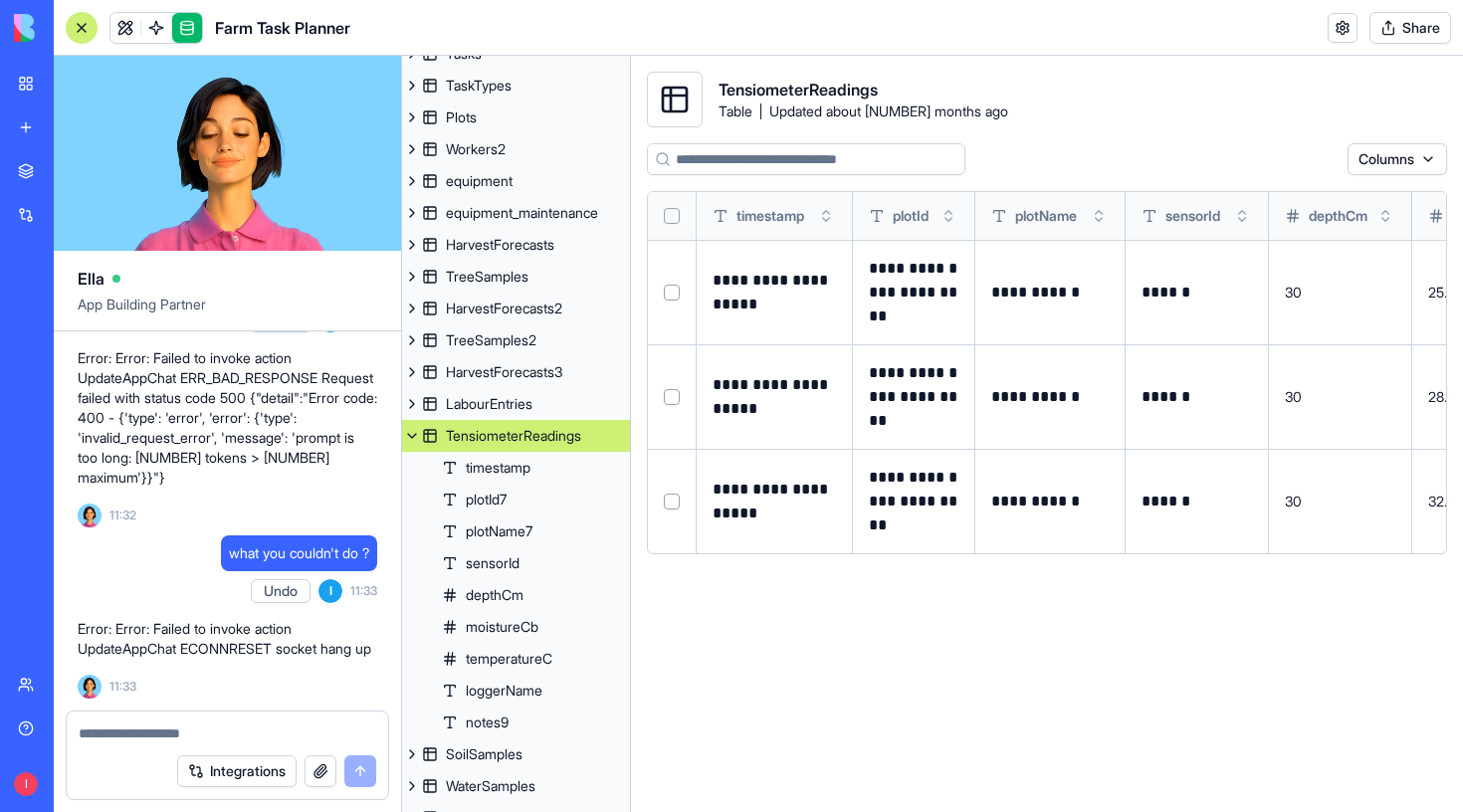 scroll, scrollTop: 126, scrollLeft: 0, axis: vertical 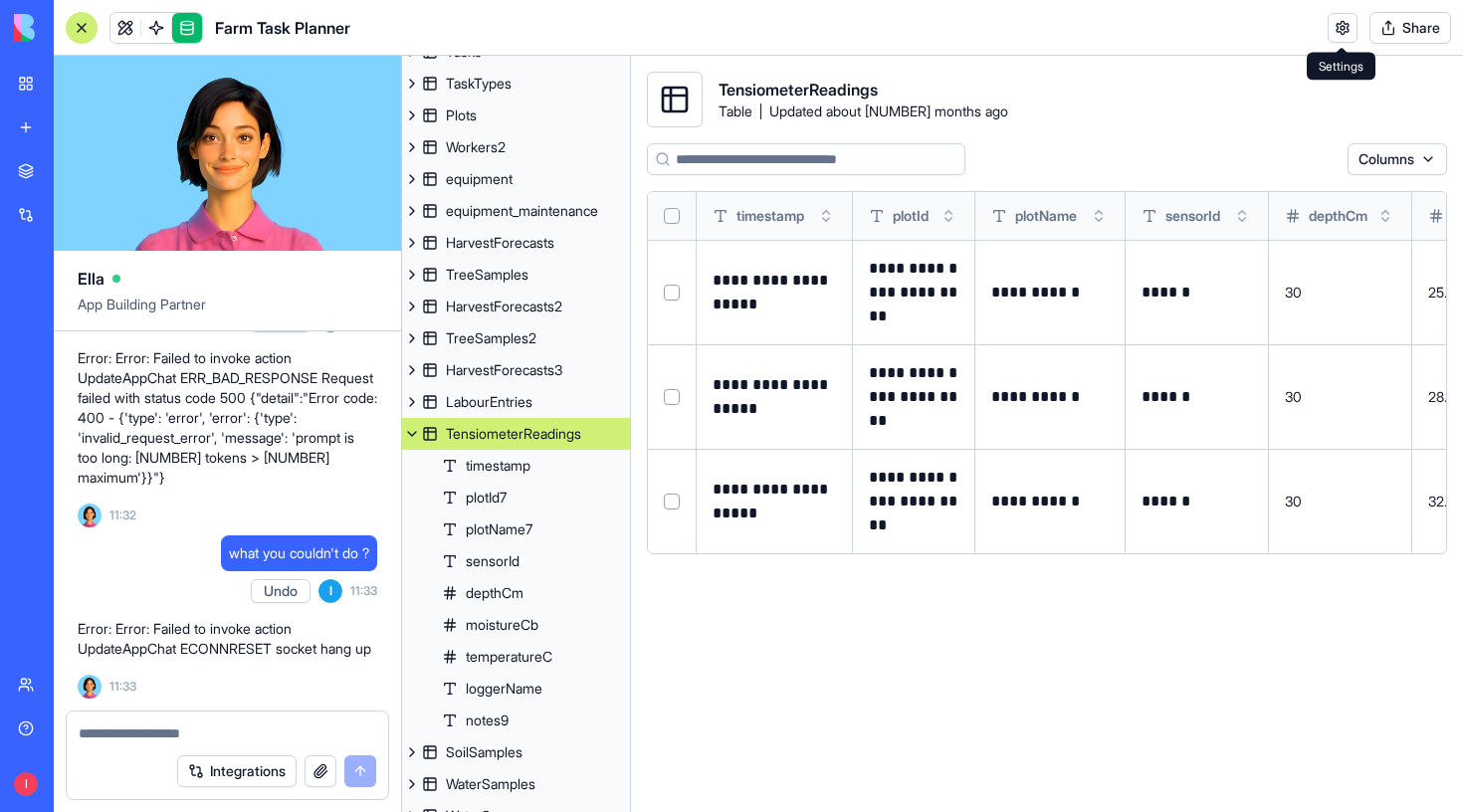click at bounding box center (1343, 28) 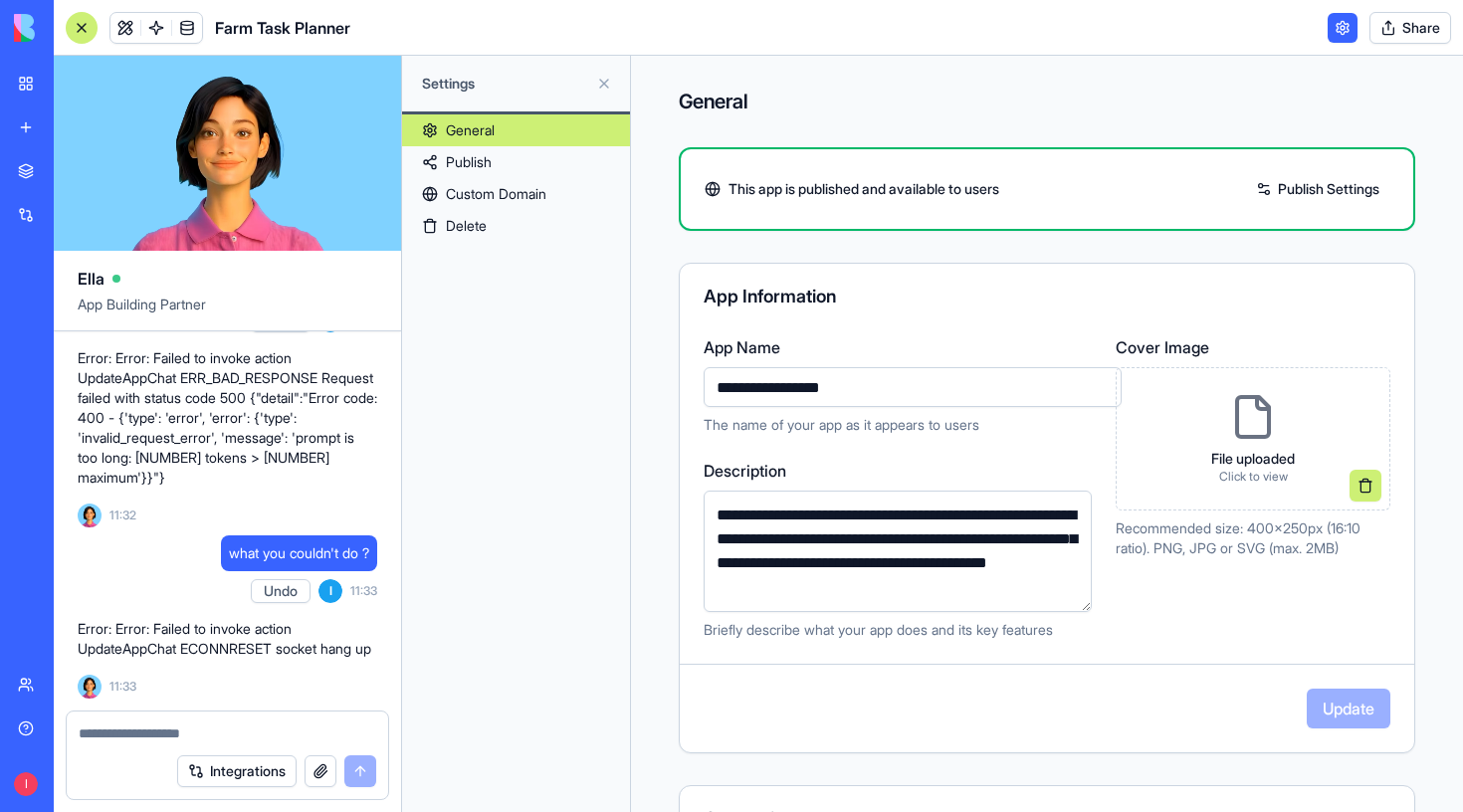 click at bounding box center (1343, 28) 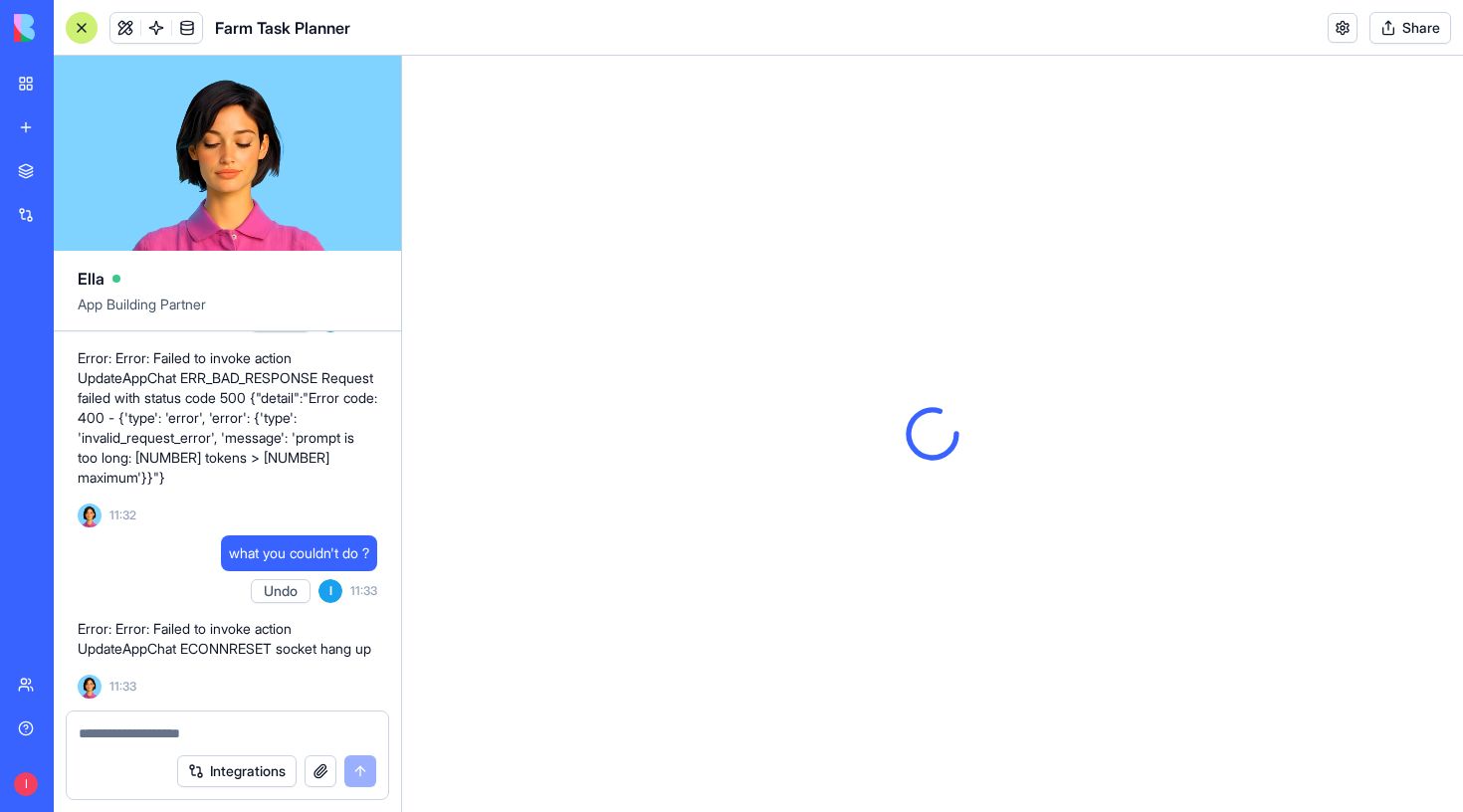scroll, scrollTop: 0, scrollLeft: 0, axis: both 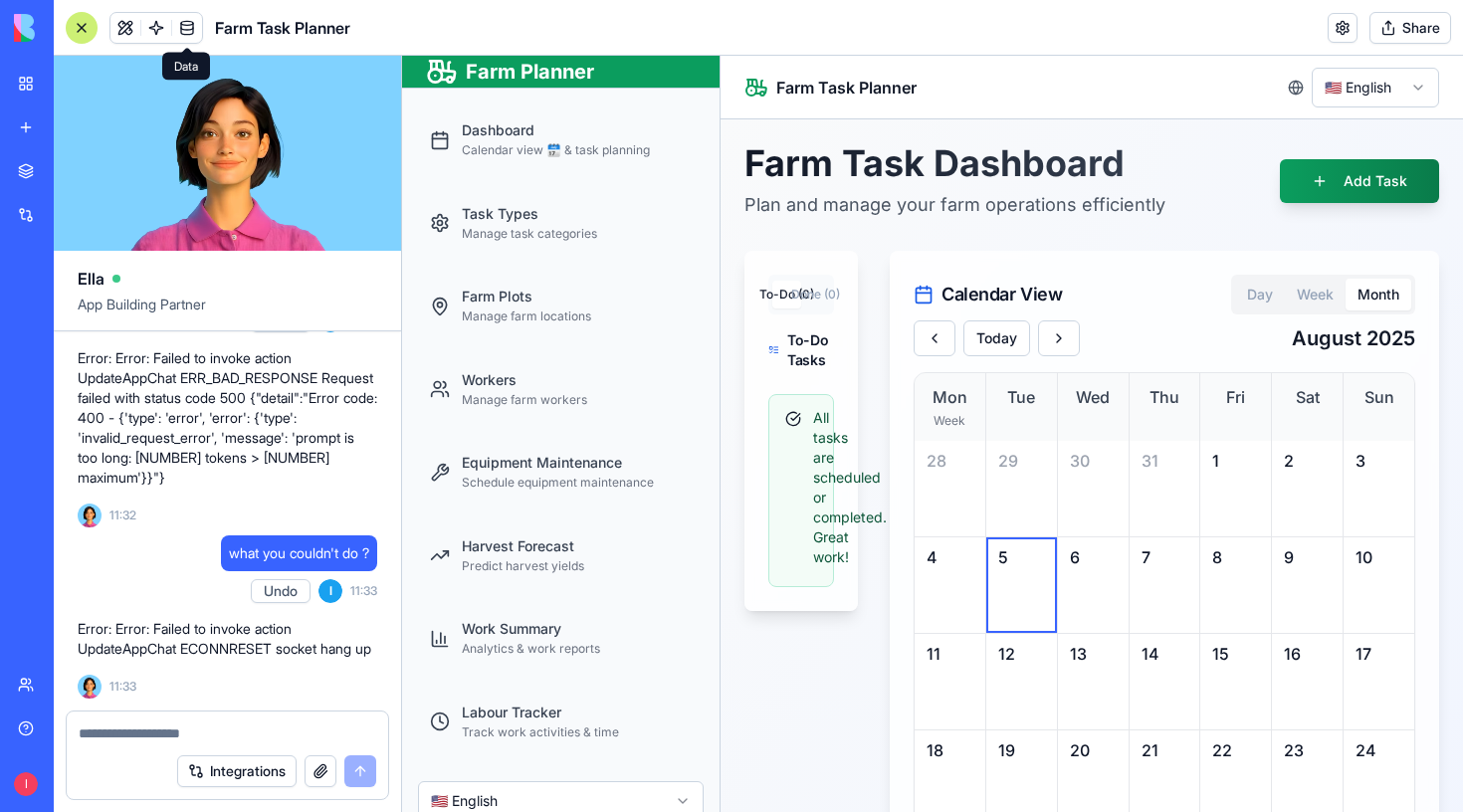 click at bounding box center (187, 28) 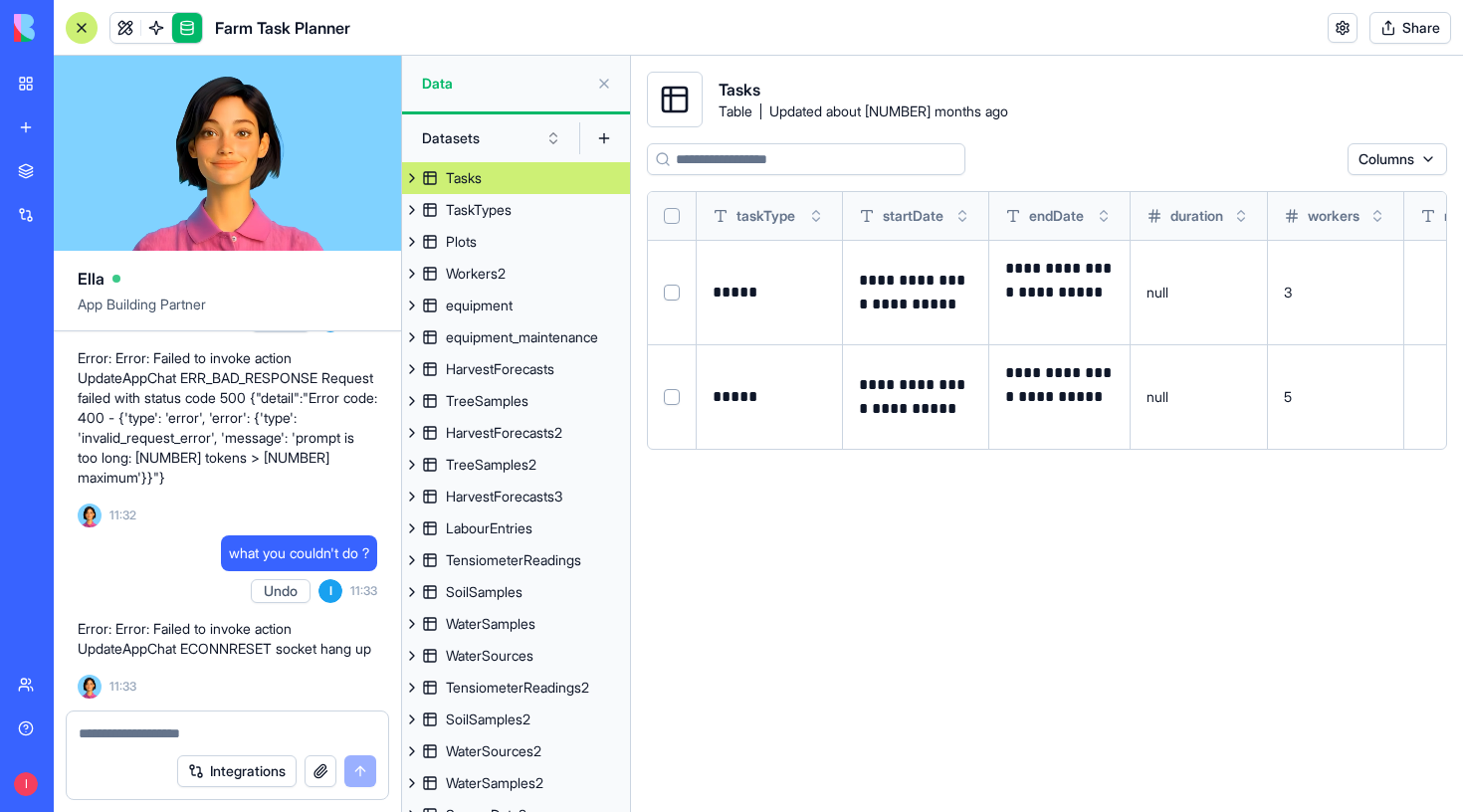 scroll, scrollTop: 68760, scrollLeft: 0, axis: vertical 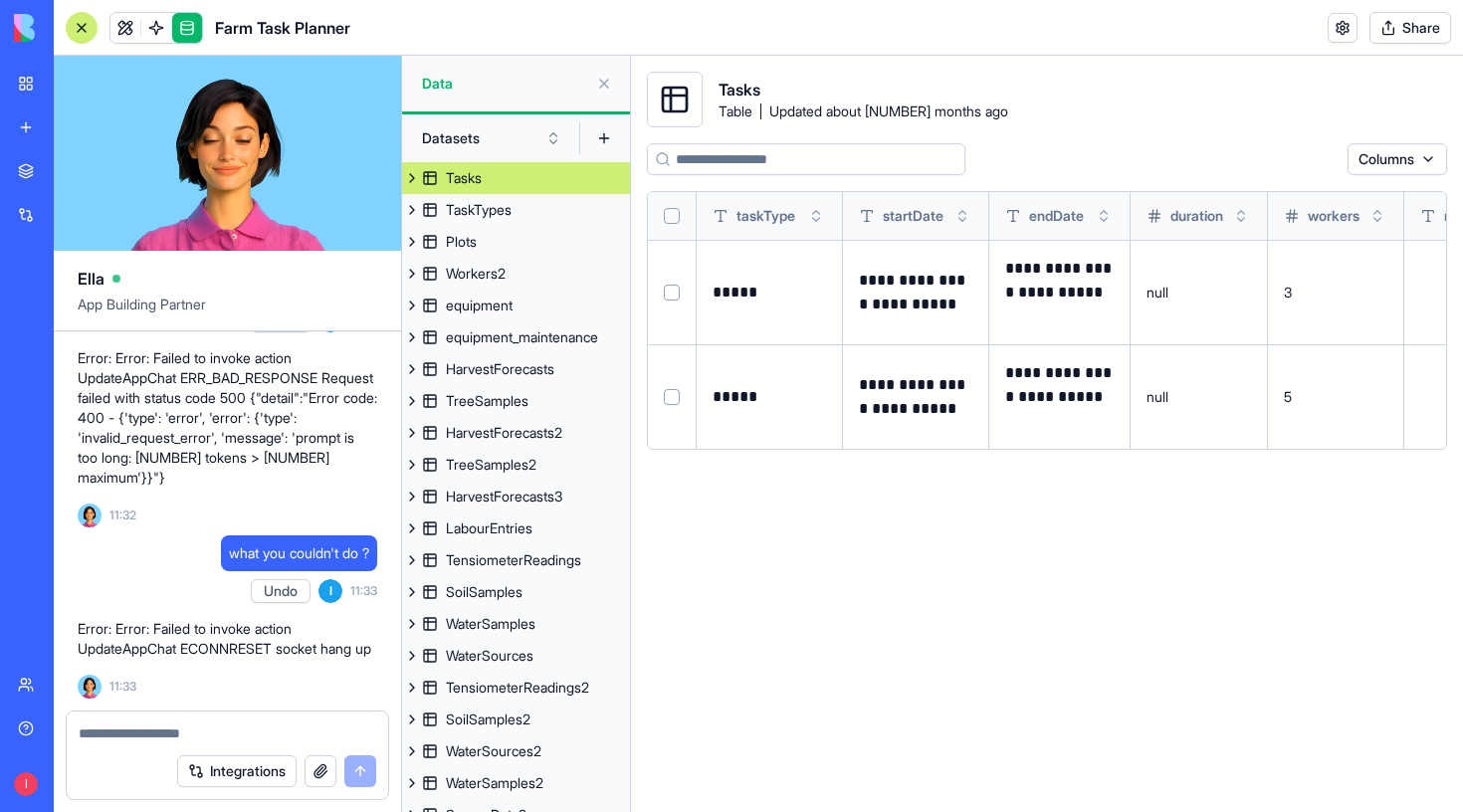 click at bounding box center (227, 733) 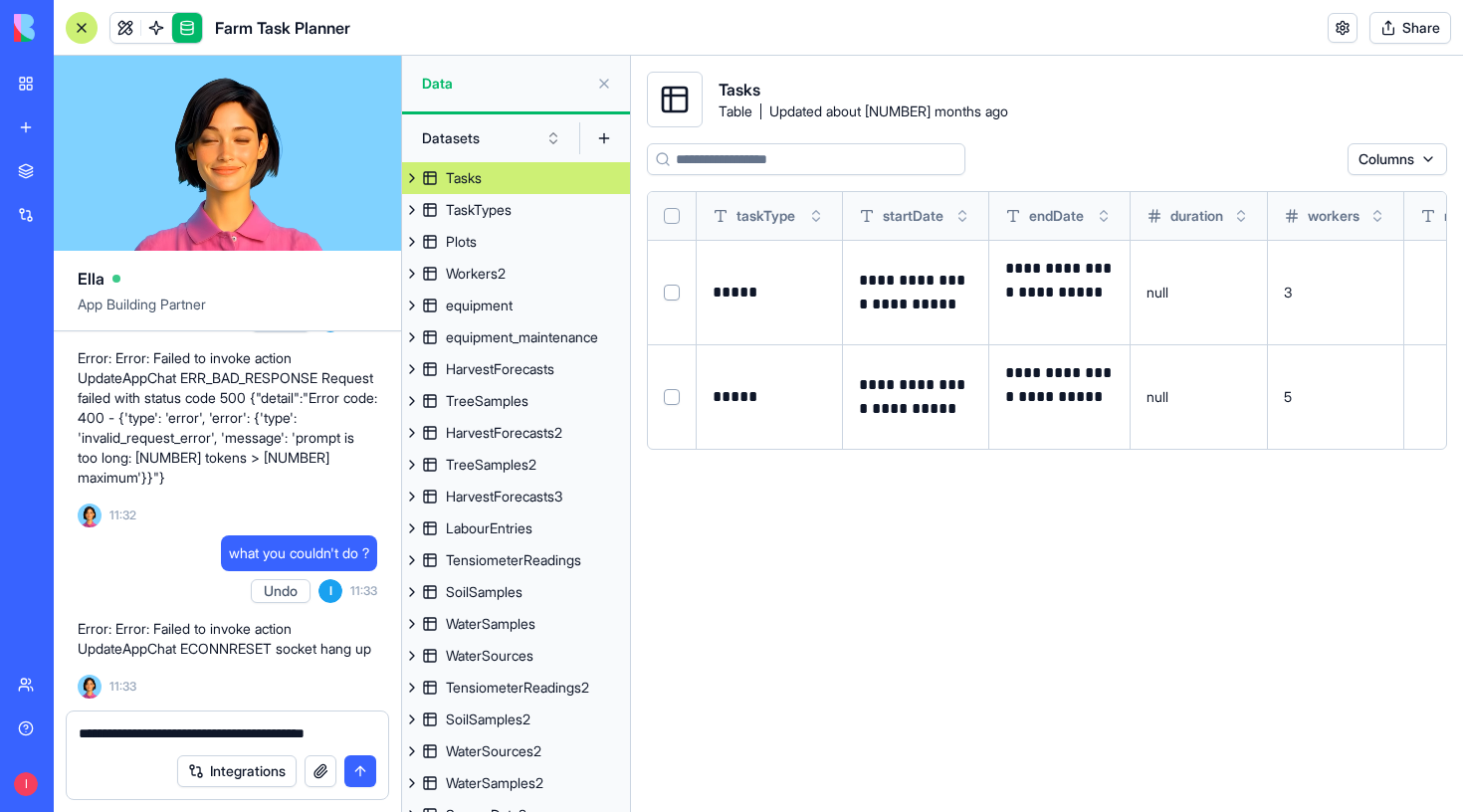 type on "**********" 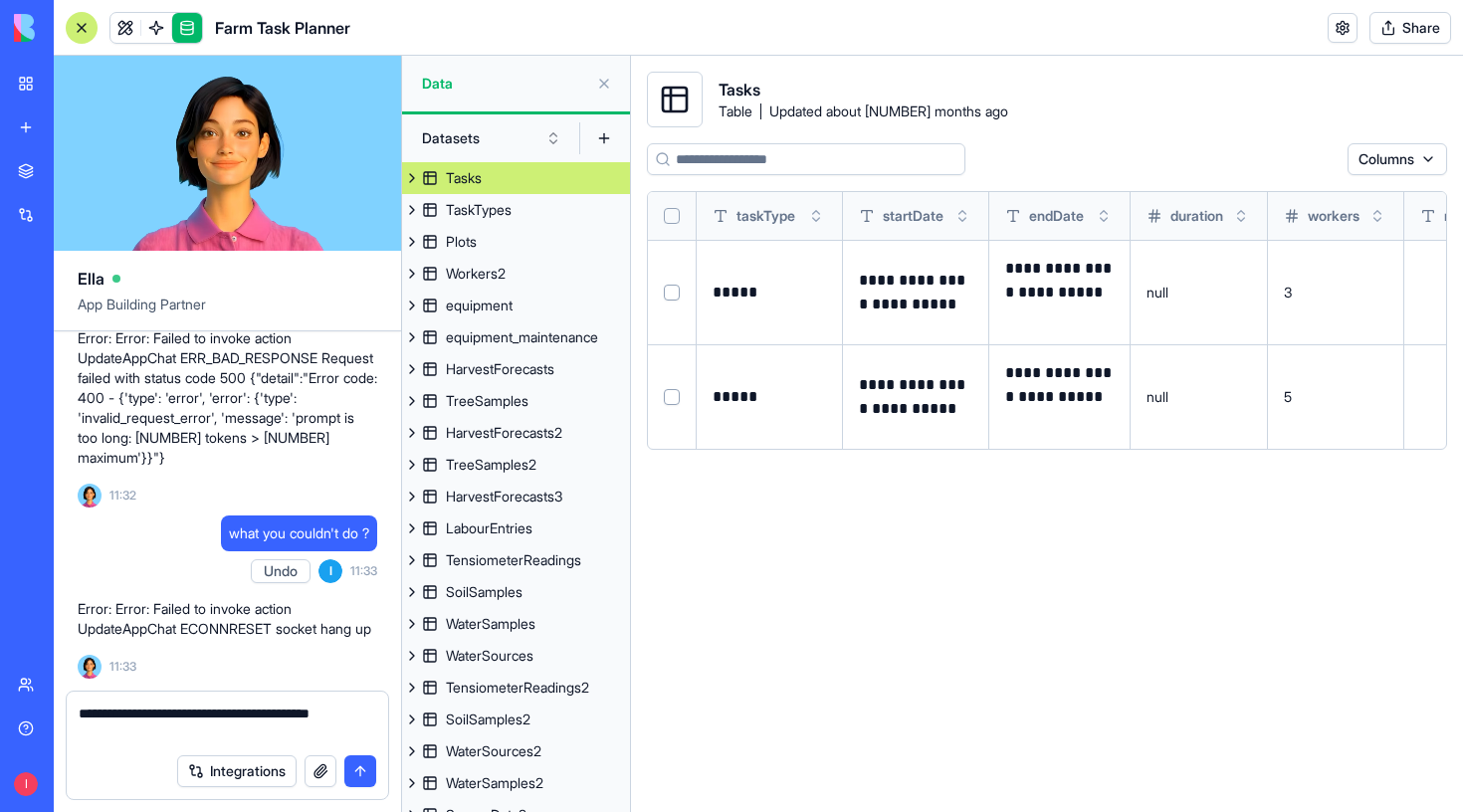 type 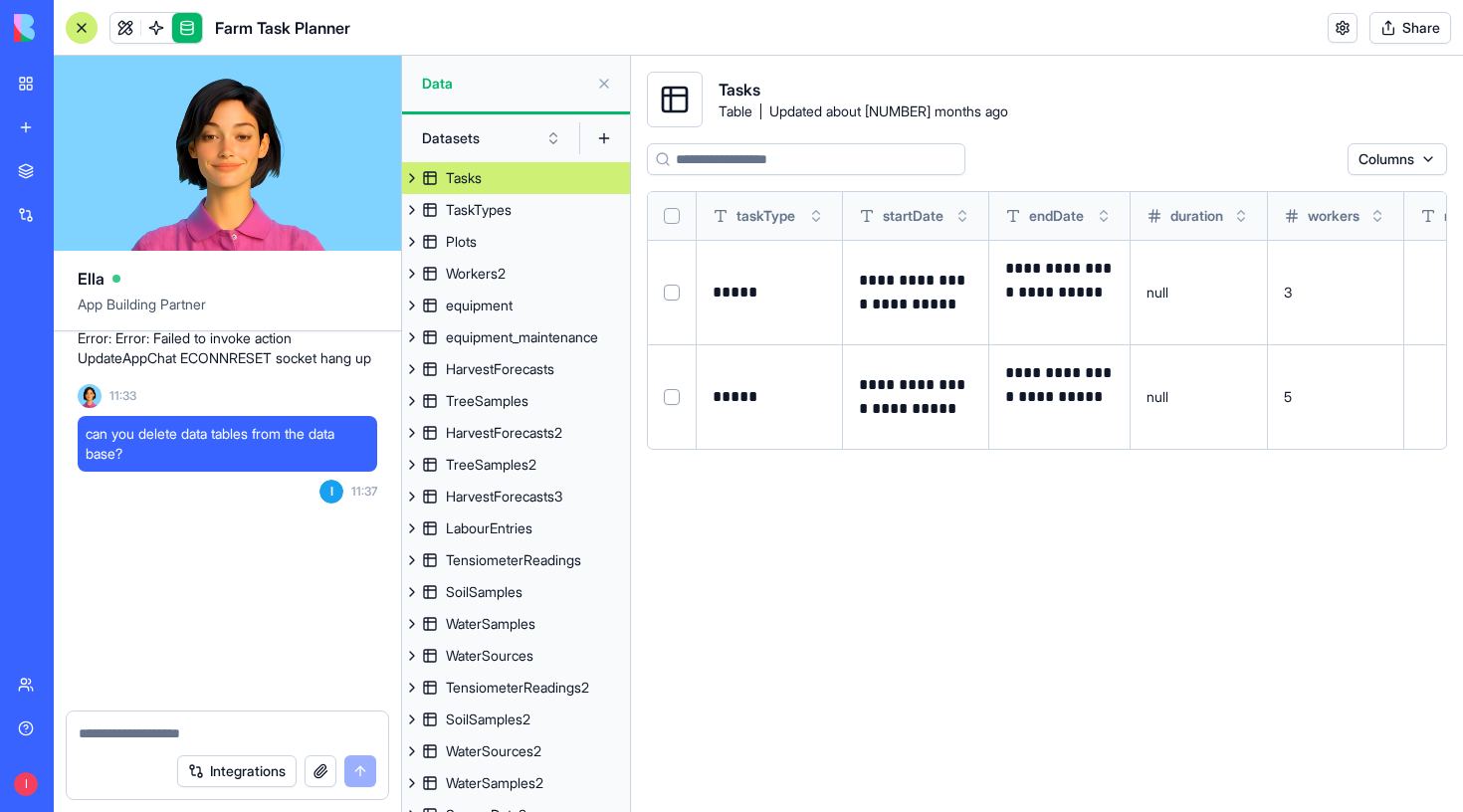 scroll, scrollTop: 69119, scrollLeft: 0, axis: vertical 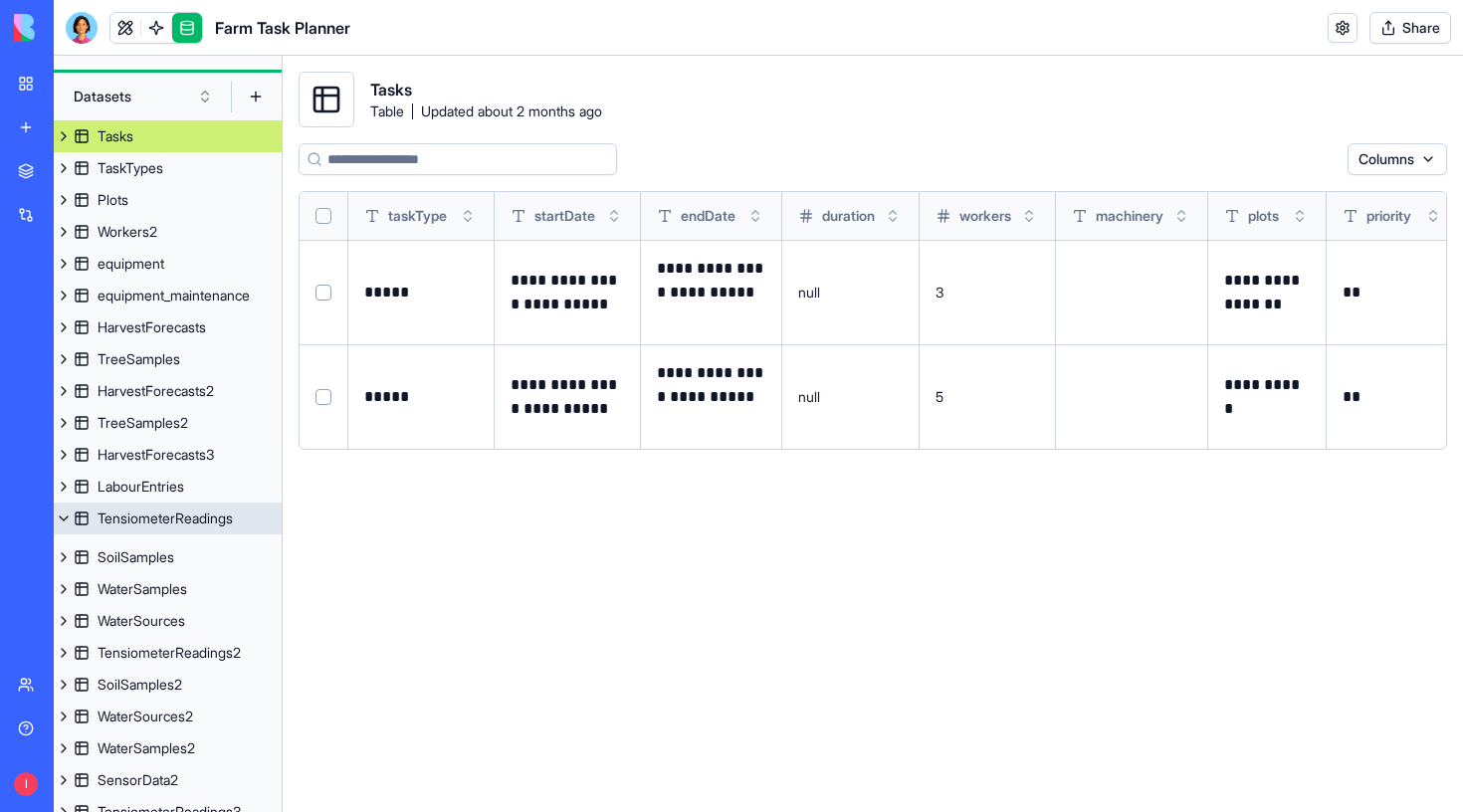 click on "TensiometerReadings" at bounding box center [165, 518] 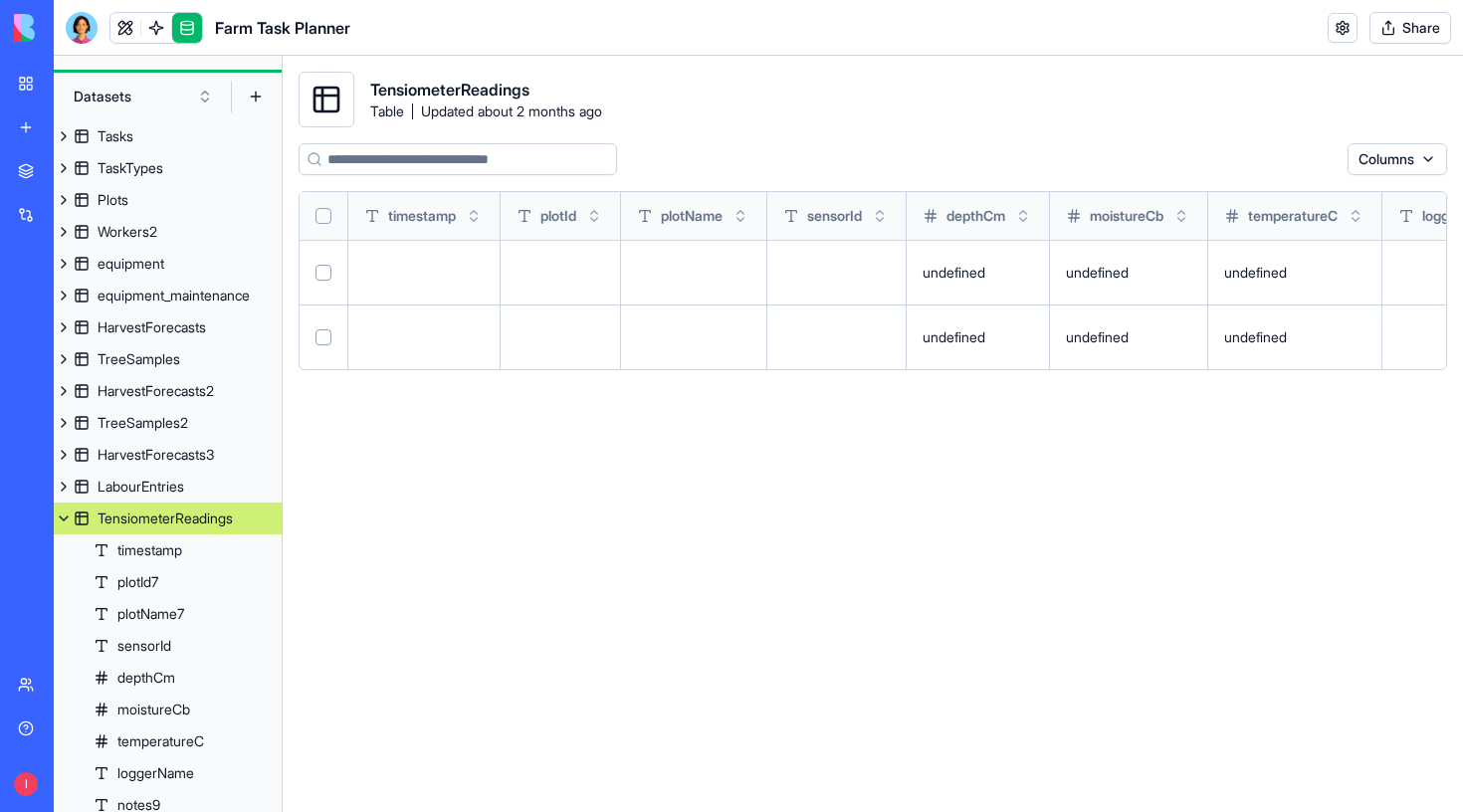 scroll, scrollTop: 126, scrollLeft: 0, axis: vertical 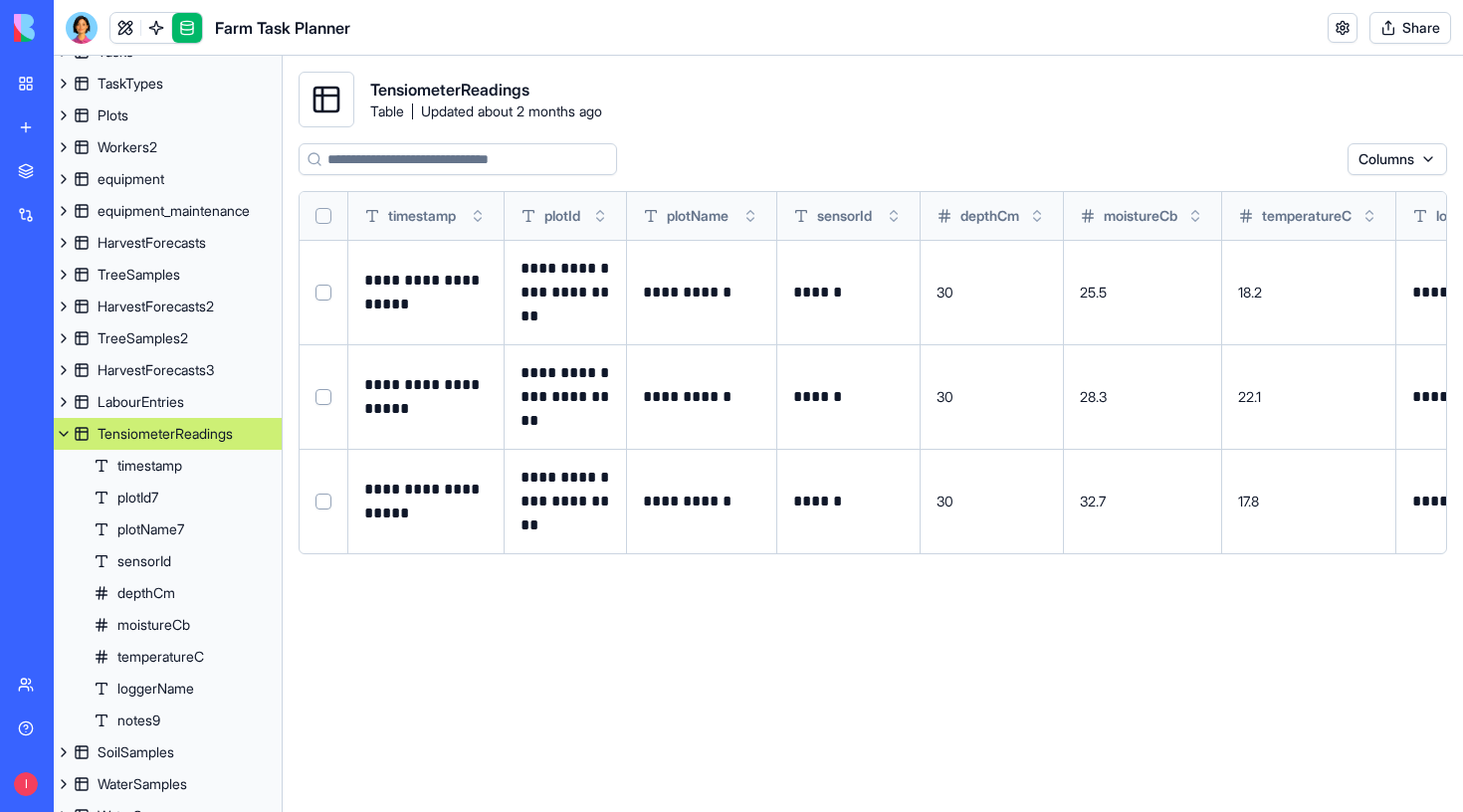 click at bounding box center (323, 216) 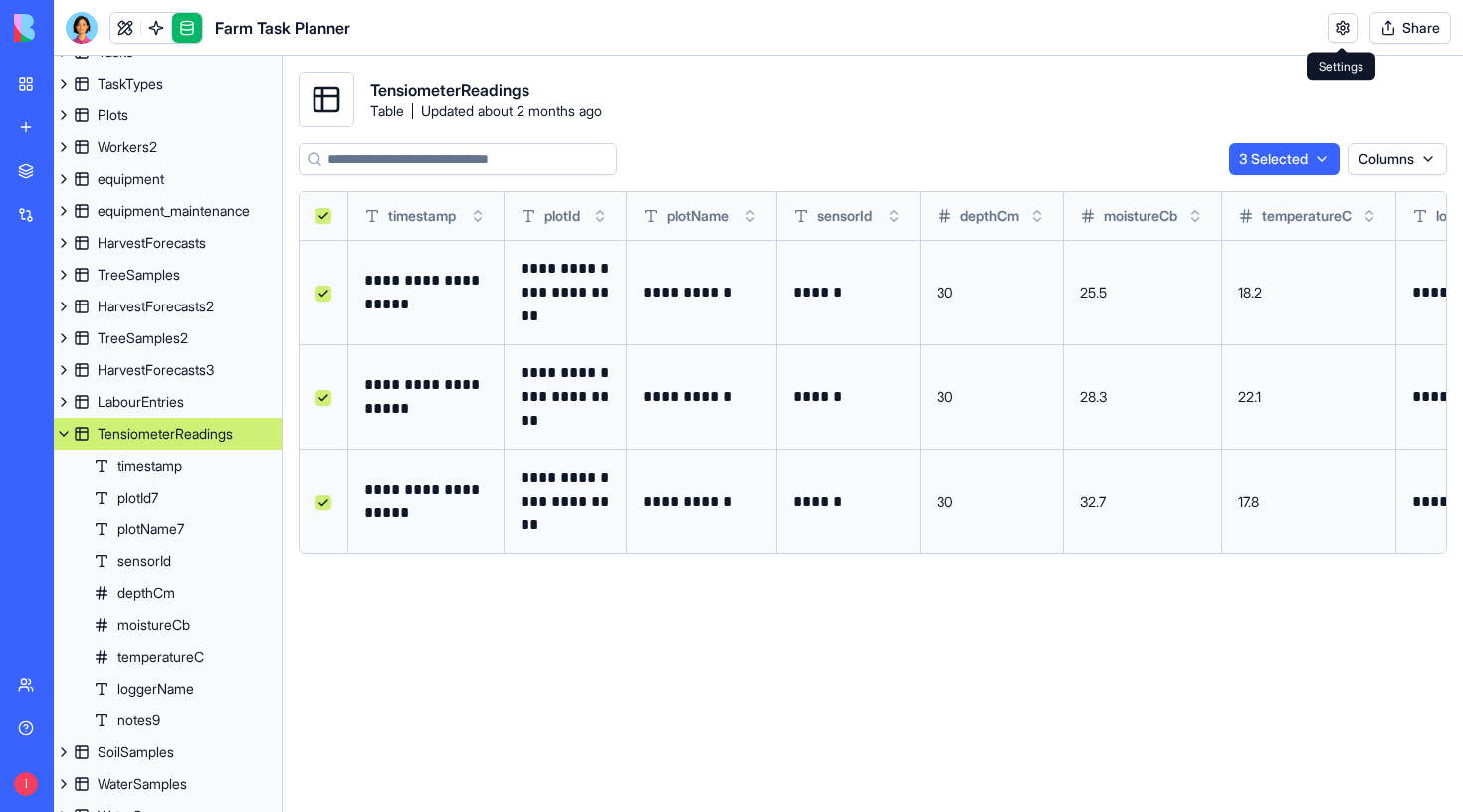 click on "**********" at bounding box center [732, 406] 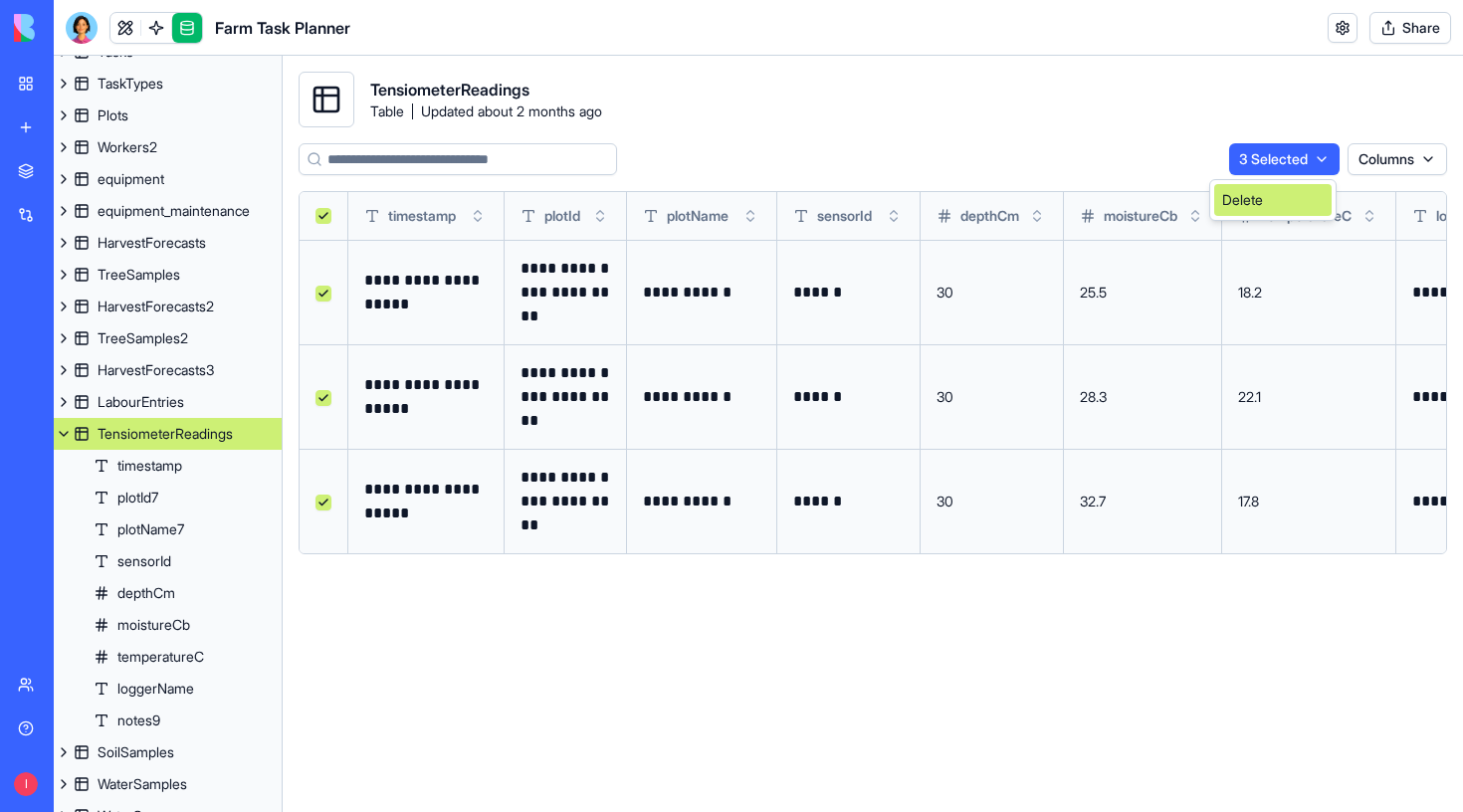 click on "Delete" at bounding box center (1273, 200) 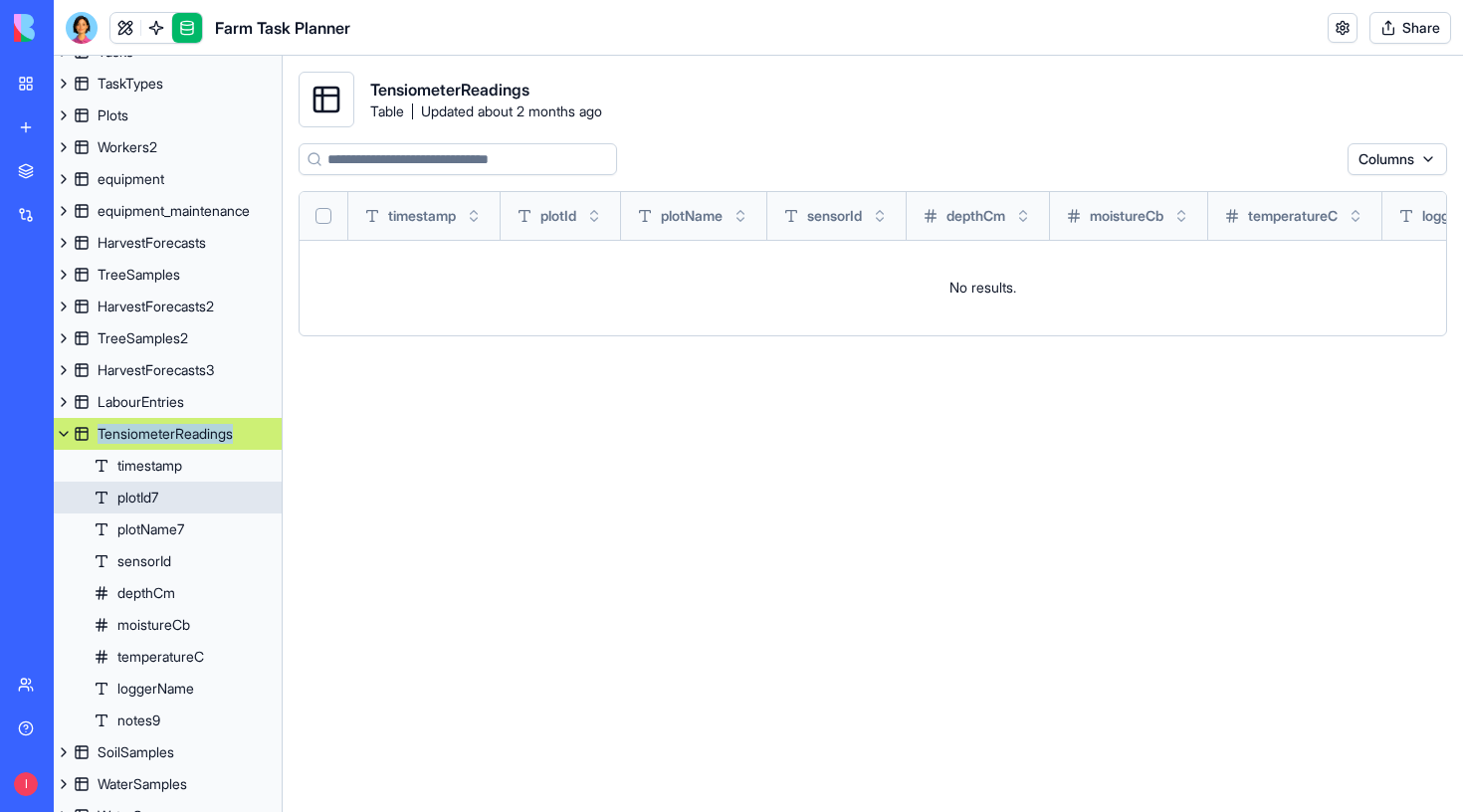 click on "plotId7" at bounding box center (137, 498) 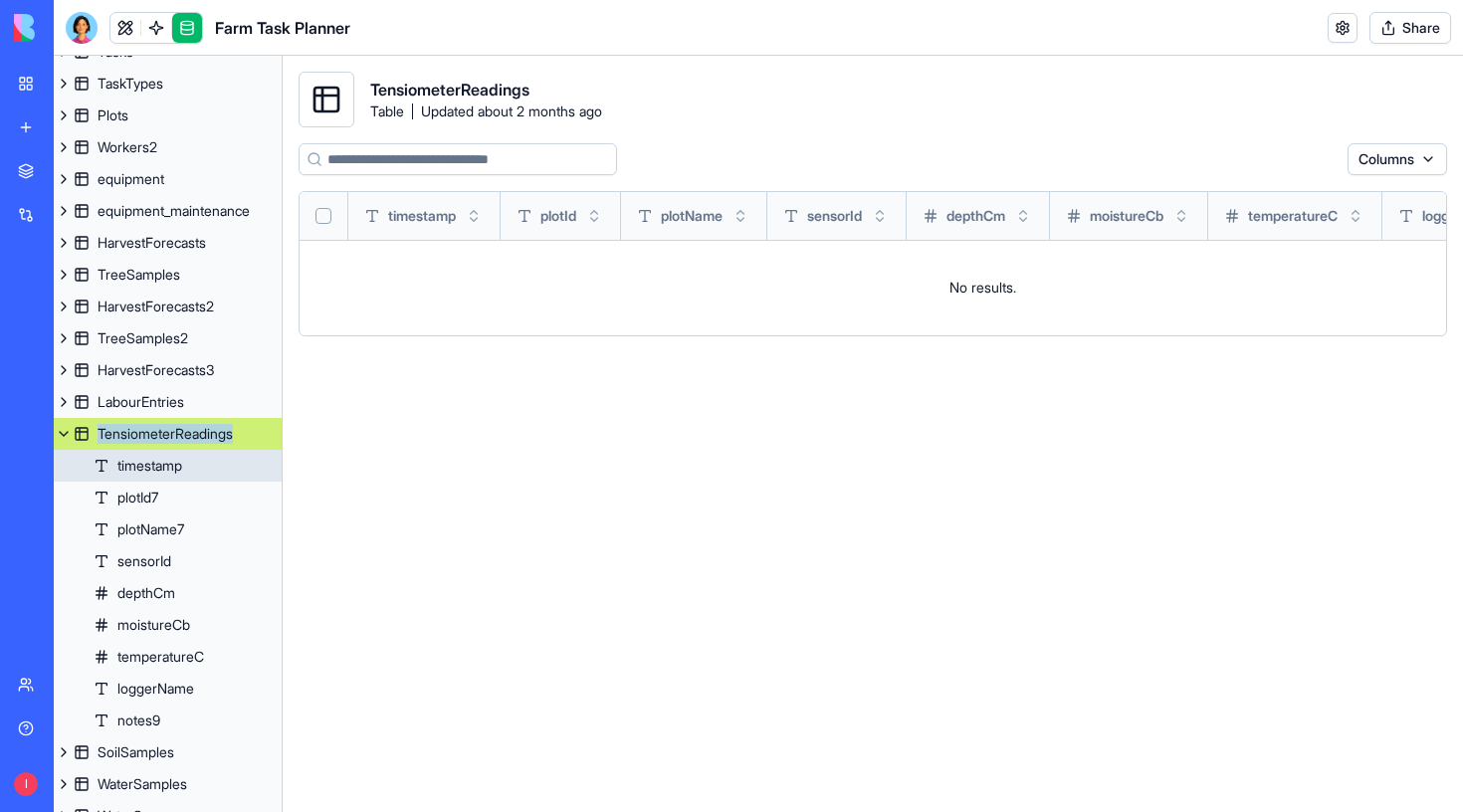 click on "timestamp" at bounding box center (149, 466) 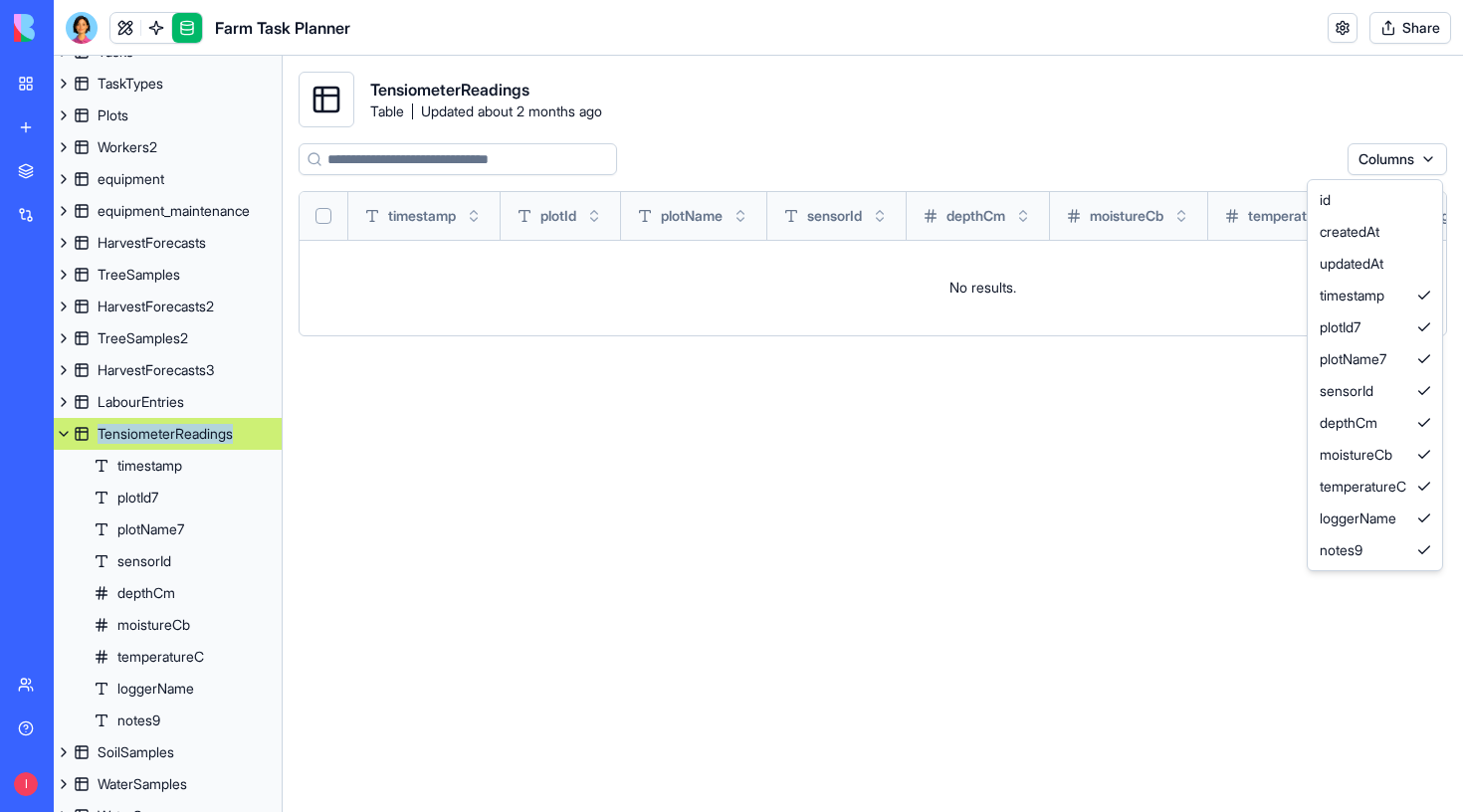 click on "BETA My workspace New app Marketplace Integrations Recent Farm Task Planner Social Media Content Generator TRY Blog Generation Pro TRY Team Help I Farm Task Planner Share Data Datasets Tasks TaskTypes Plots Workers2 equipment equipment_maintenance HarvestForecasts TreeSamples HarvestForecasts2 TreeSamples2 HarvestForecasts3 LabourEntries TensiometerReadings timestamp plotId7 plotName7 sensorId depthCm moistureCb temperatureC loggerName notes9 SoilSamples WaterSamples WaterSources TensiometerReadings2 SoilSamples2 WaterSources2 WaterSamples2 SensorData2 TensiometerReadings3 SoilSamples3 WaterSources3 WaterSamples3 NonWorkingDays NonWorkingDays3 TensiometerReadings Table Updated about 2 months ago Columns timestamp plotId plotName sensorId depthCm moistureCb temperatureC loggerName notes No results. Command Palette Search for a command to run...
id createdAt updatedAt timestamp plotId7 plotName7 sensorId depthCm moistureCb temperatureC loggerName notes9" at bounding box center [732, 406] 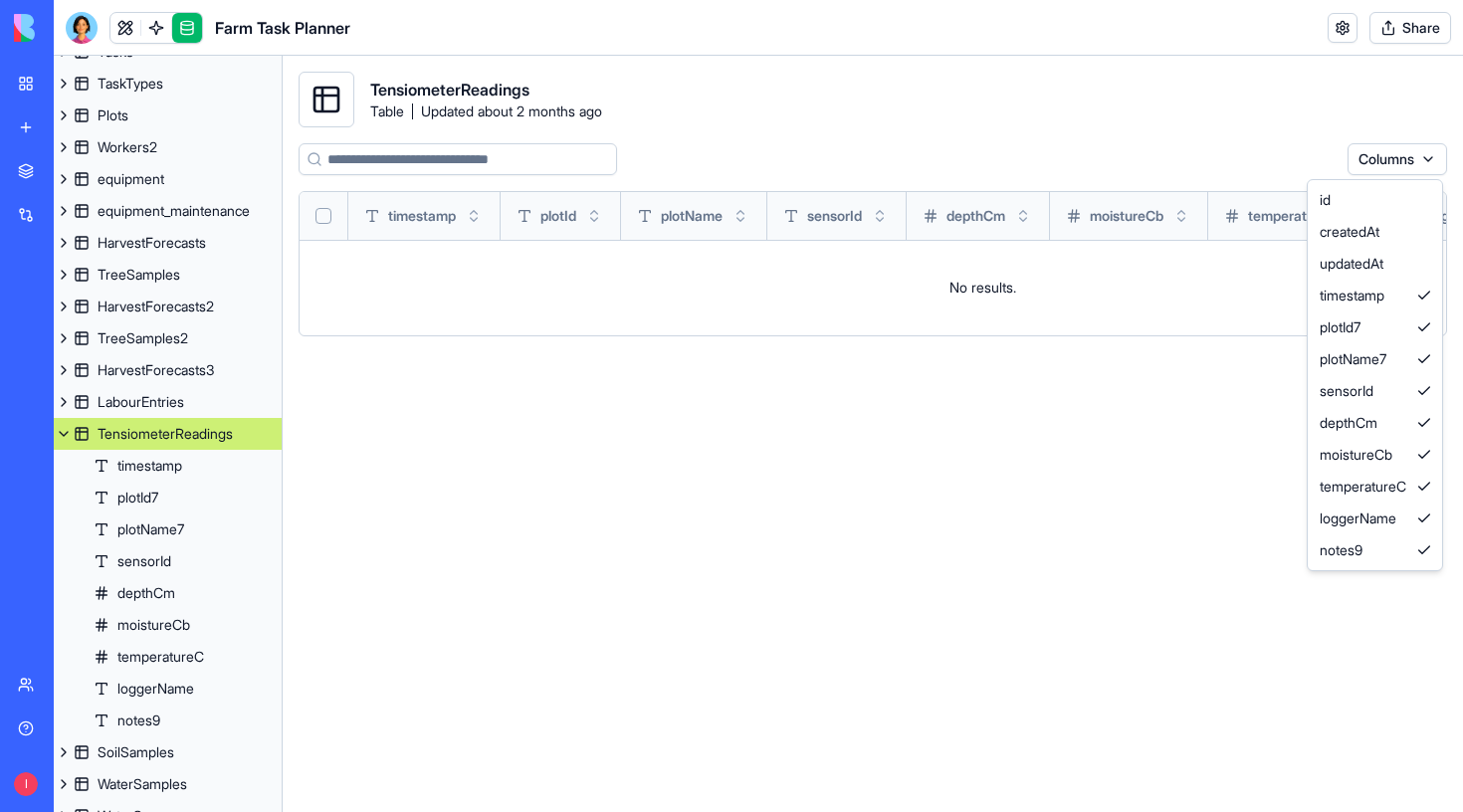click on "BETA My workspace New app Marketplace Integrations Recent Farm Task Planner Social Media Content Generator TRY Blog Generation Pro TRY Team Help I Farm Task Planner Share Data Datasets Tasks TaskTypes Plots Workers2 equipment equipment_maintenance HarvestForecasts TreeSamples HarvestForecasts2 TreeSamples2 HarvestForecasts3 LabourEntries TensiometerReadings timestamp plotId7 plotName7 sensorId depthCm moistureCb temperatureC loggerName notes9 SoilSamples WaterSamples WaterSources TensiometerReadings2 SoilSamples2 WaterSources2 WaterSamples2 SensorData2 TensiometerReadings3 SoilSamples3 WaterSources3 WaterSamples3 NonWorkingDays NonWorkingDays3 TensiometerReadings Table Updated about 2 months ago Columns timestamp plotId plotName sensorId depthCm moistureCb temperatureC loggerName notes No results. Command Palette Search for a command to run...
id createdAt updatedAt timestamp plotId7 plotName7 sensorId depthCm moistureCb temperatureC loggerName notes9" at bounding box center (732, 406) 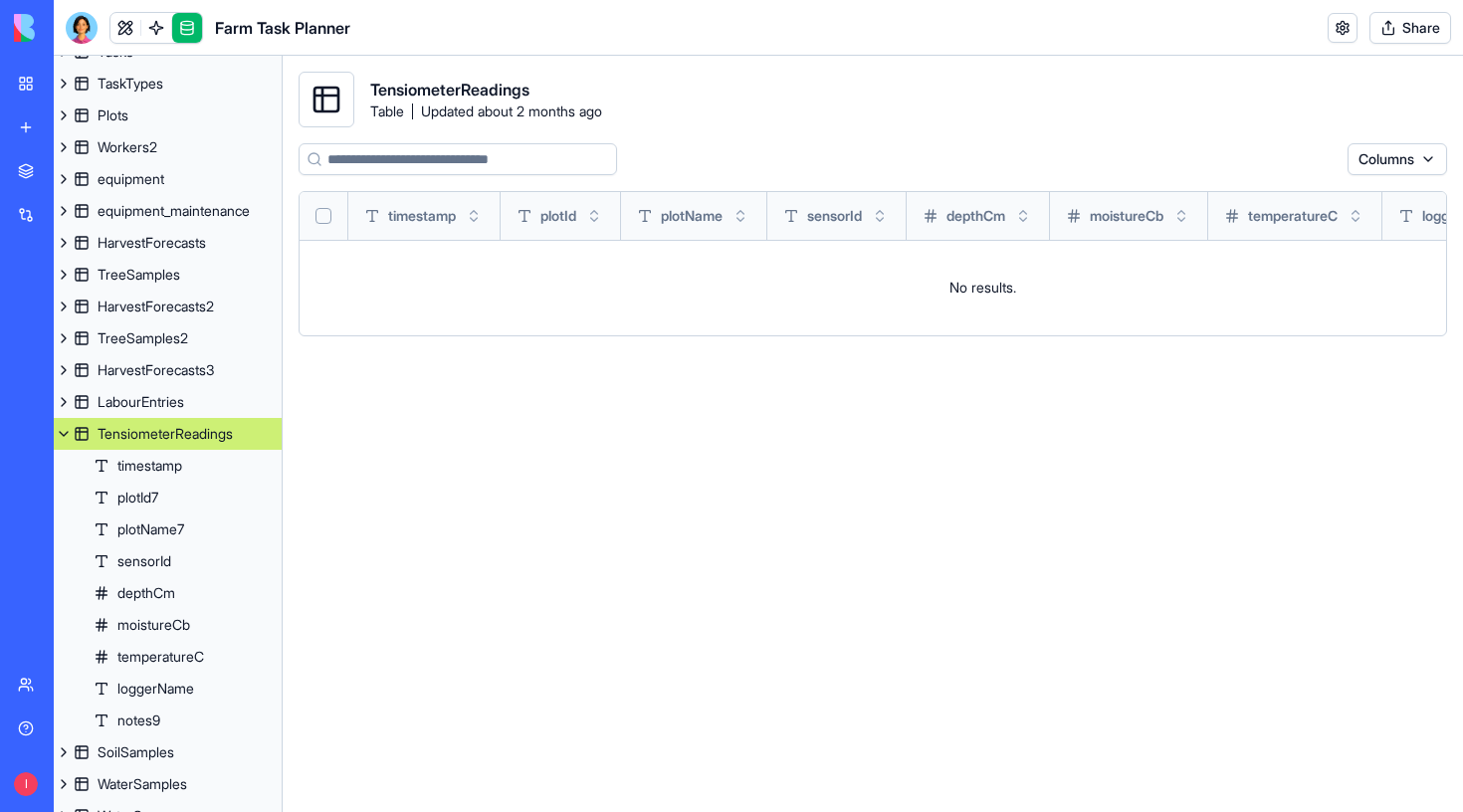 click at bounding box center (64, 434) 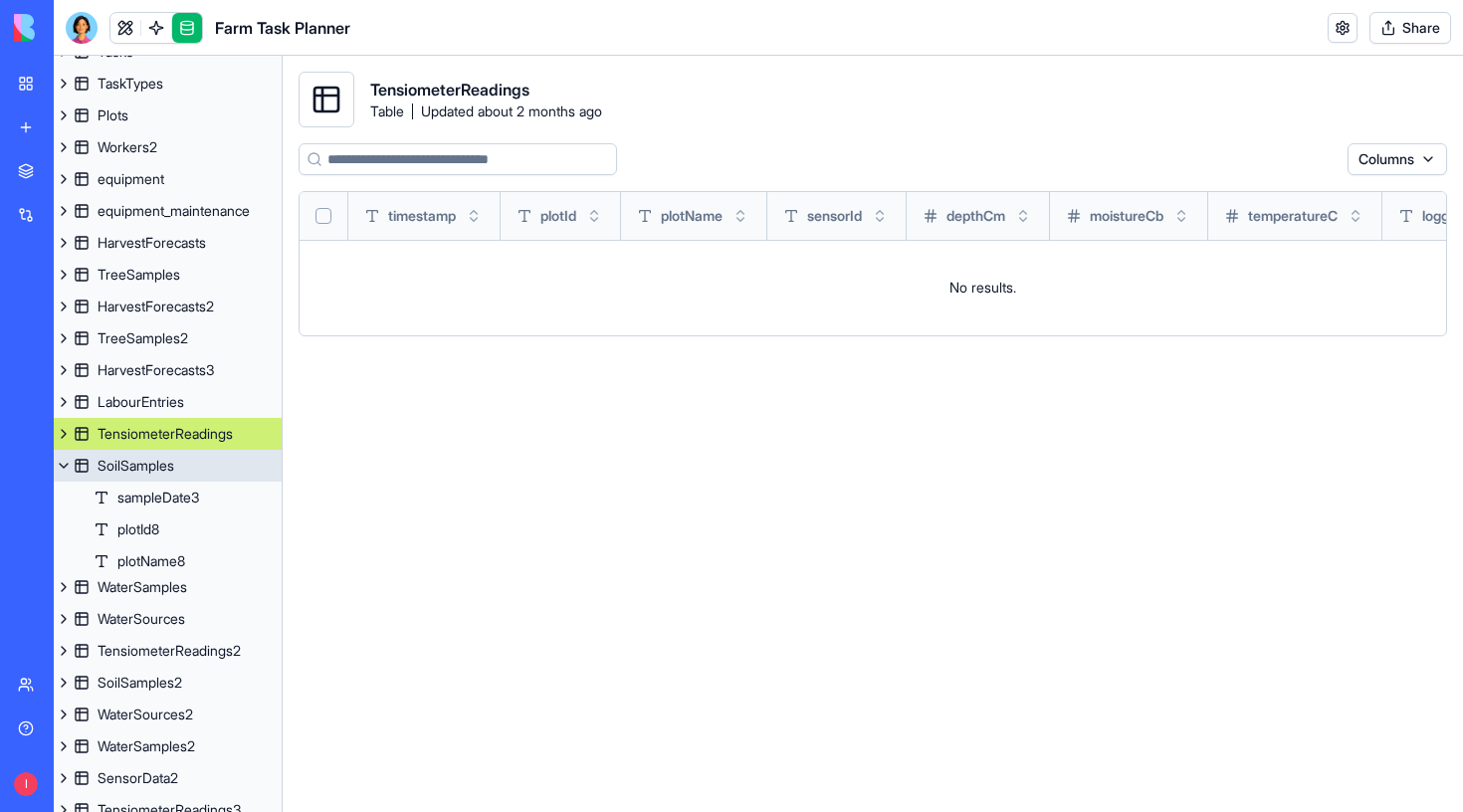 click on "SoilSamples" at bounding box center (135, 466) 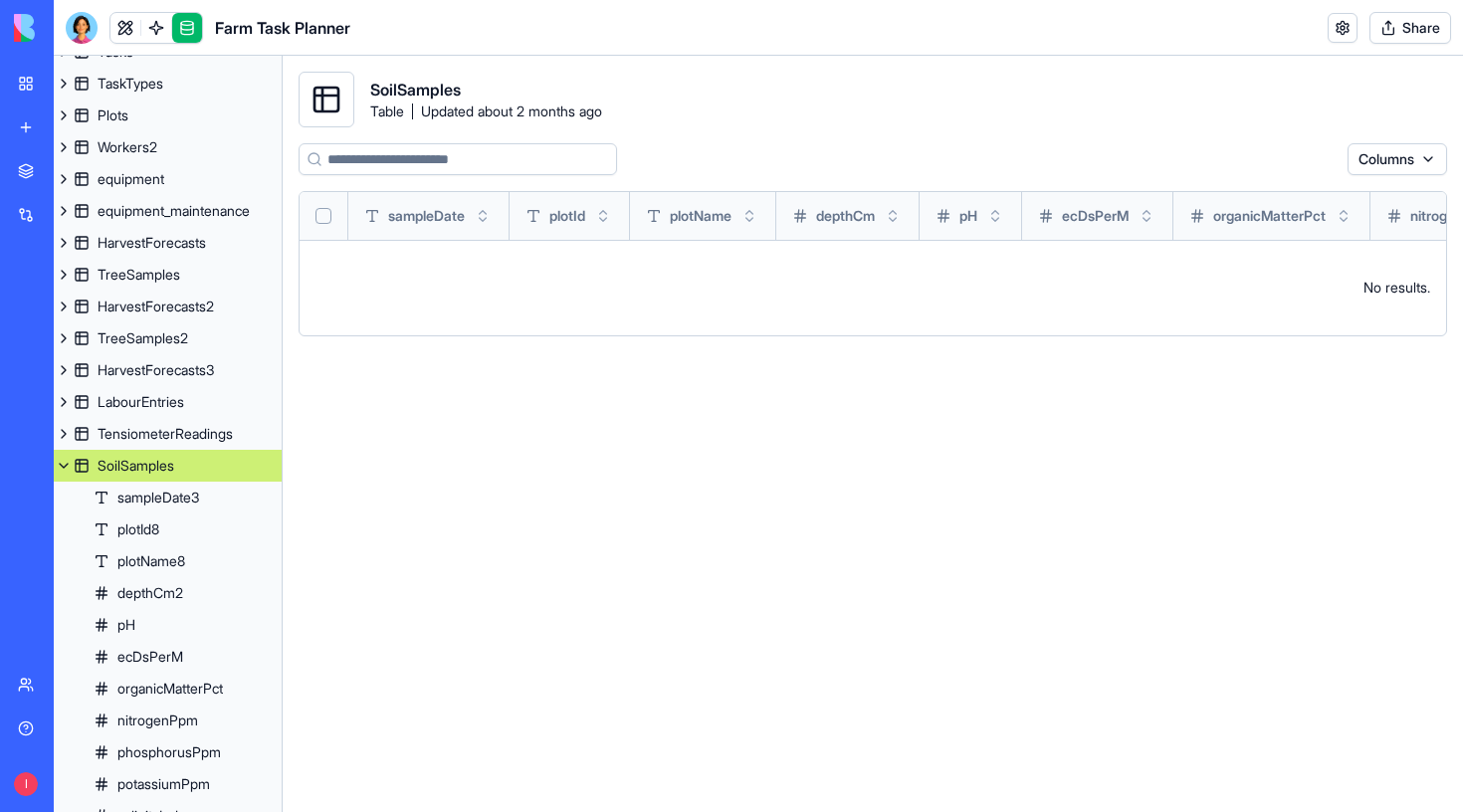 scroll, scrollTop: 158, scrollLeft: 0, axis: vertical 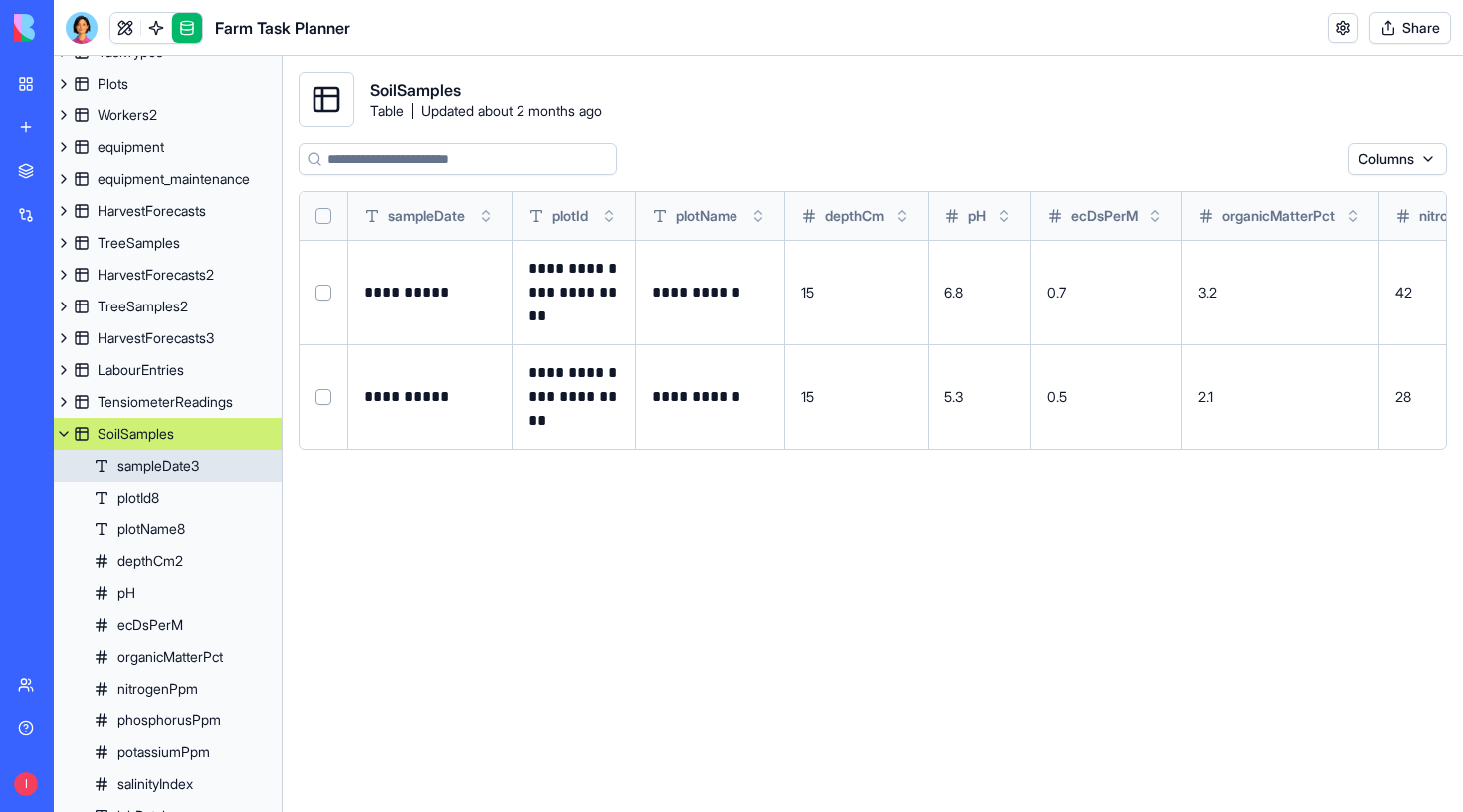 type 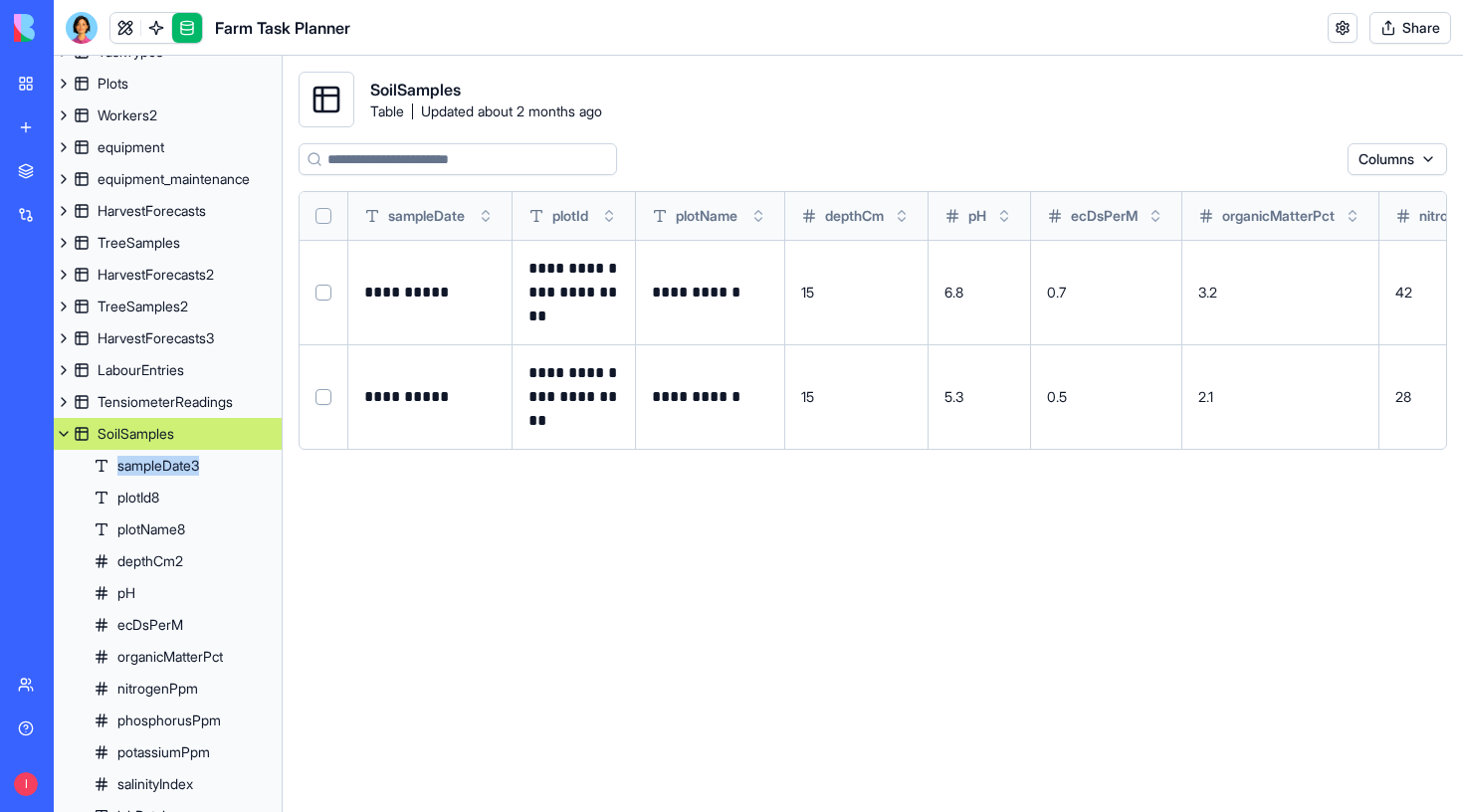 click on "SoilSamples" at bounding box center (135, 434) 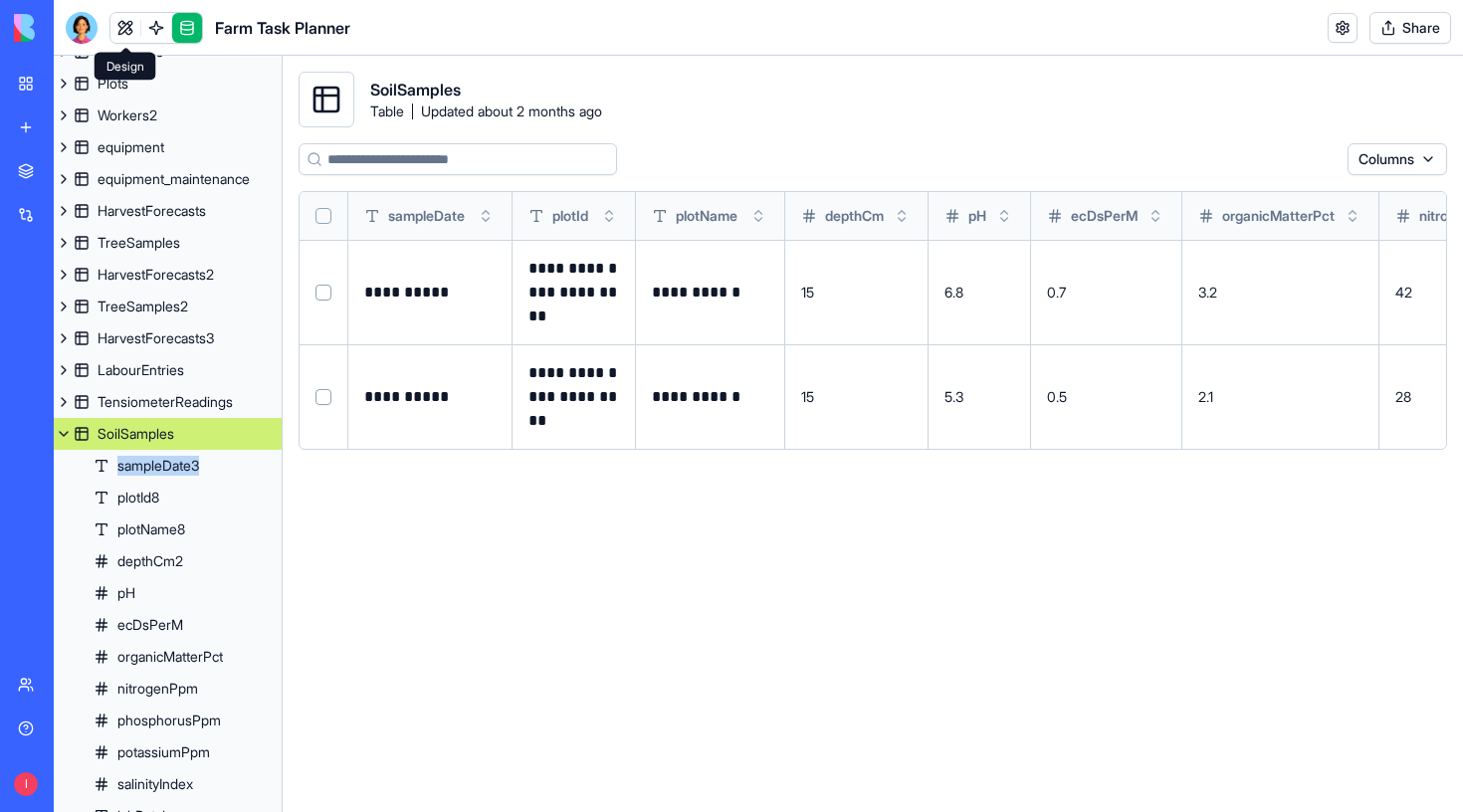 click at bounding box center (125, 28) 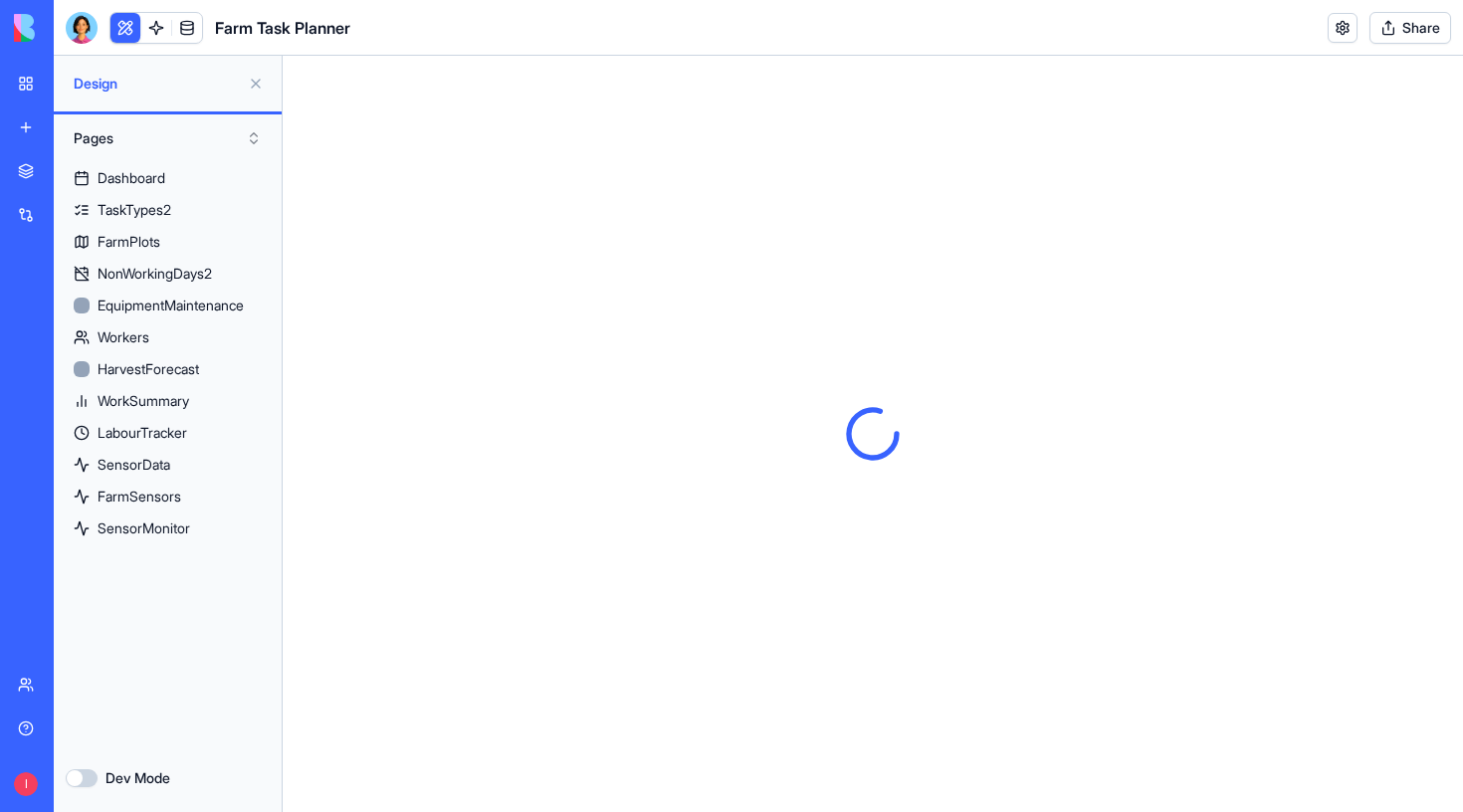 scroll, scrollTop: 0, scrollLeft: 0, axis: both 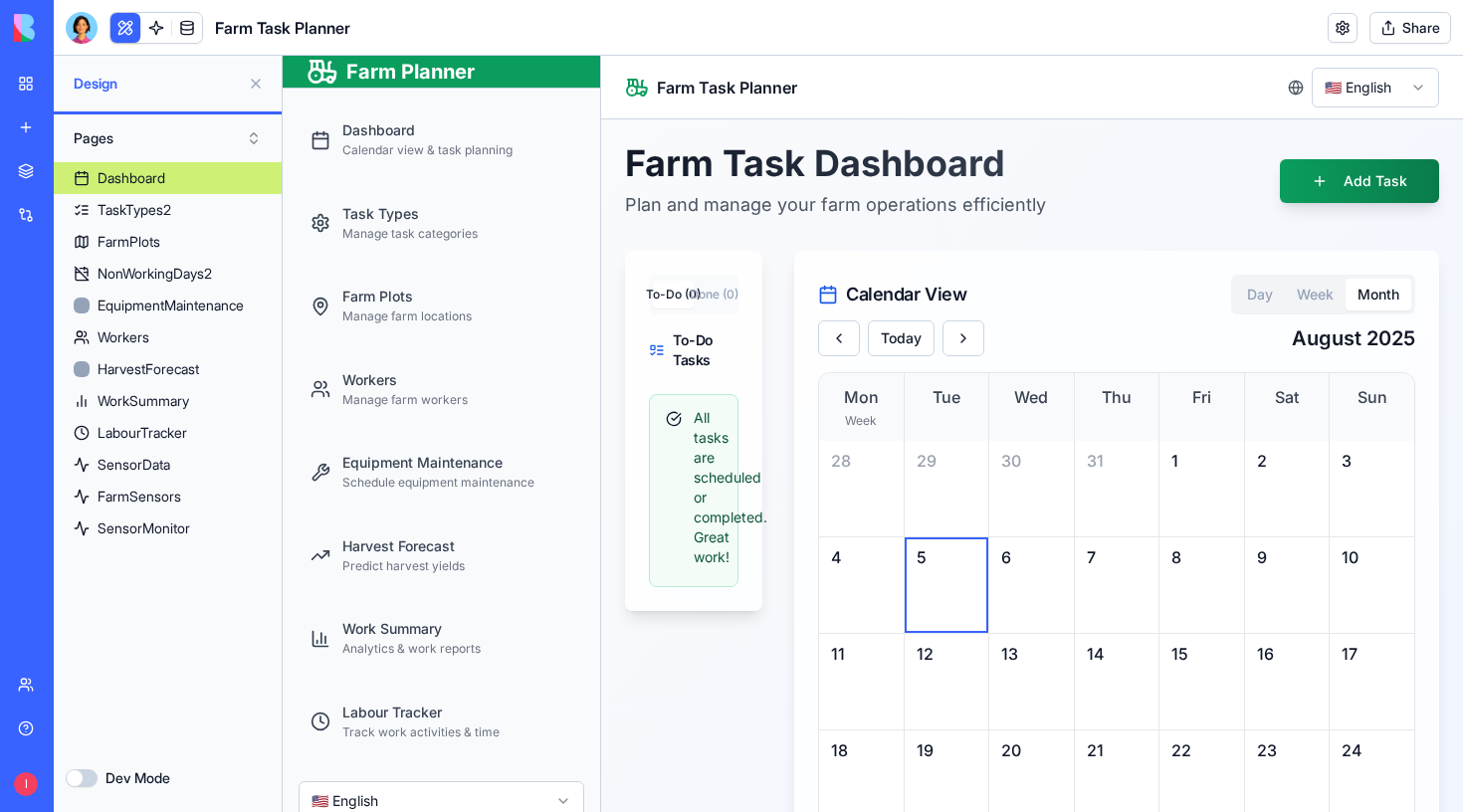 click at bounding box center [82, 28] 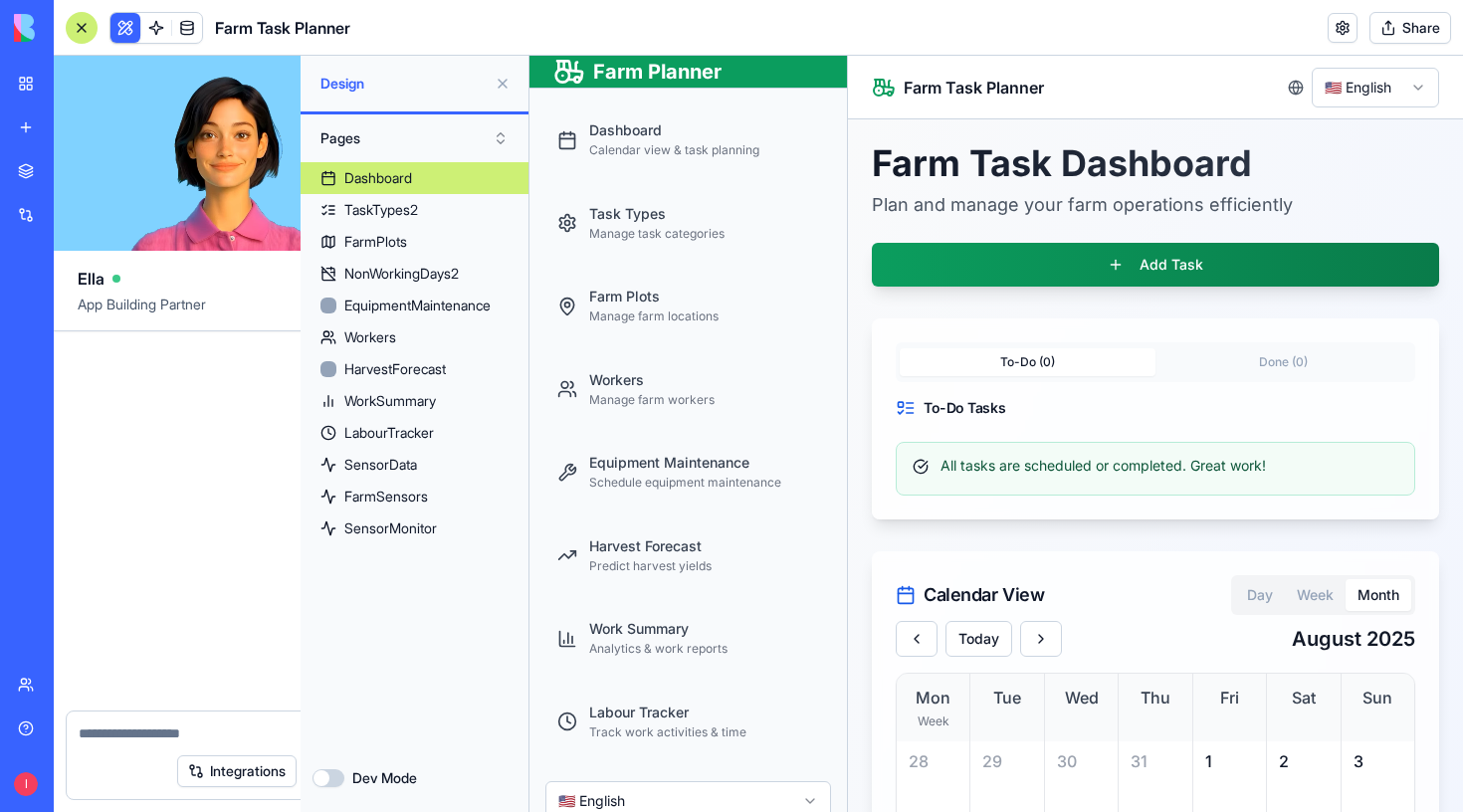 scroll, scrollTop: 68533, scrollLeft: 0, axis: vertical 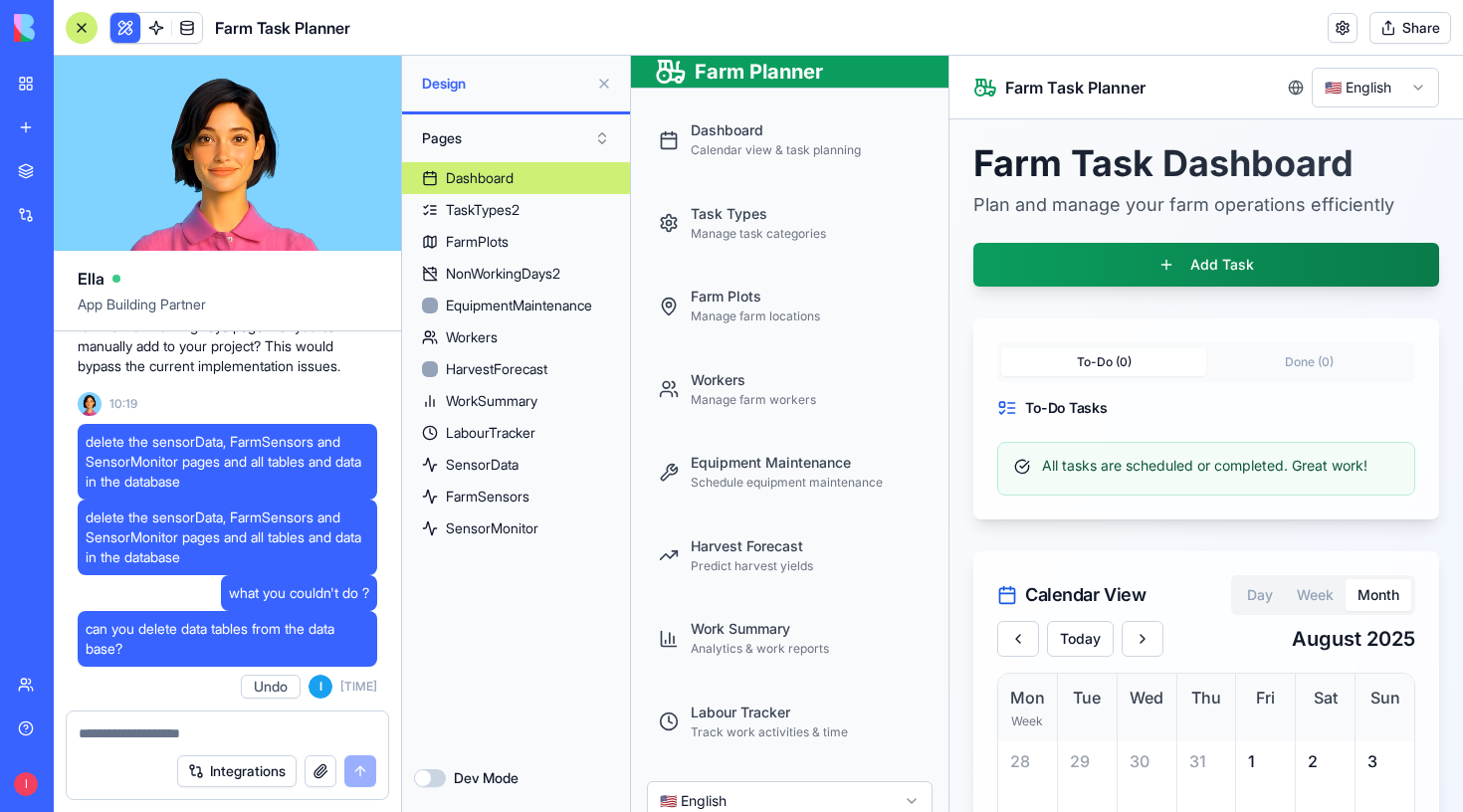 click on "what you couldn't do ?" at bounding box center [299, 593] 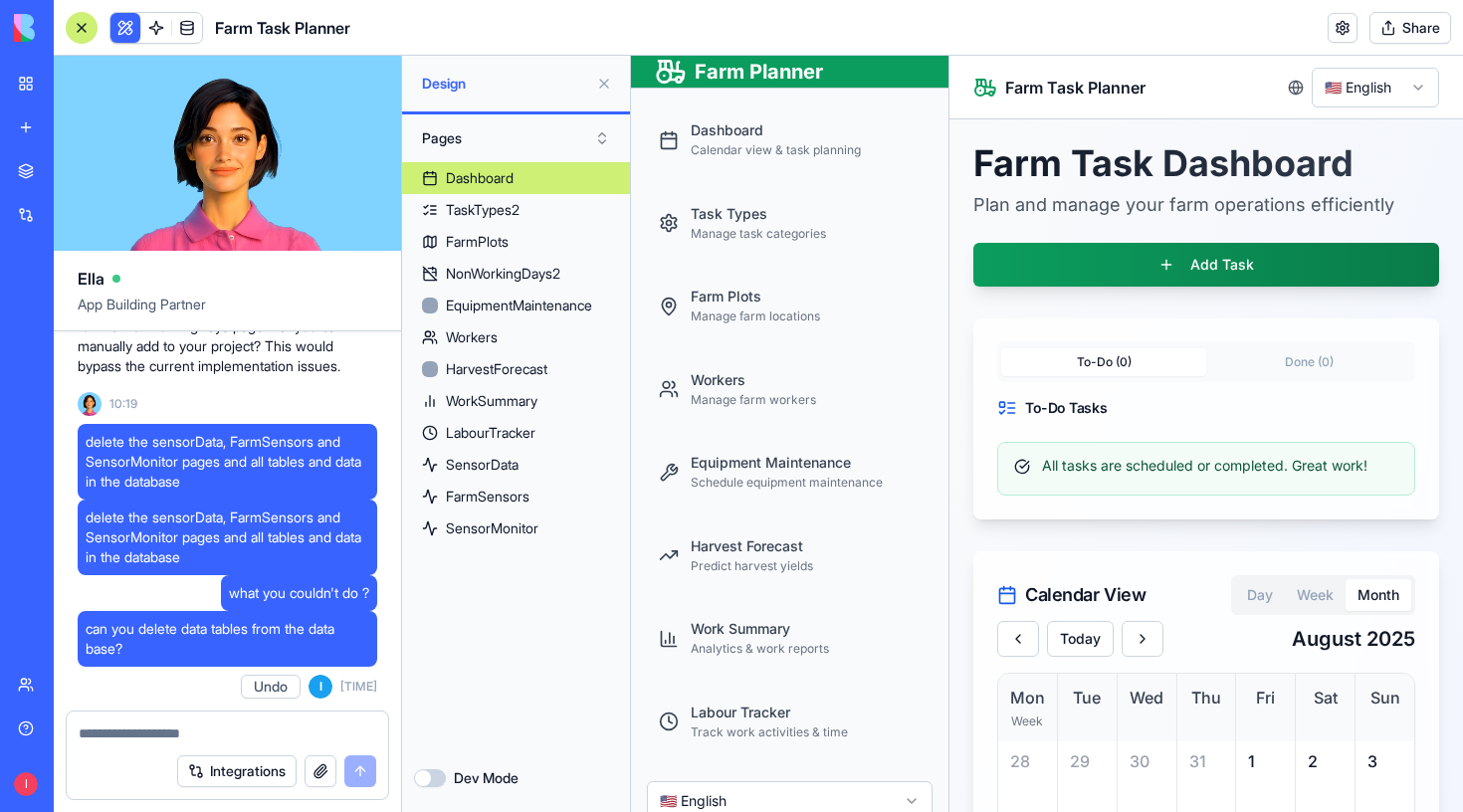 click on "what you couldn't do ?" at bounding box center (299, 593) 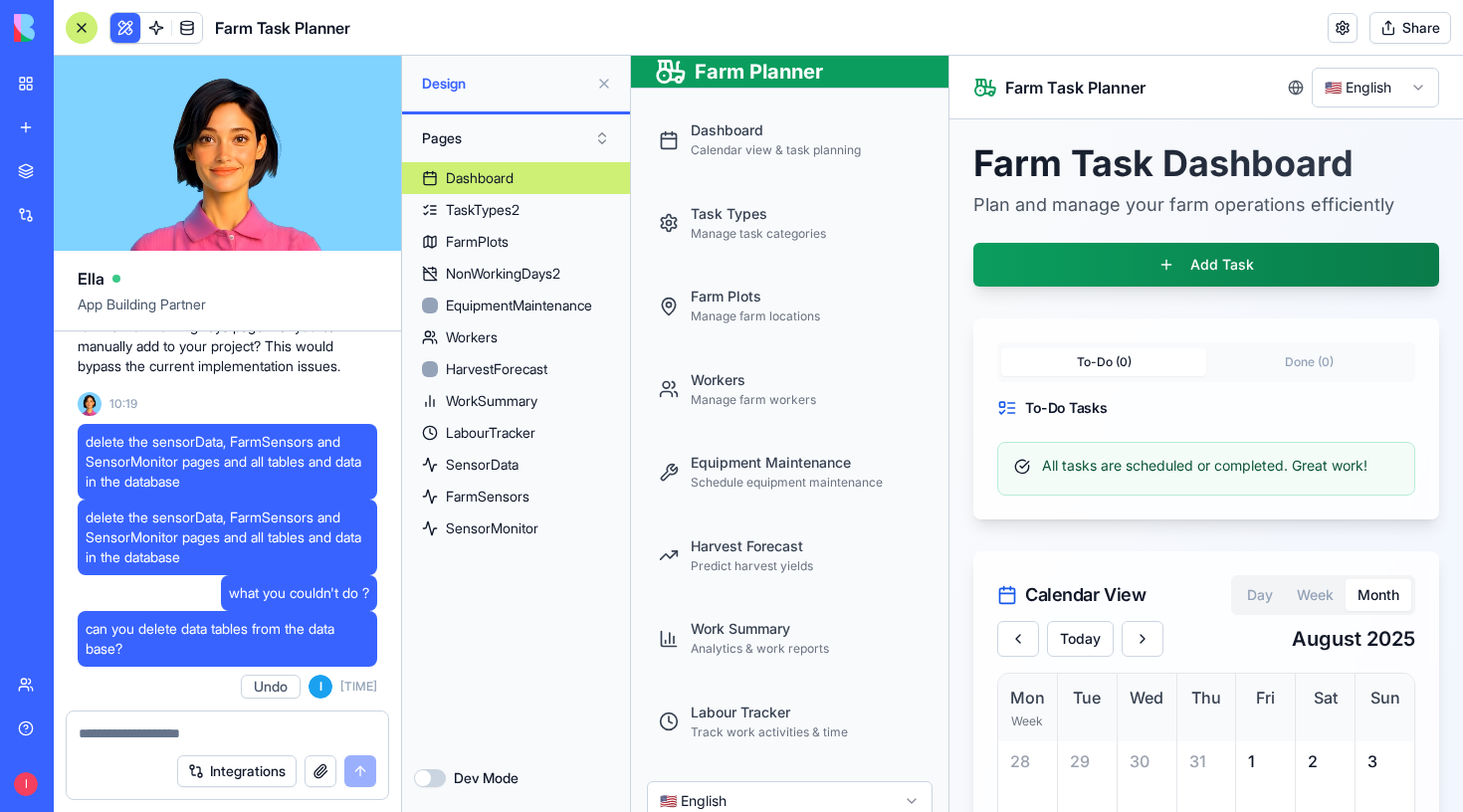 click on "what you couldn't do ?" at bounding box center (299, 593) 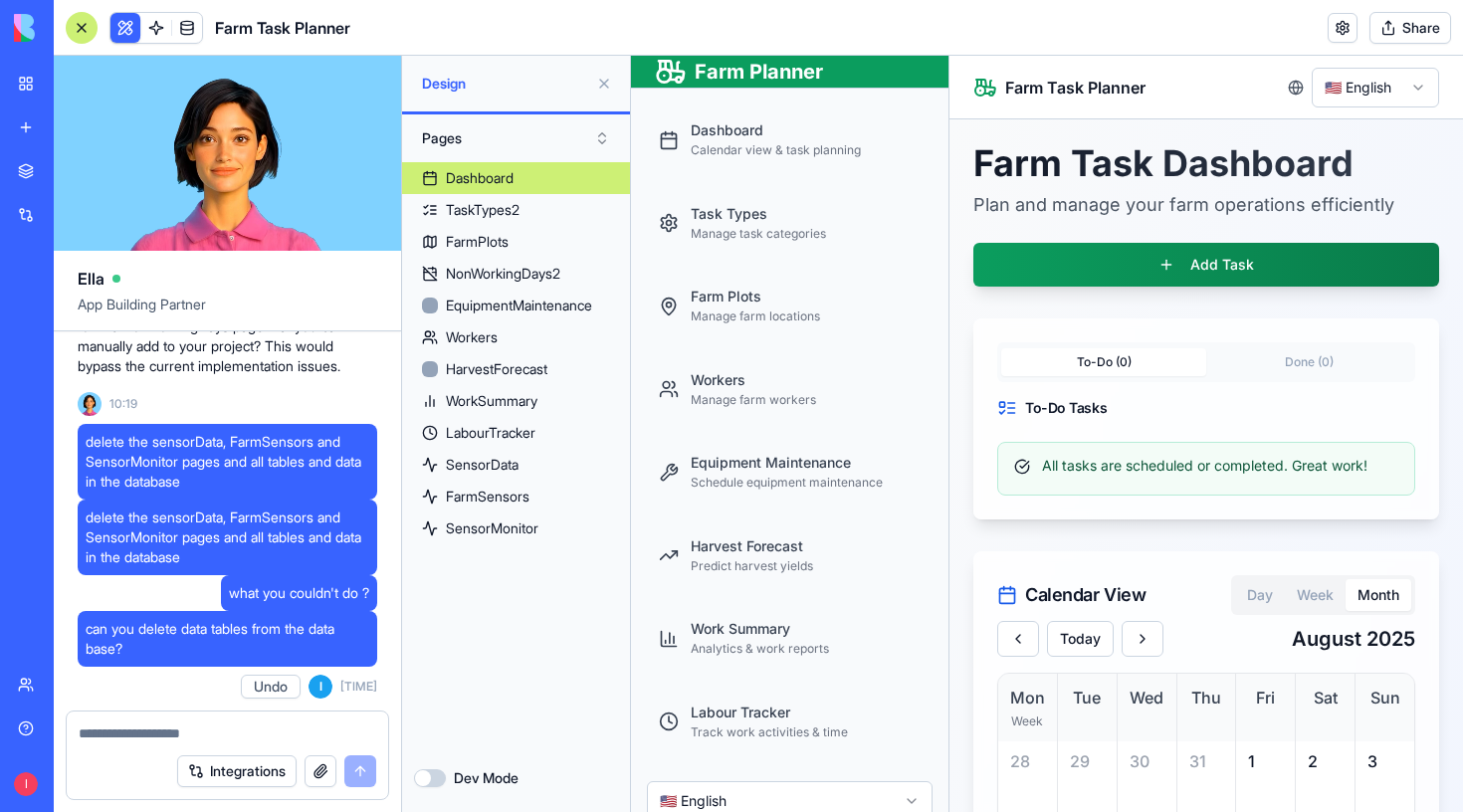 scroll, scrollTop: 68426, scrollLeft: 0, axis: vertical 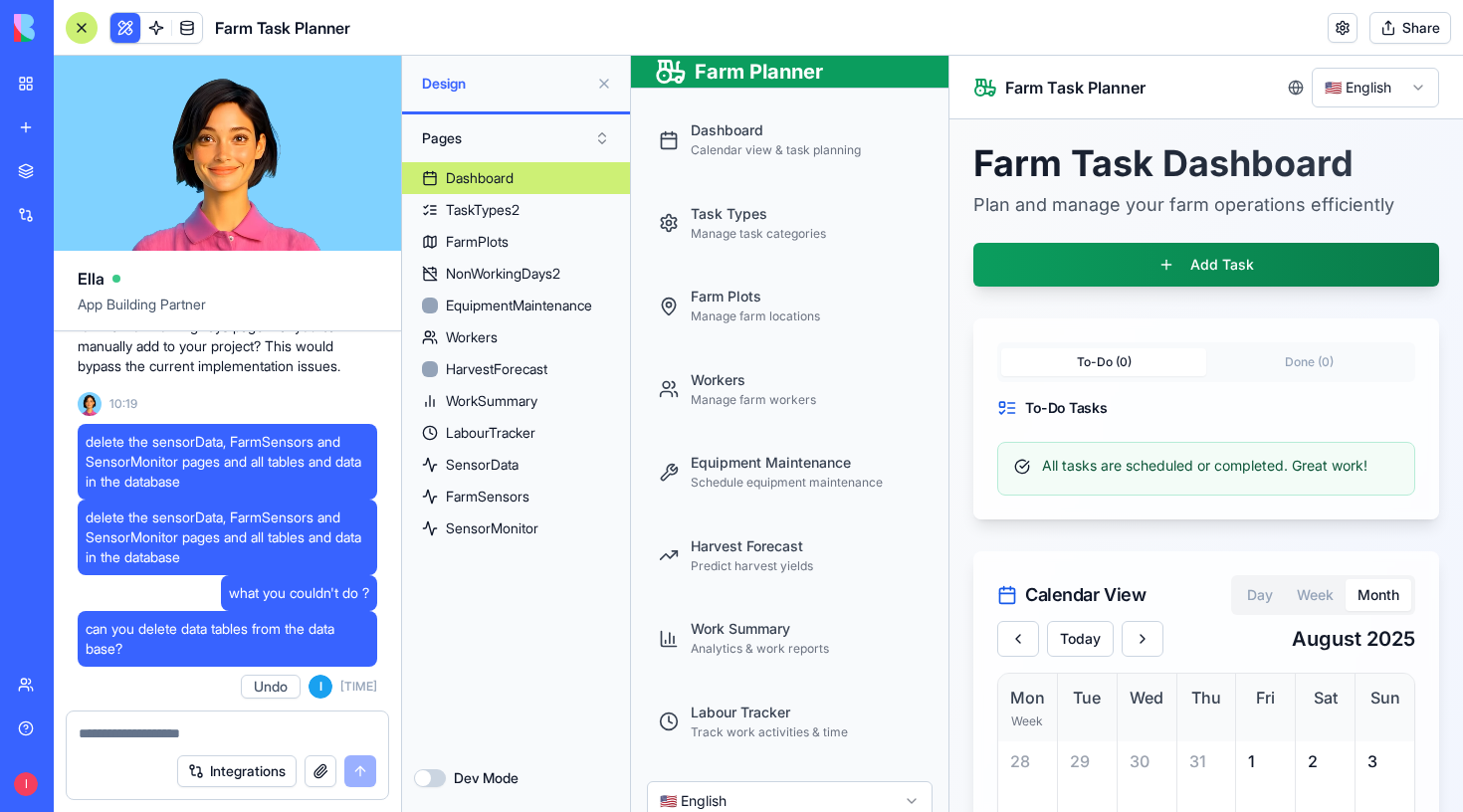 click at bounding box center (227, 733) 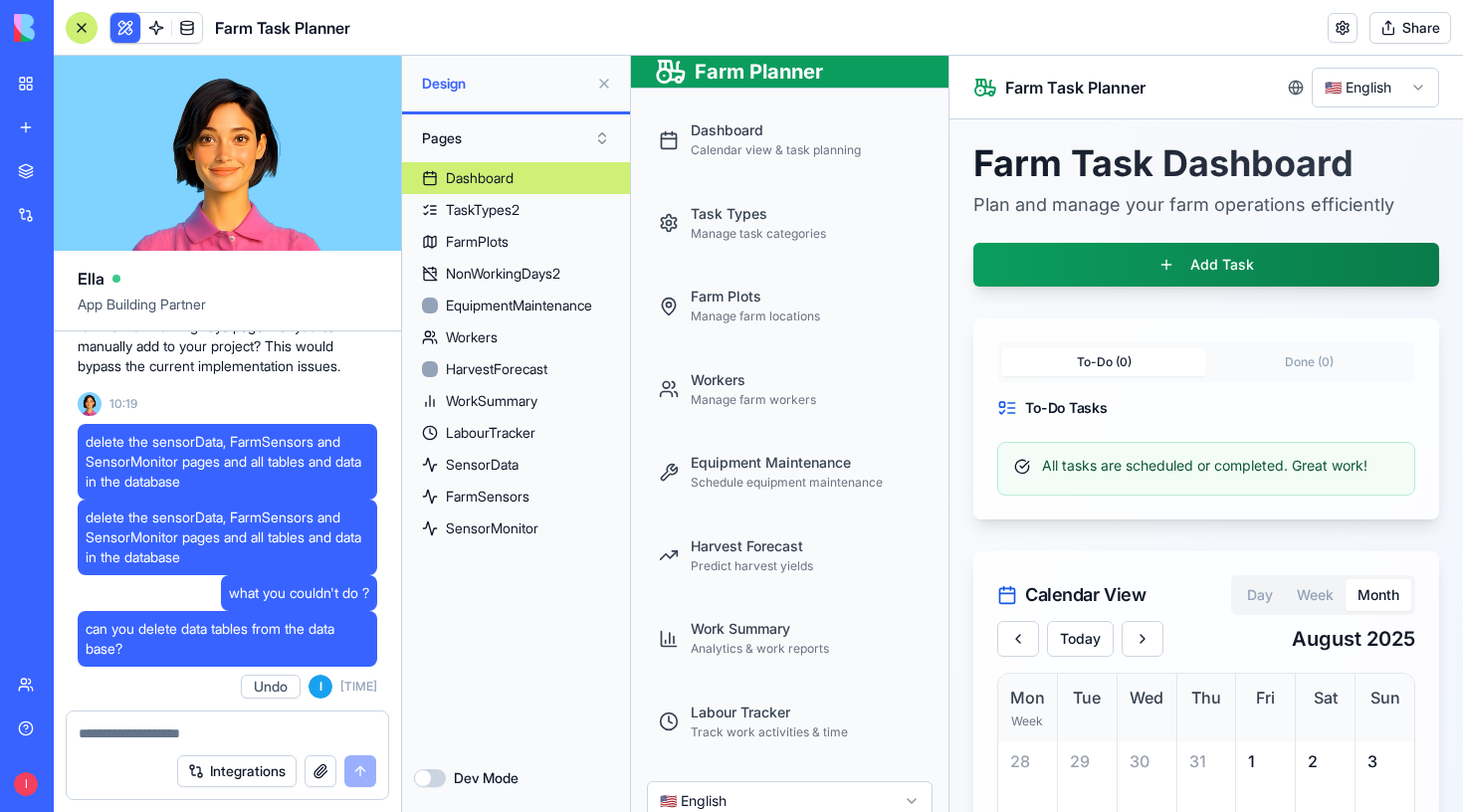 scroll, scrollTop: 68355, scrollLeft: 0, axis: vertical 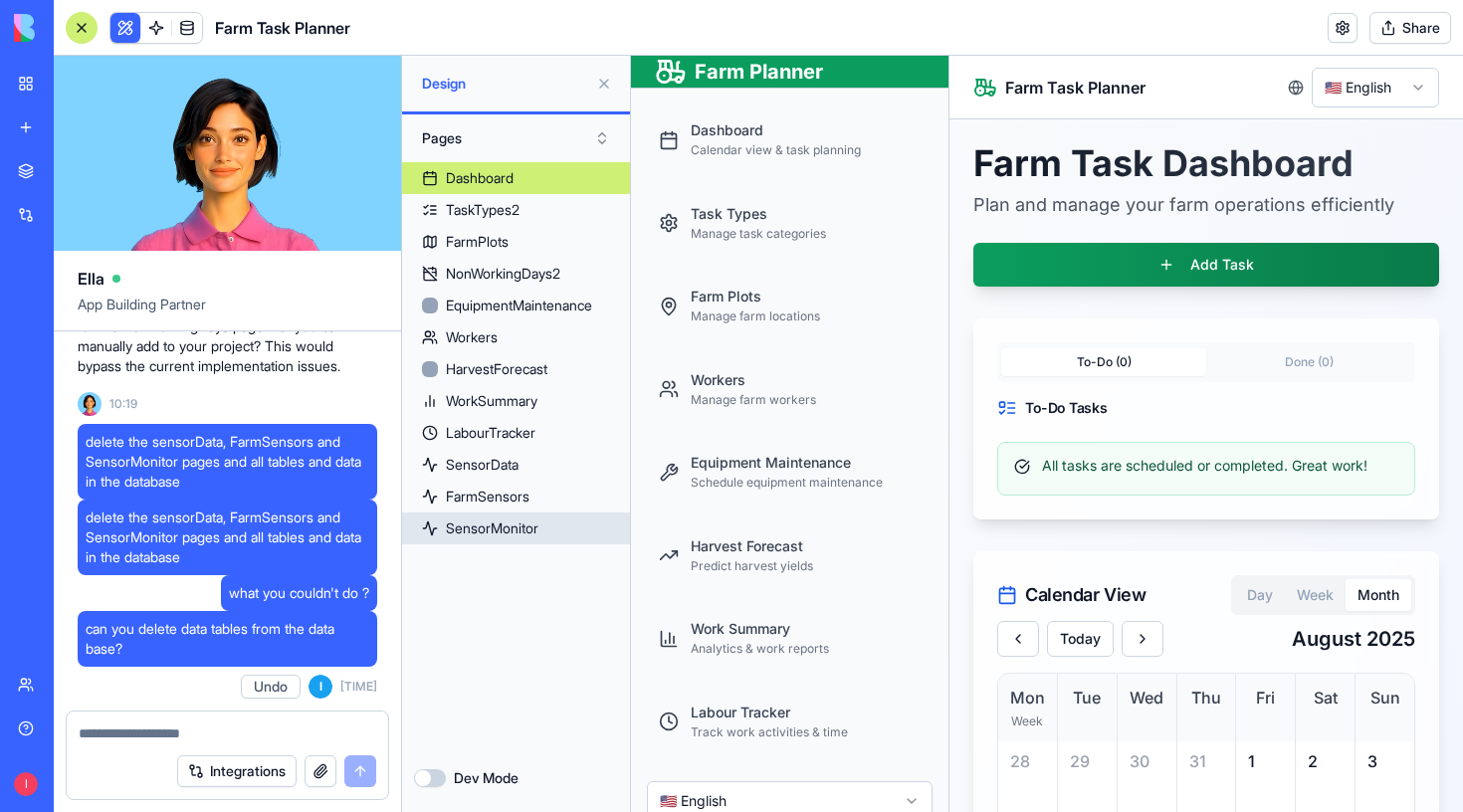 click on "SensorMonitor" at bounding box center (492, 528) 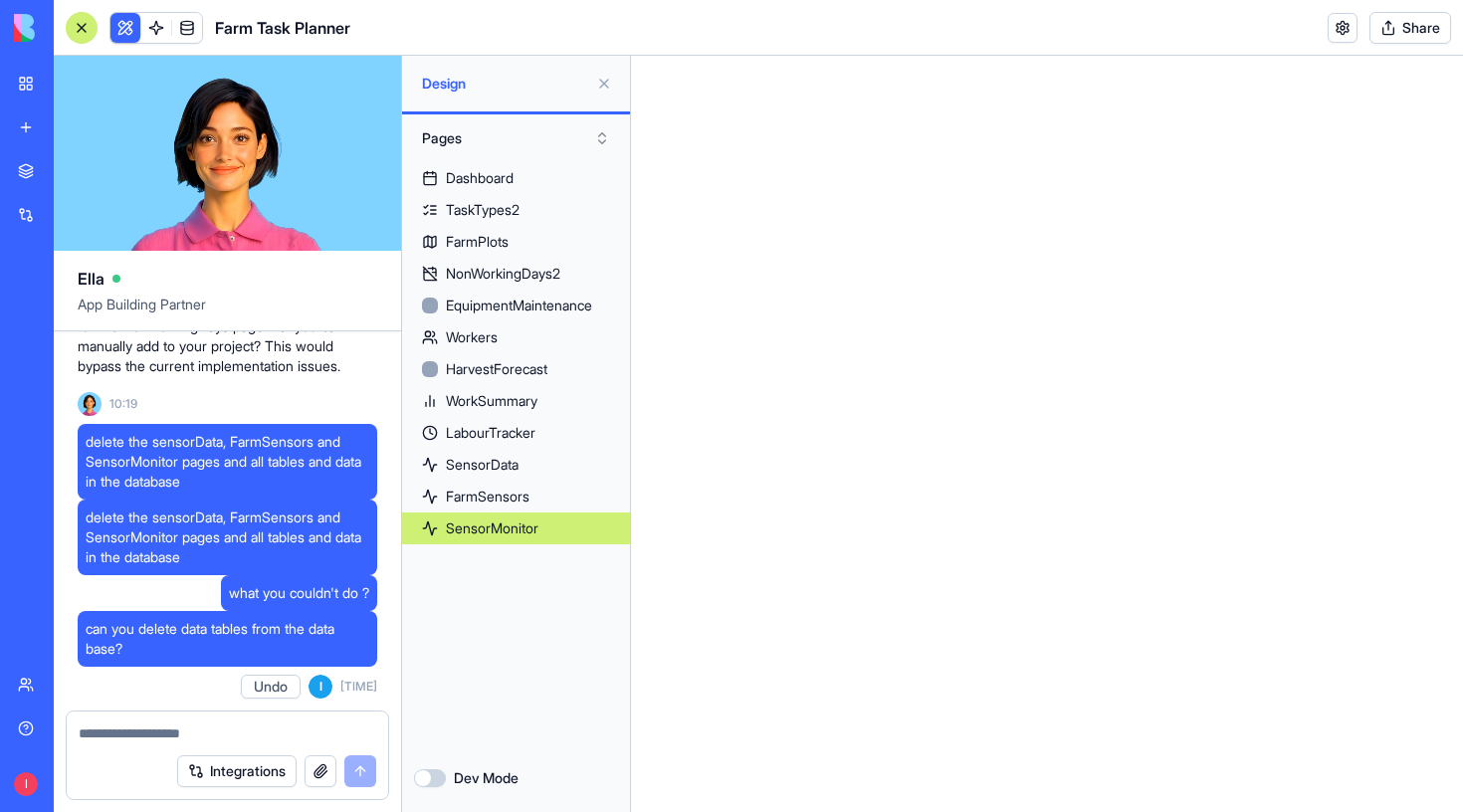 click on "Pages" at bounding box center [516, 138] 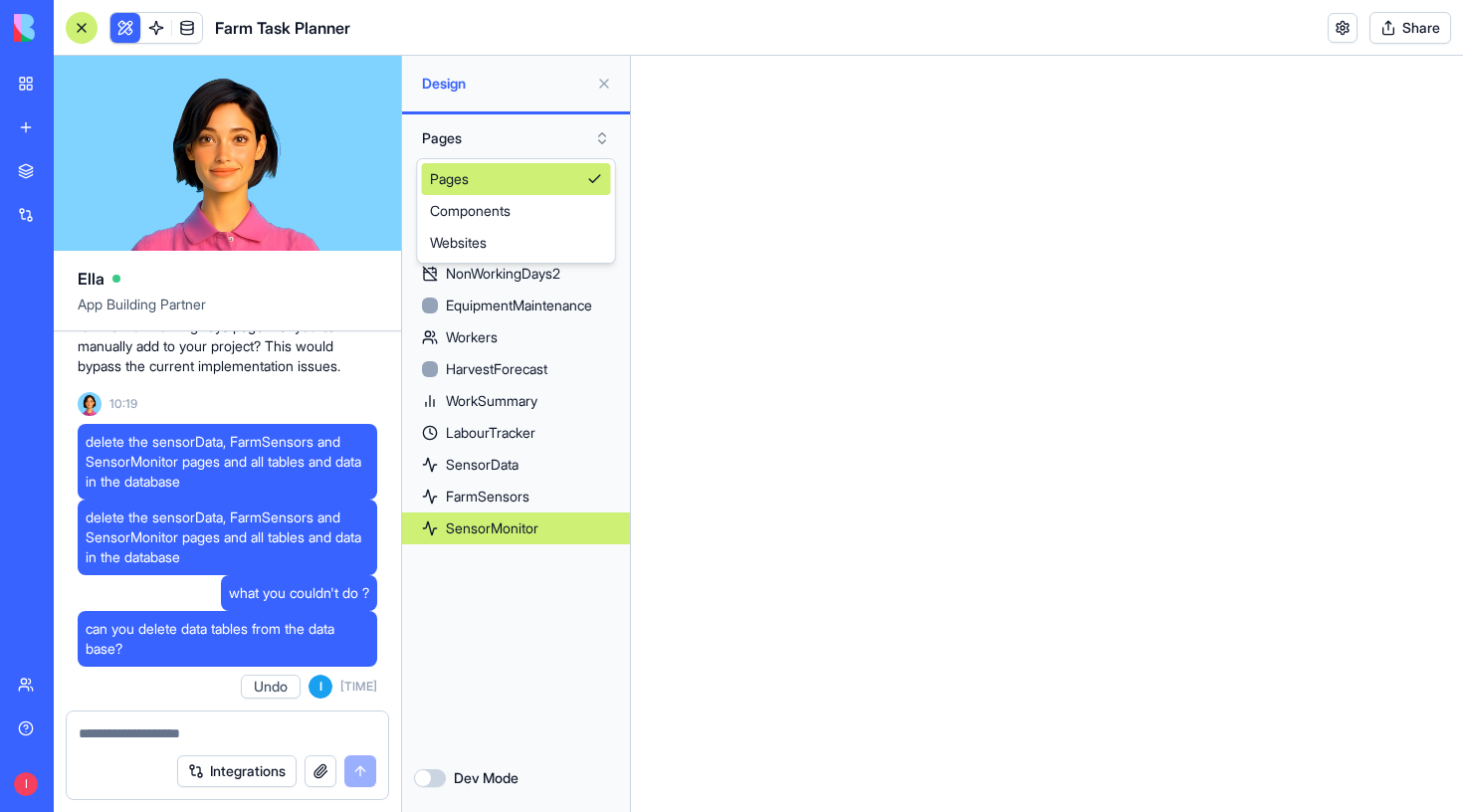 click on "Pages" at bounding box center (516, 138) 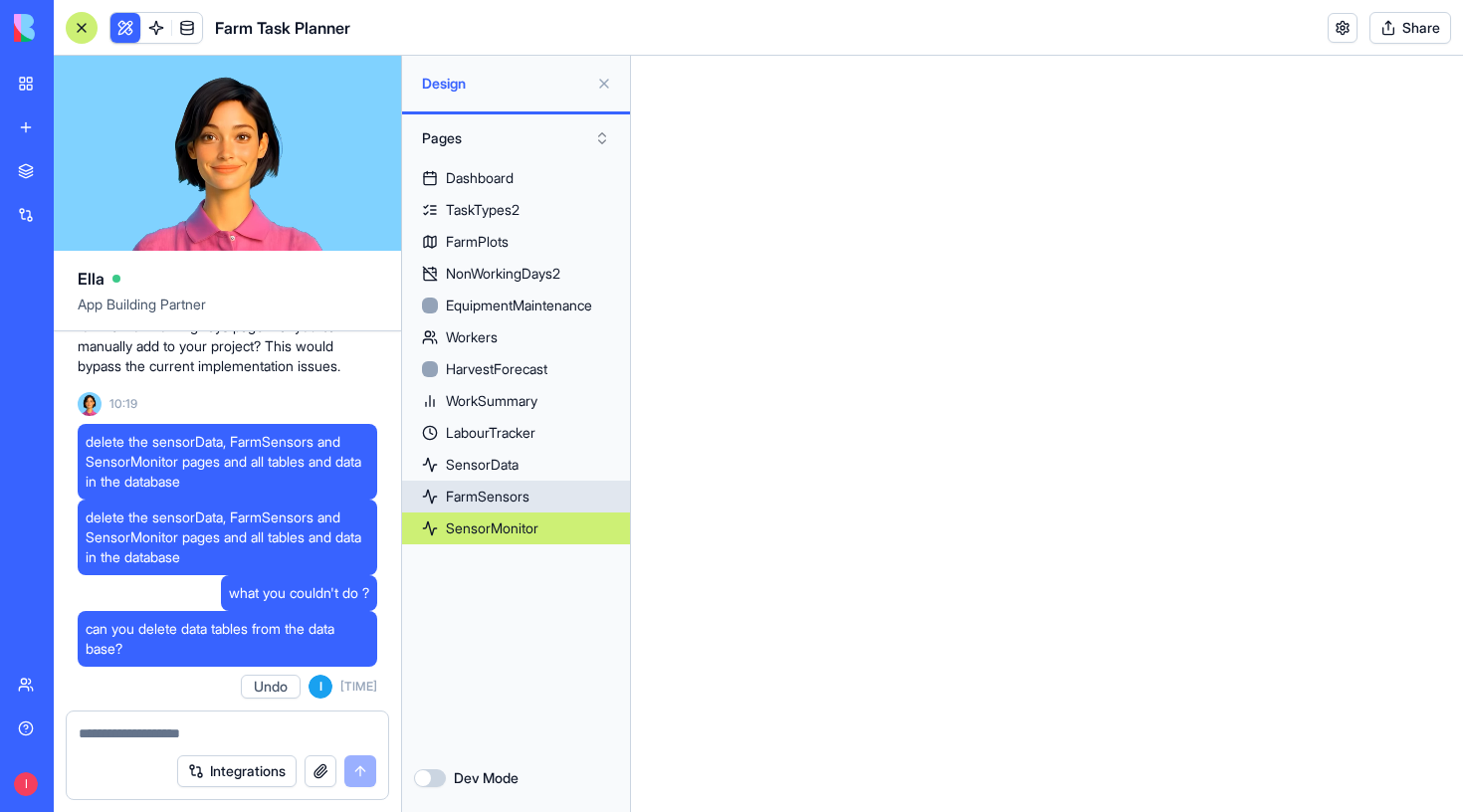 click on "FarmSensors" at bounding box center [488, 497] 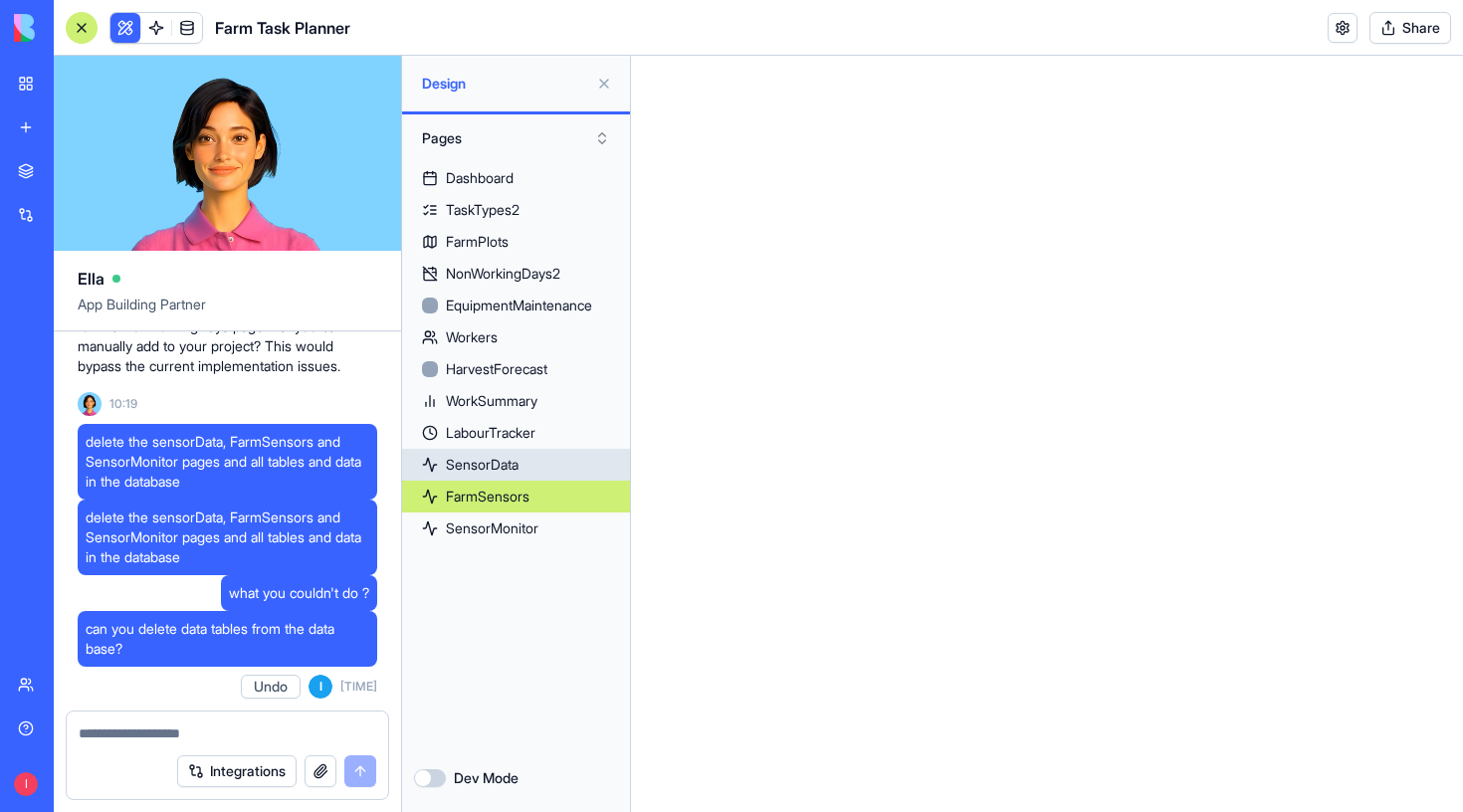 click on "SensorData" at bounding box center (482, 465) 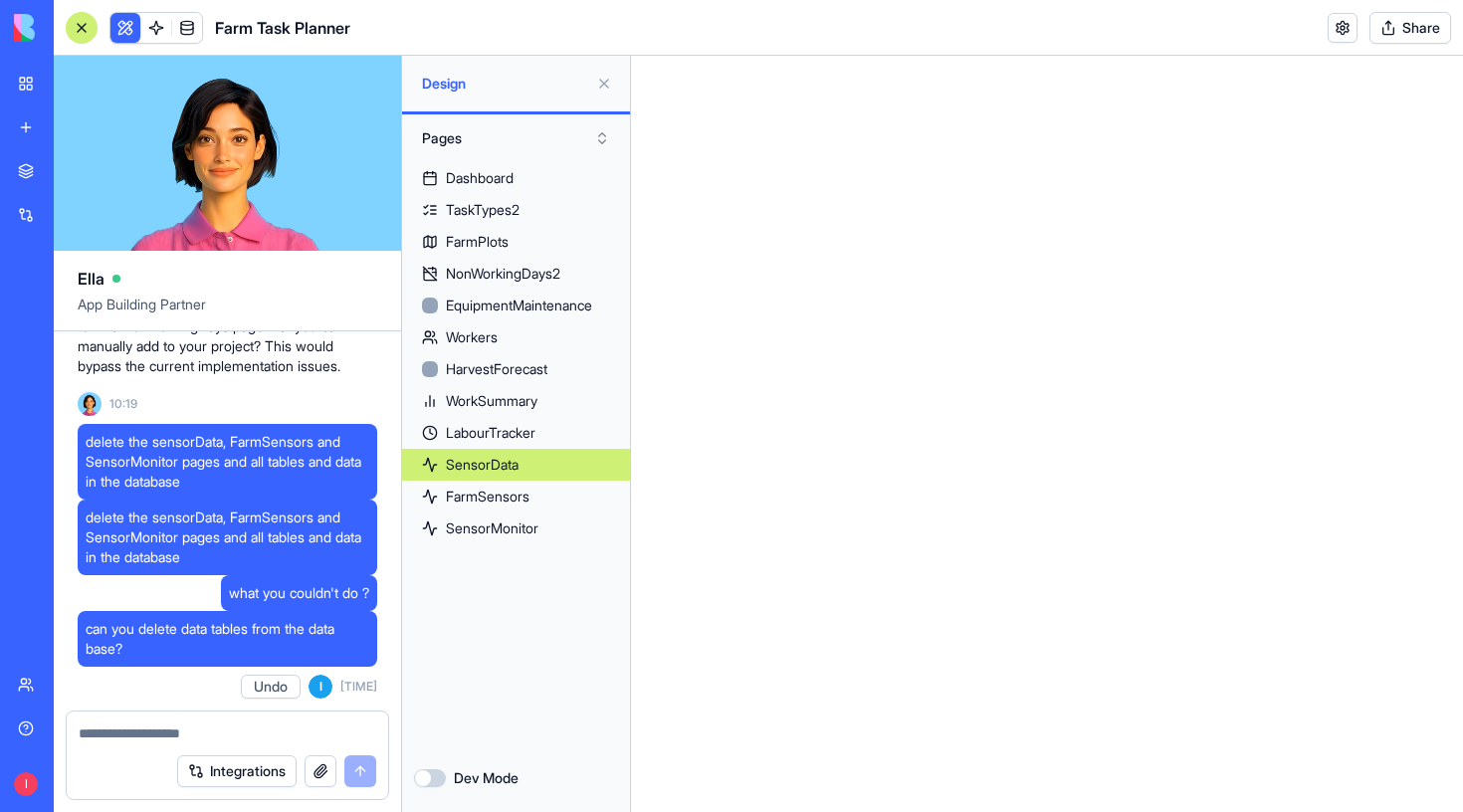 scroll, scrollTop: 66795, scrollLeft: 0, axis: vertical 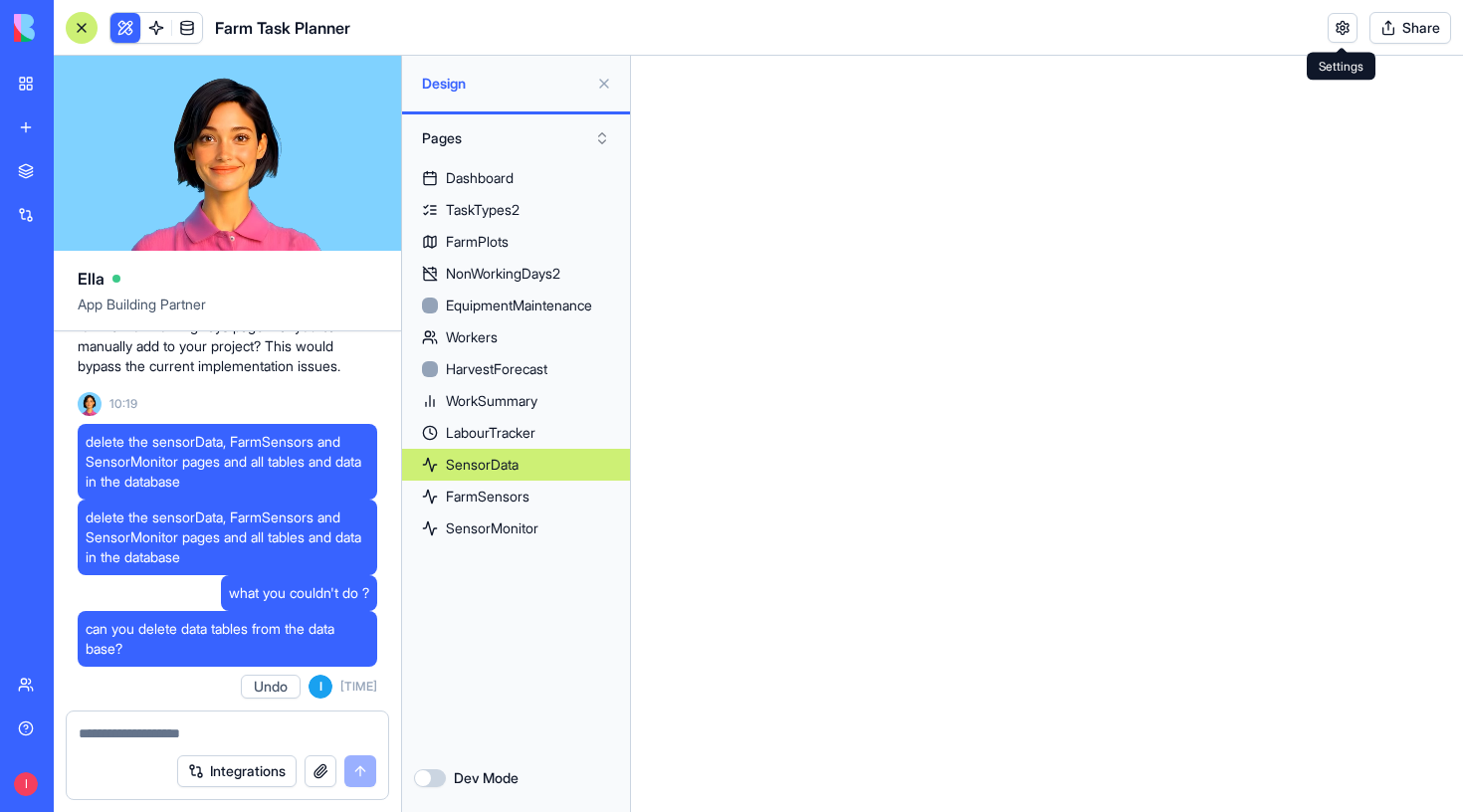 click at bounding box center [1343, 28] 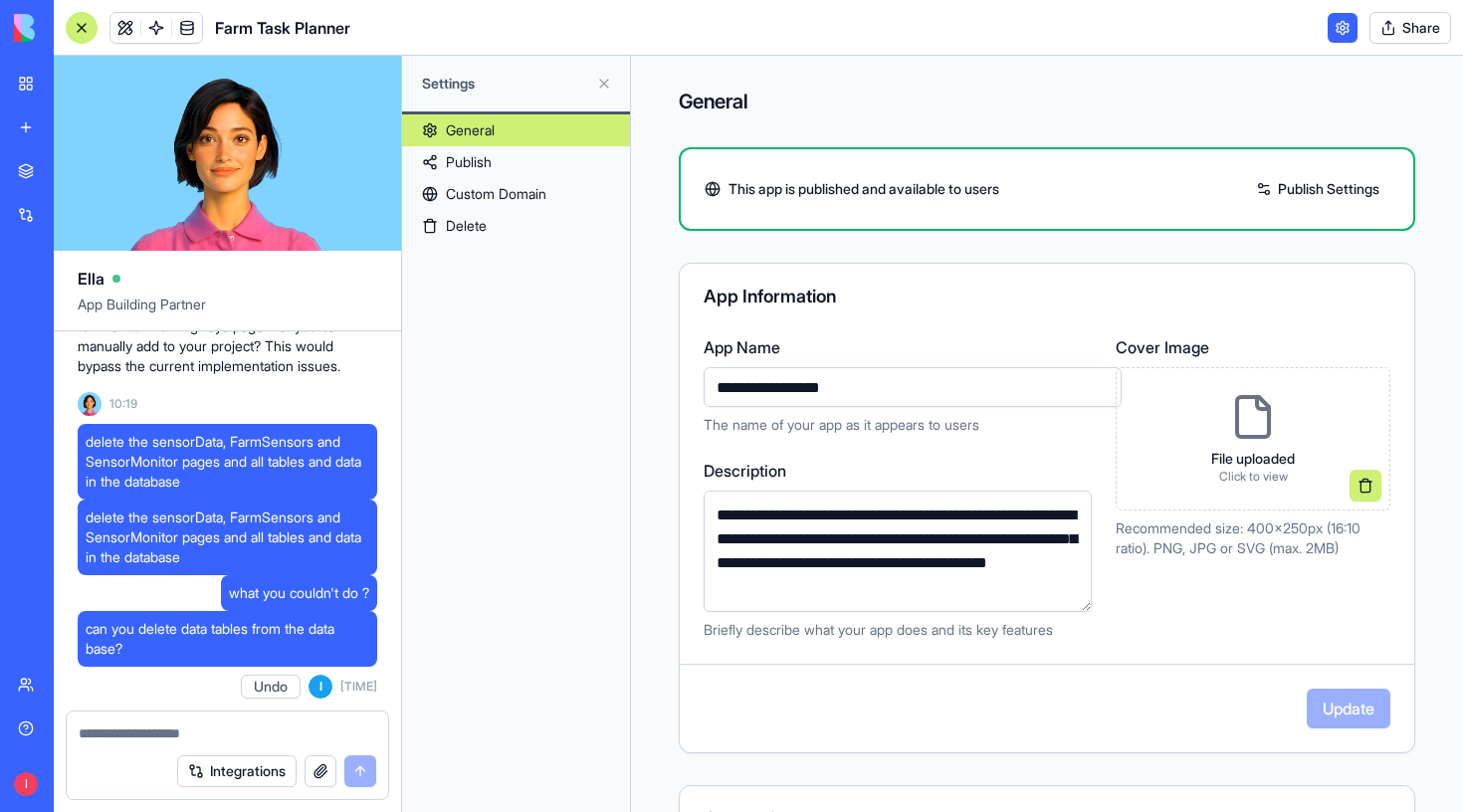 click on "Custom Domain" at bounding box center [516, 194] 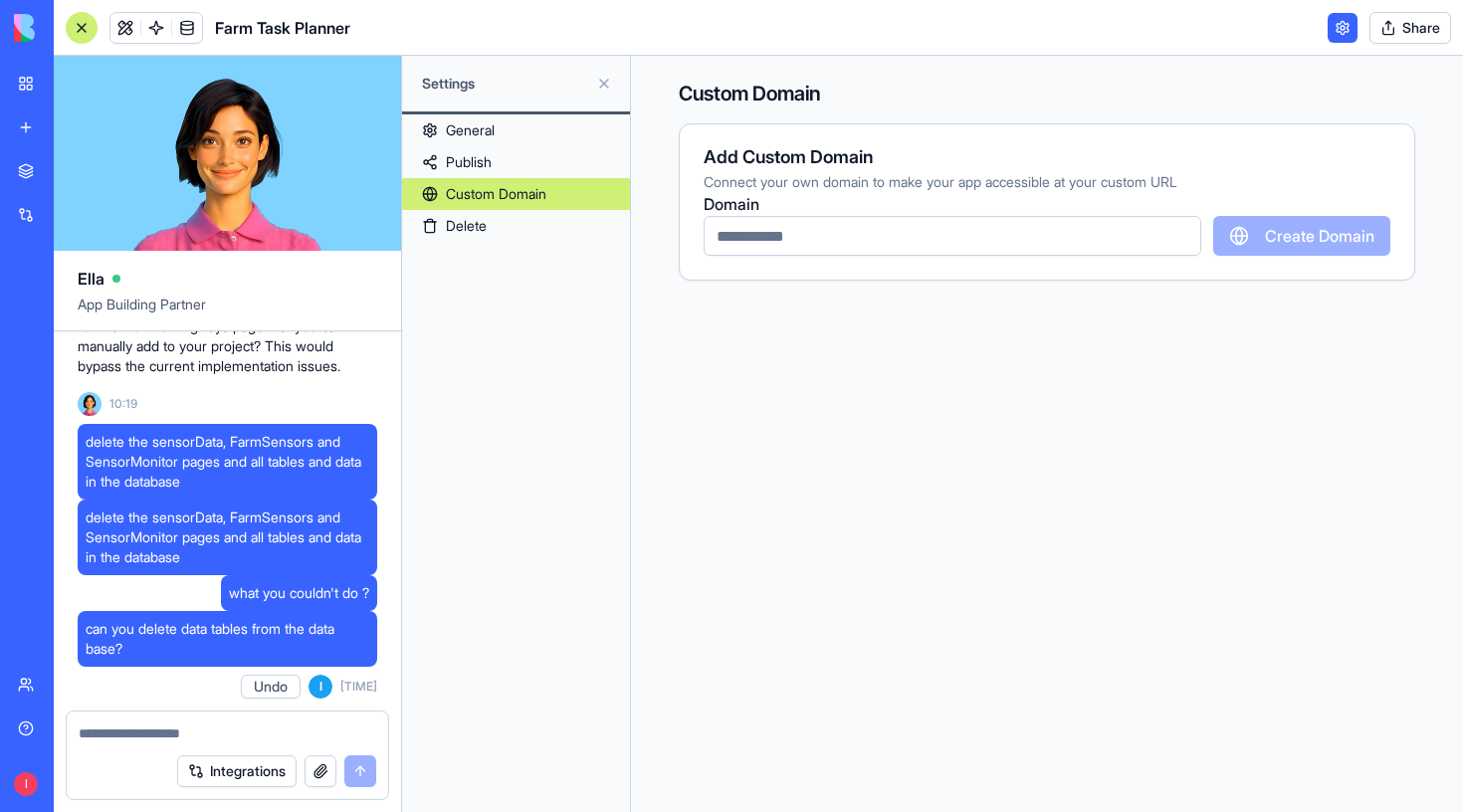 click on "Publish" at bounding box center (516, 162) 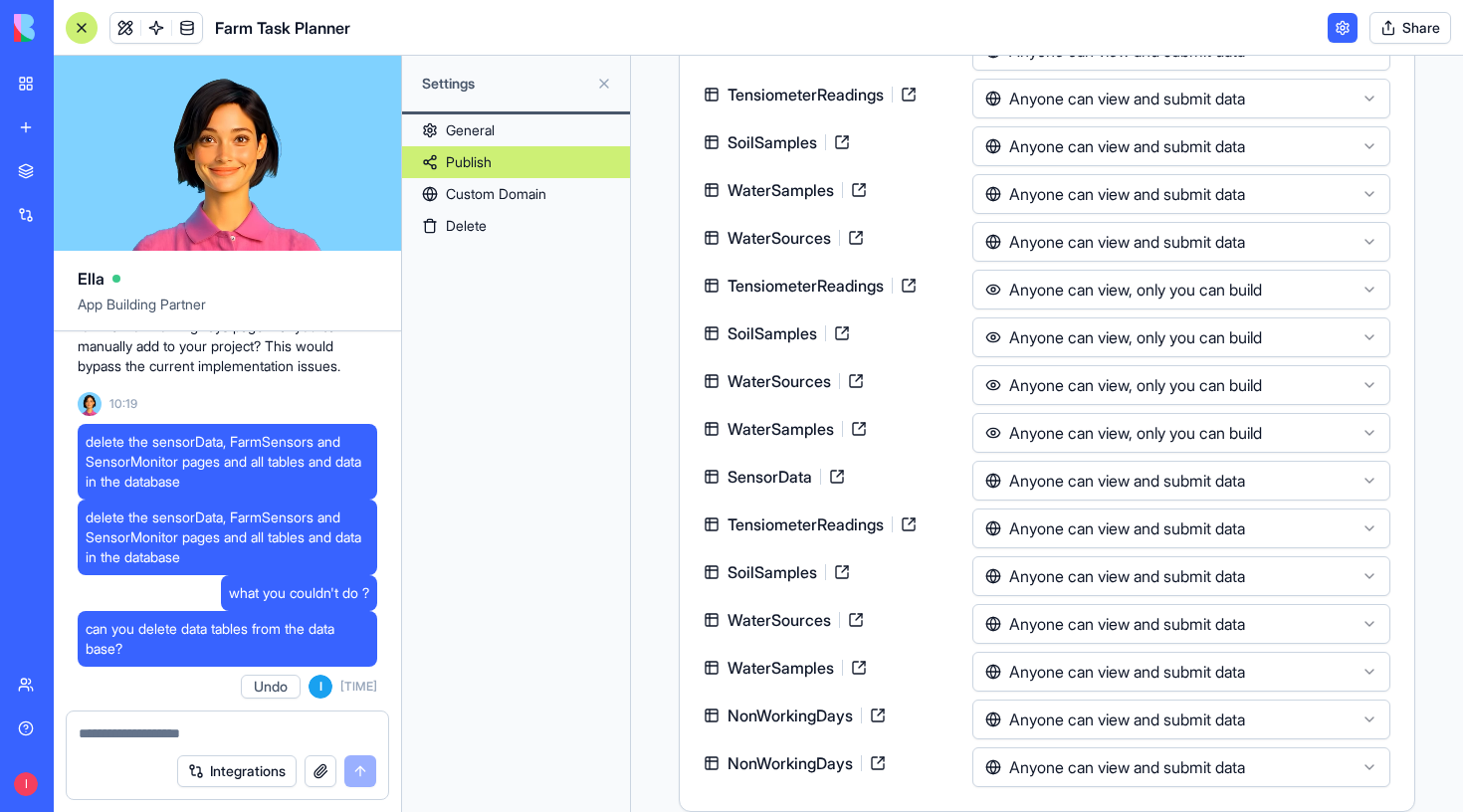 scroll, scrollTop: 1012, scrollLeft: 0, axis: vertical 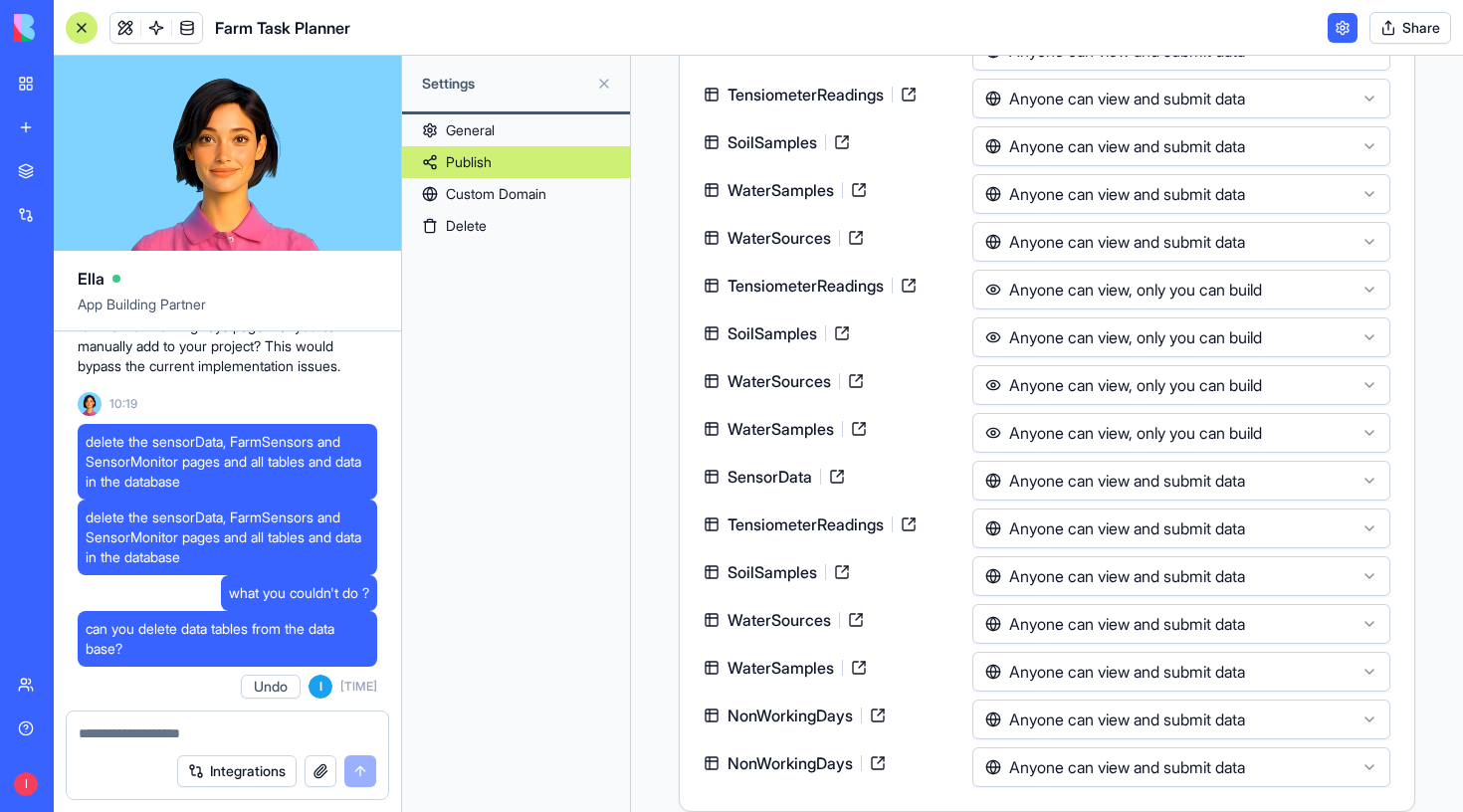 click on "General" at bounding box center [516, 130] 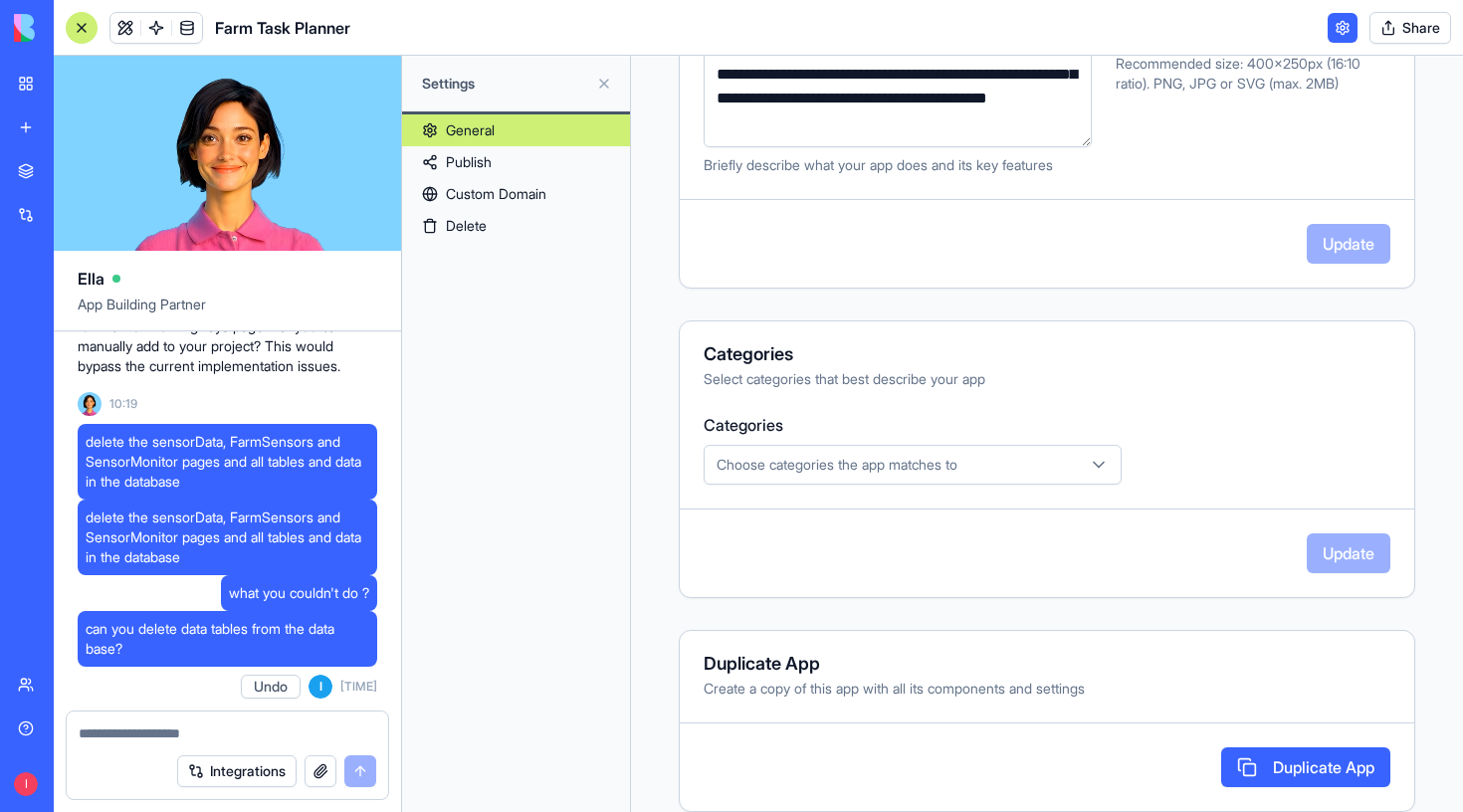 scroll, scrollTop: 0, scrollLeft: 0, axis: both 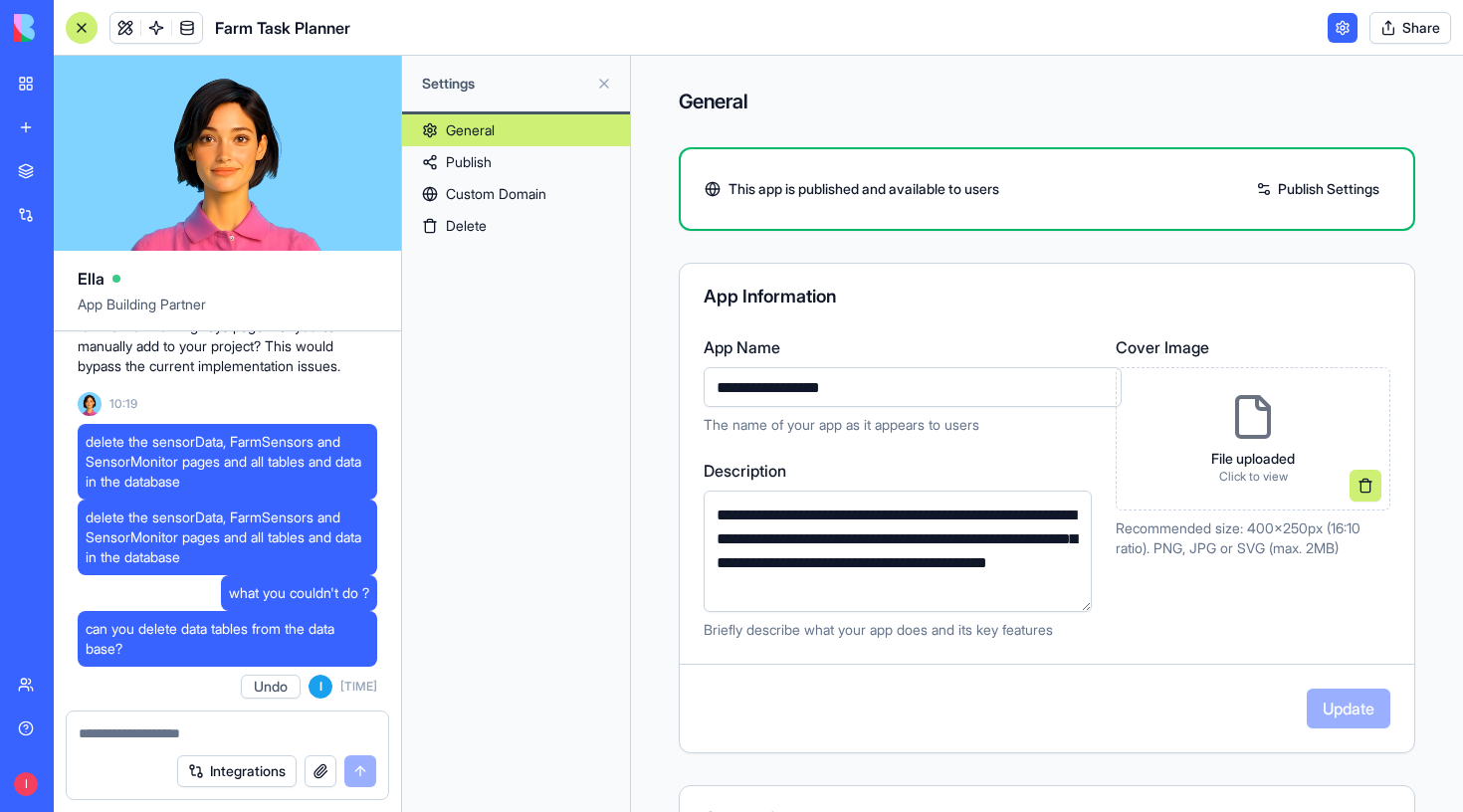 click on "Delete" at bounding box center [516, 226] 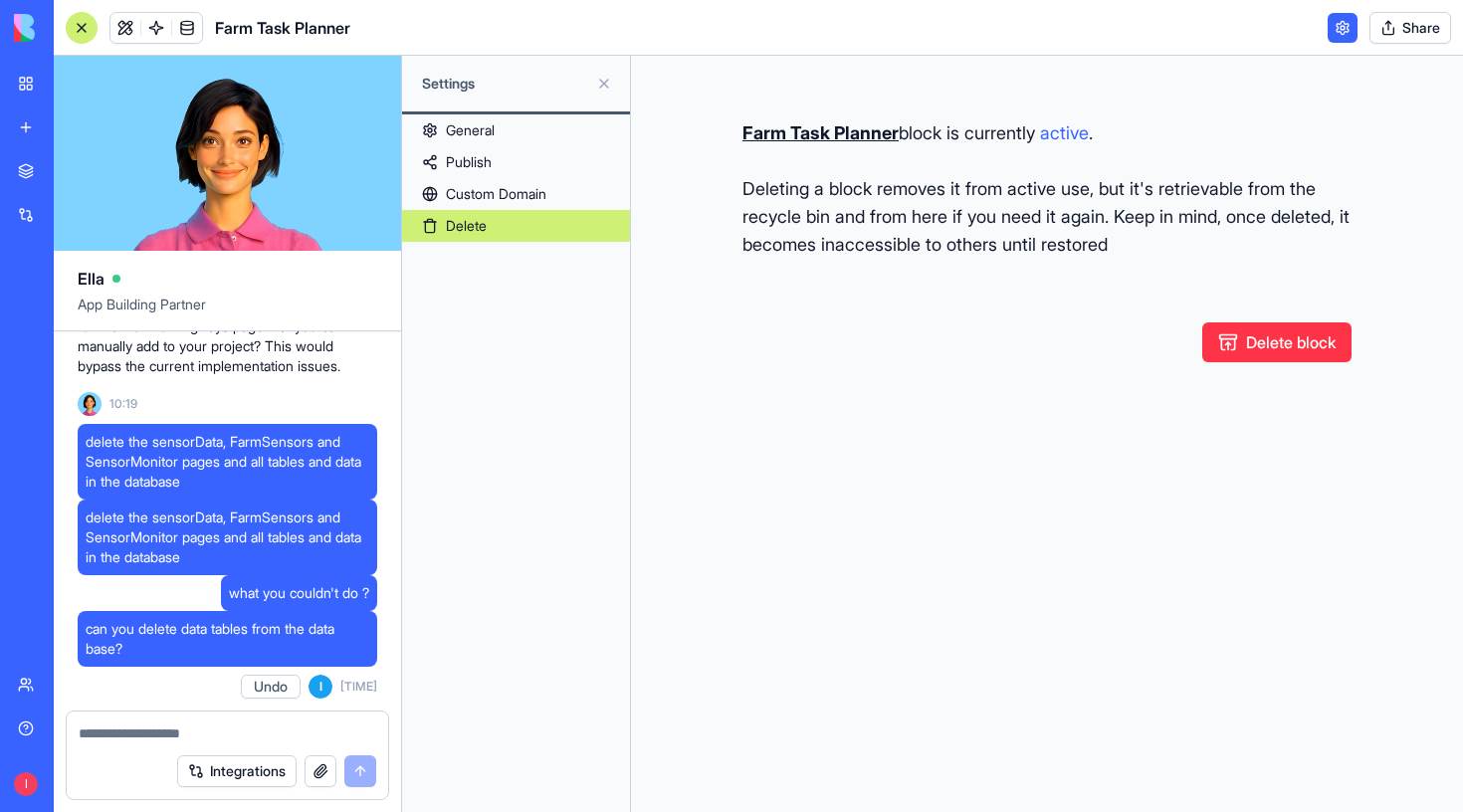 click on "General" at bounding box center (516, 130) 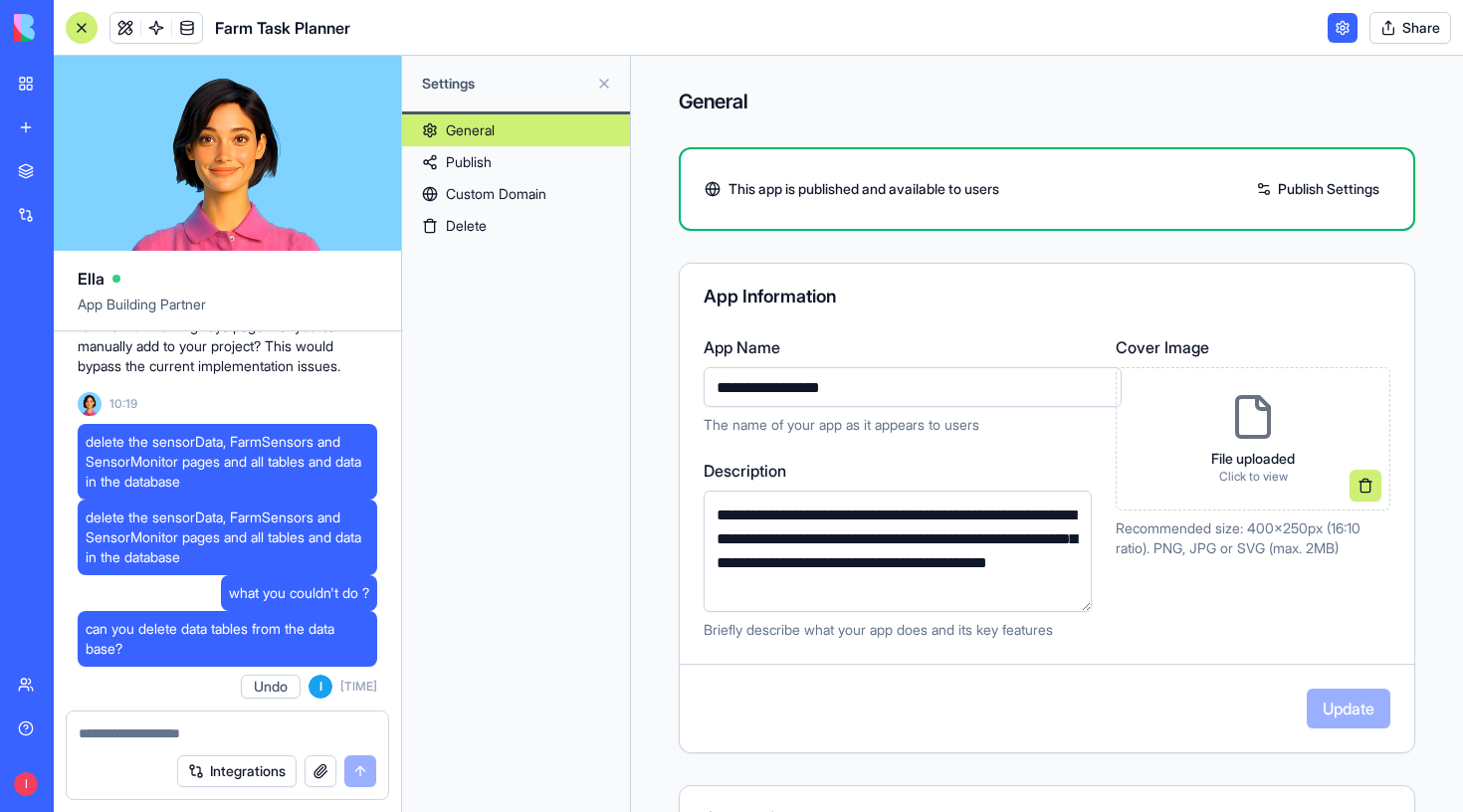 click at bounding box center (82, 28) 